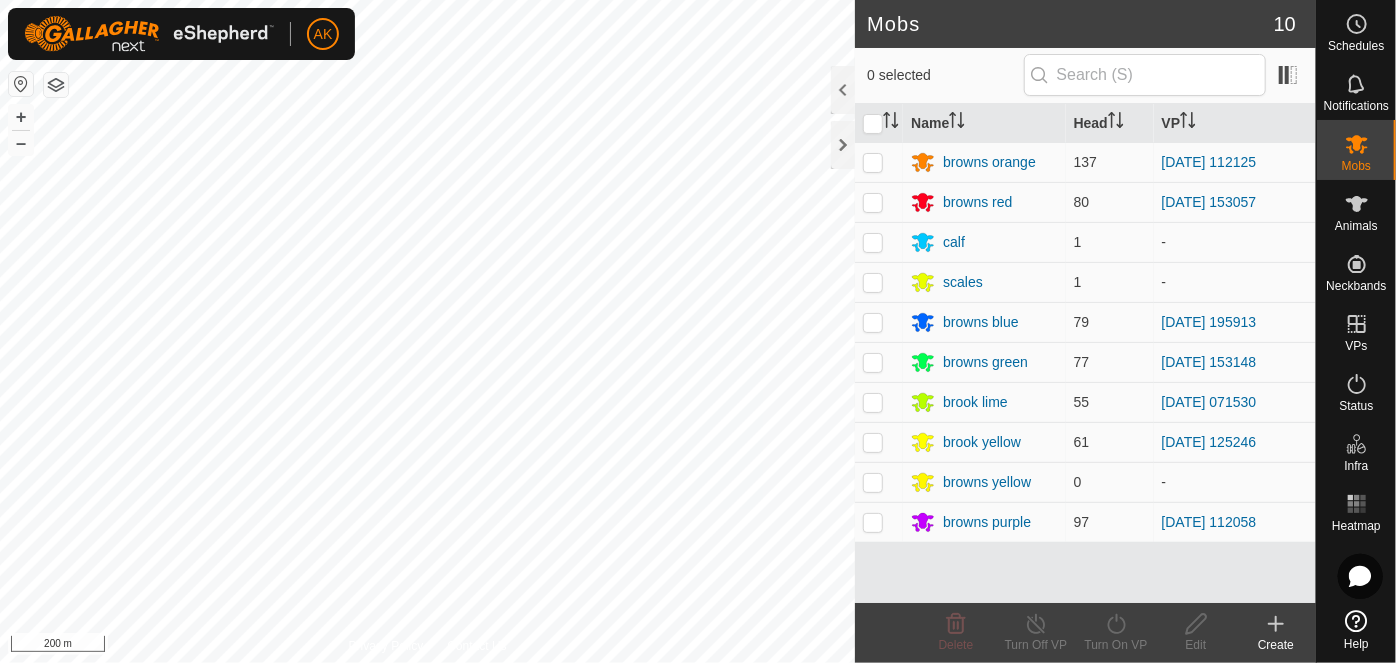 scroll, scrollTop: 0, scrollLeft: 0, axis: both 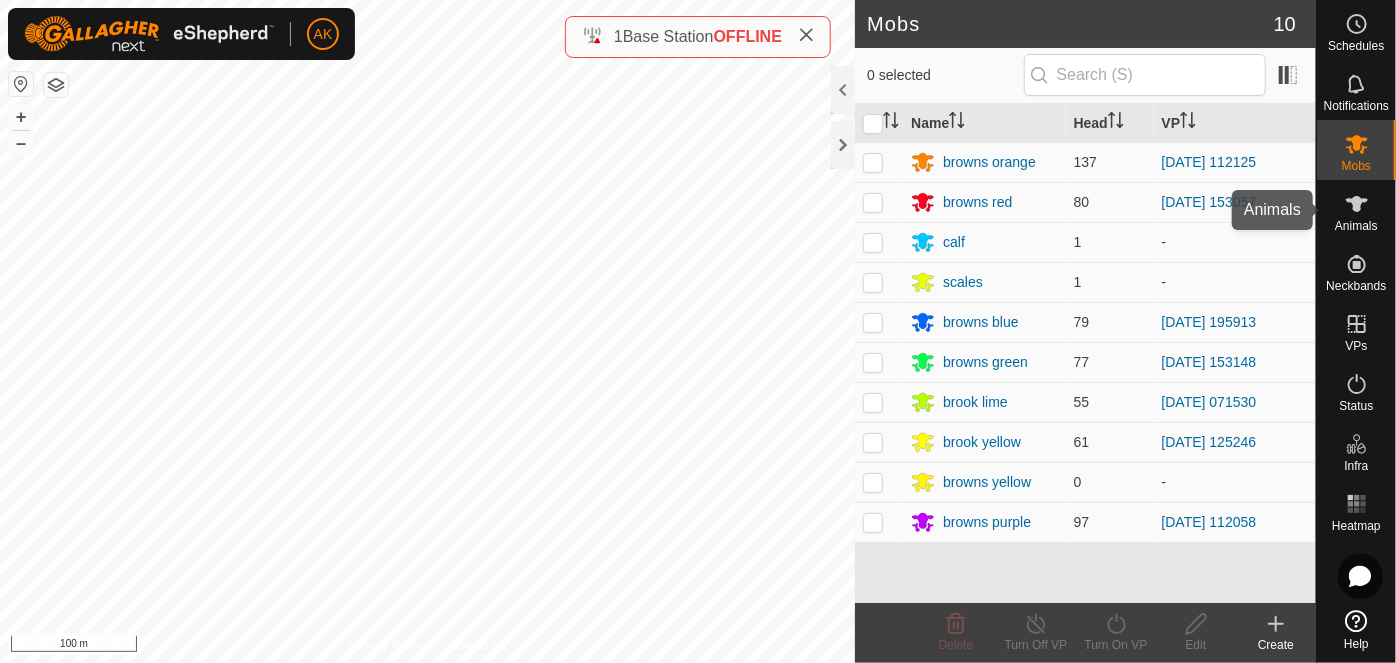 click 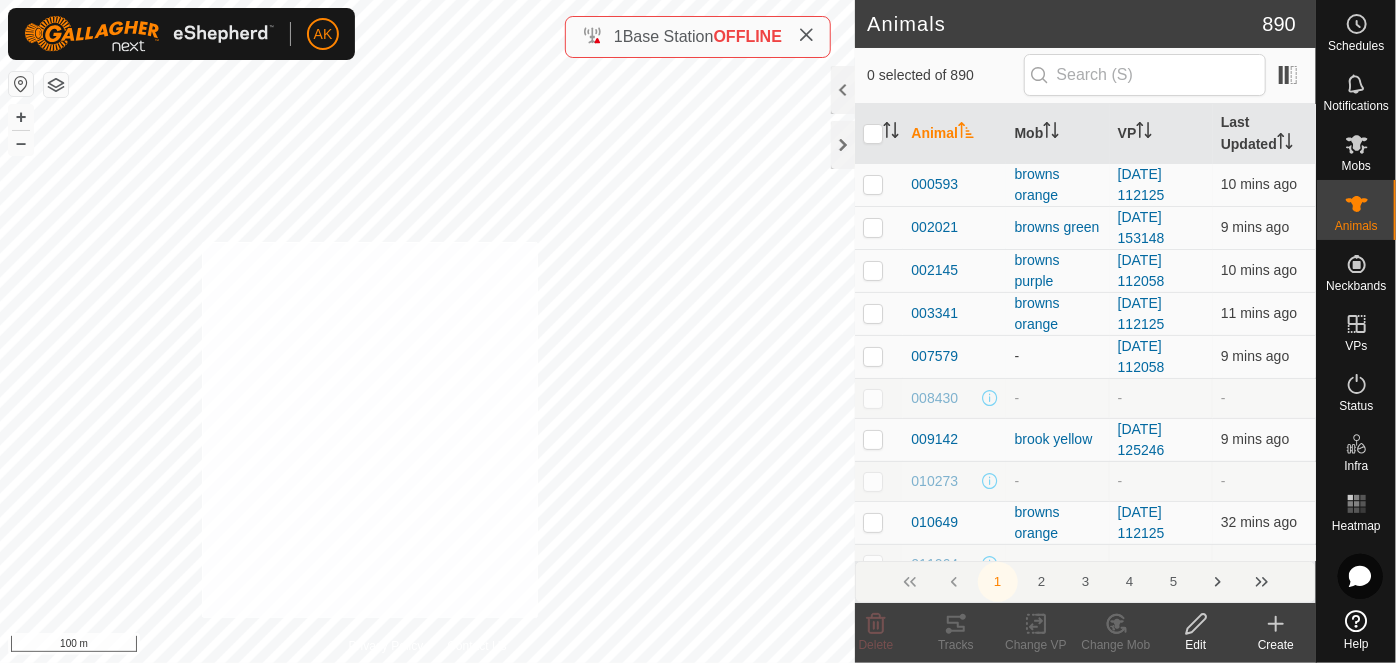 checkbox on "true" 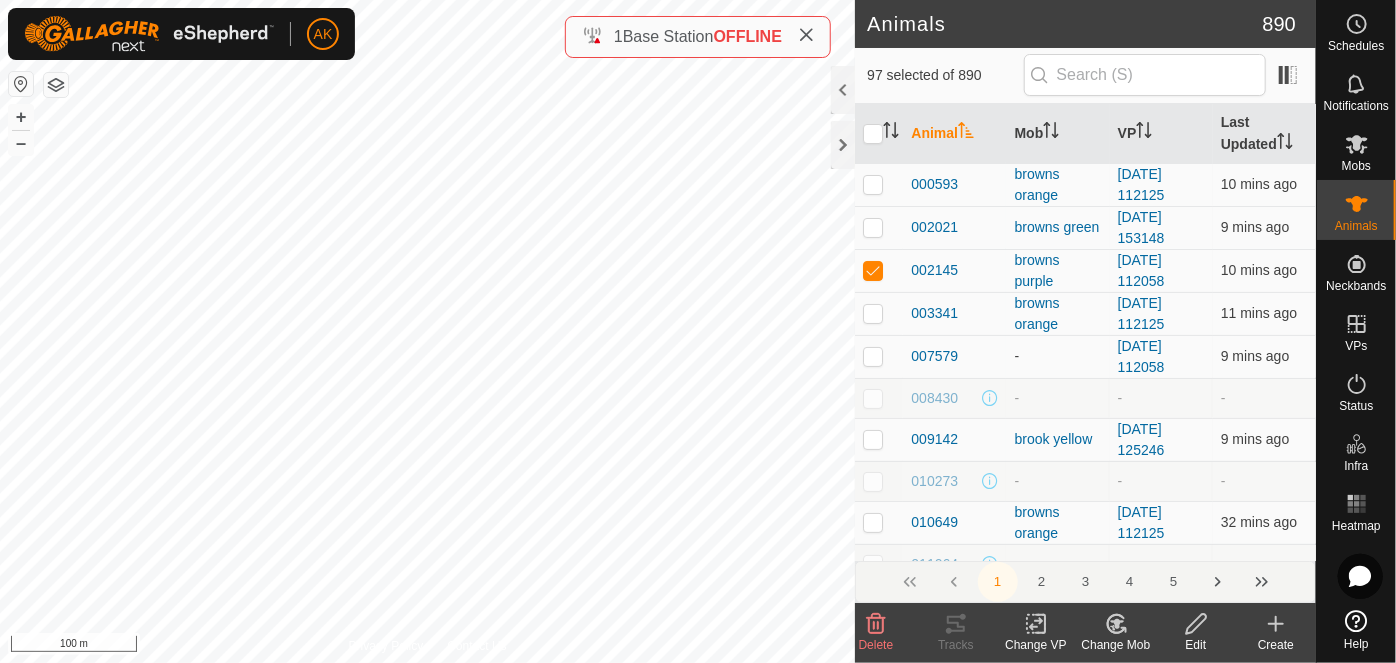 click 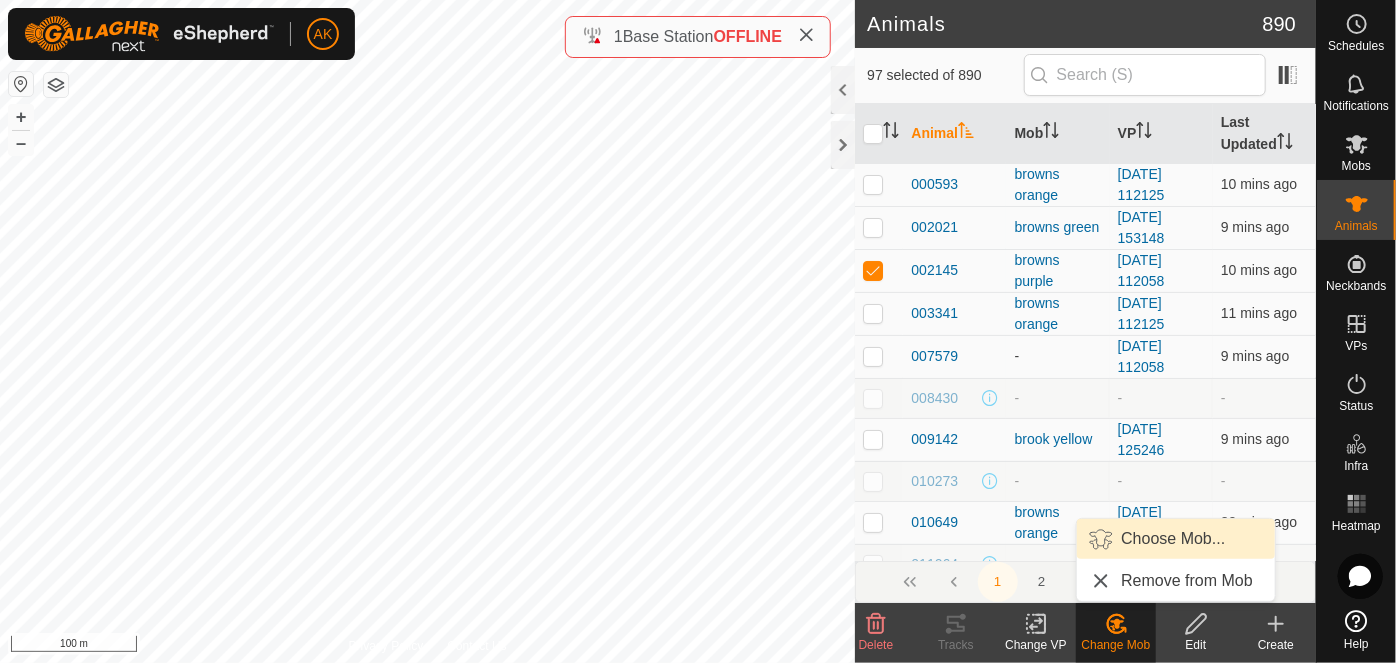 click on "Choose Mob..." at bounding box center [1176, 539] 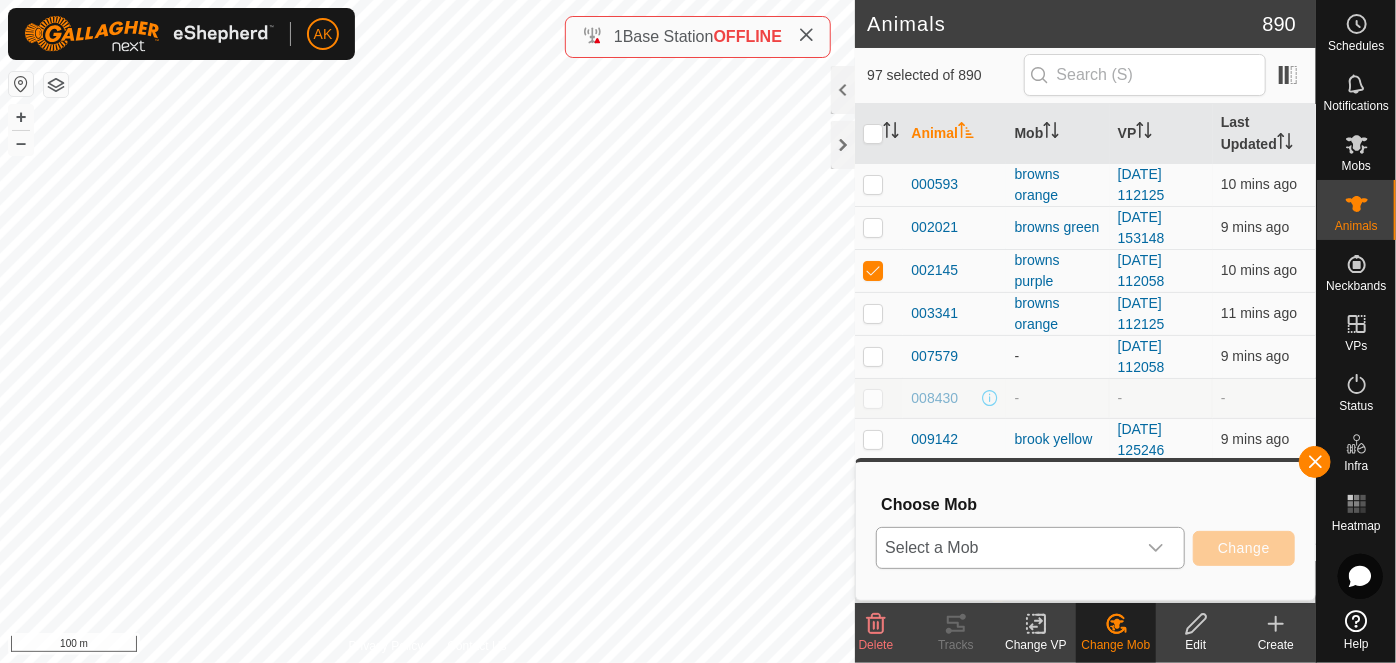 click on "Select a Mob" at bounding box center [1006, 548] 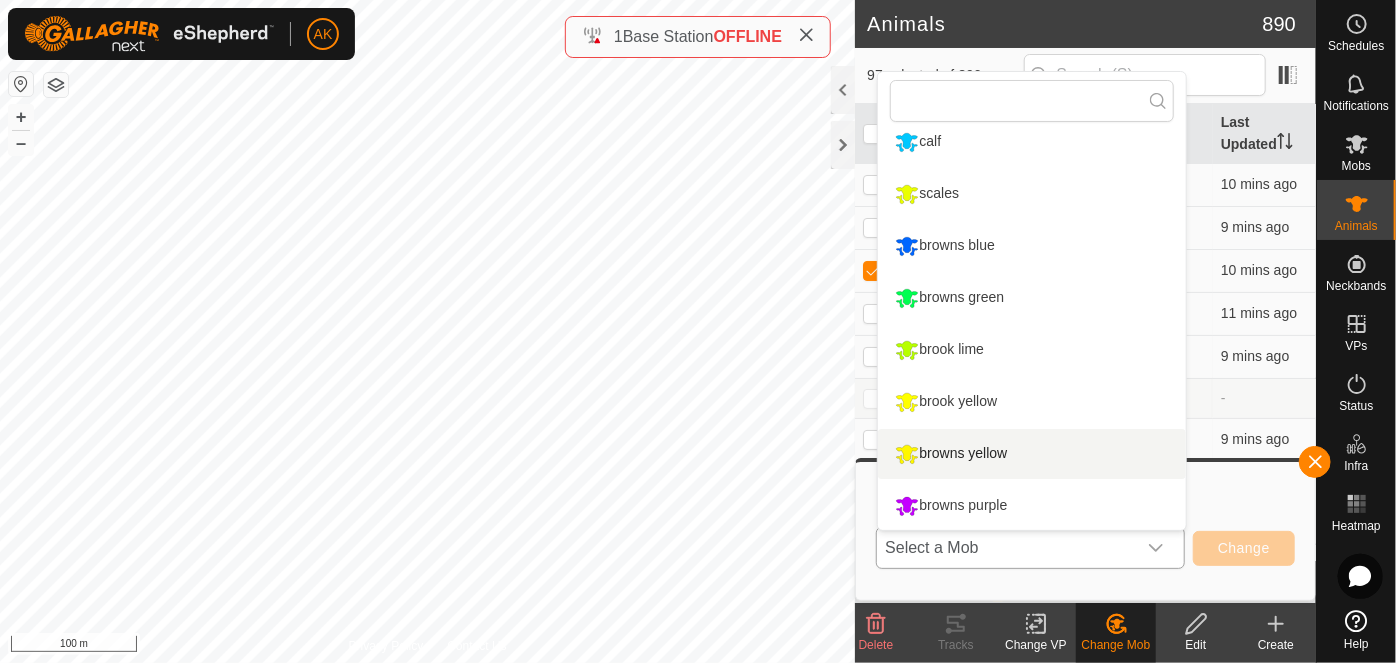 scroll, scrollTop: 117, scrollLeft: 0, axis: vertical 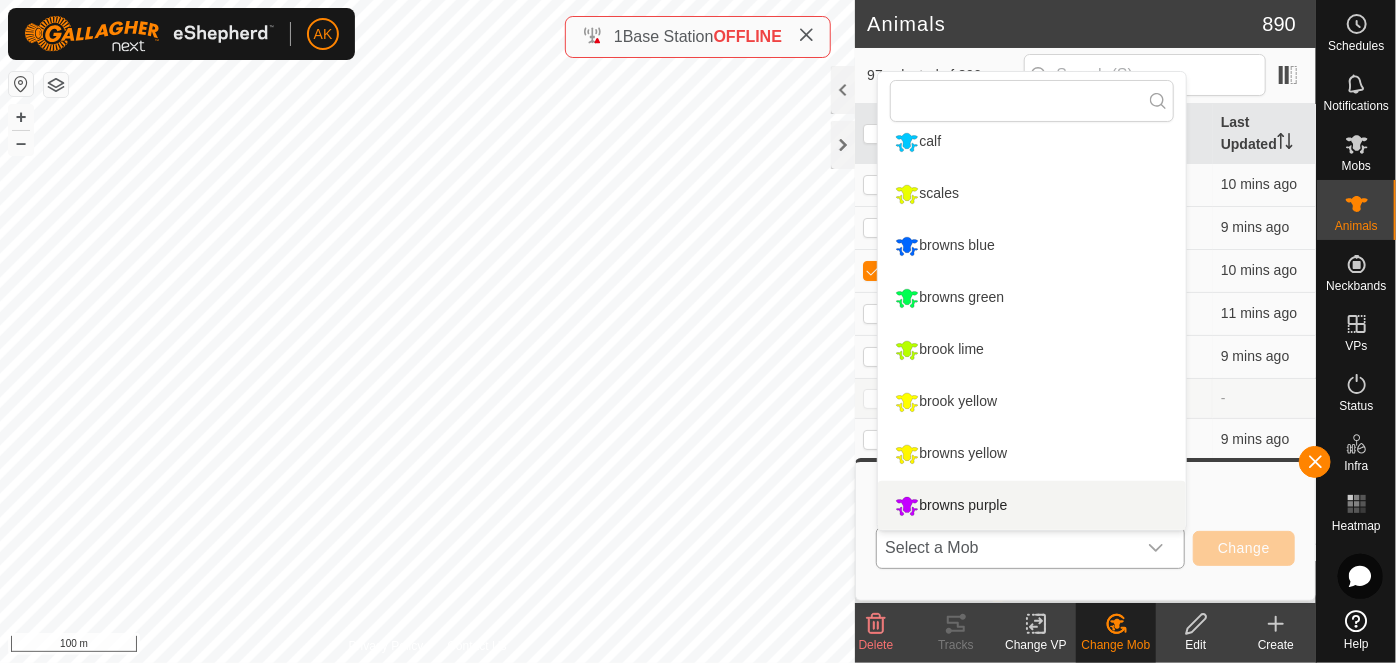 click on "browns purple" at bounding box center [1032, 506] 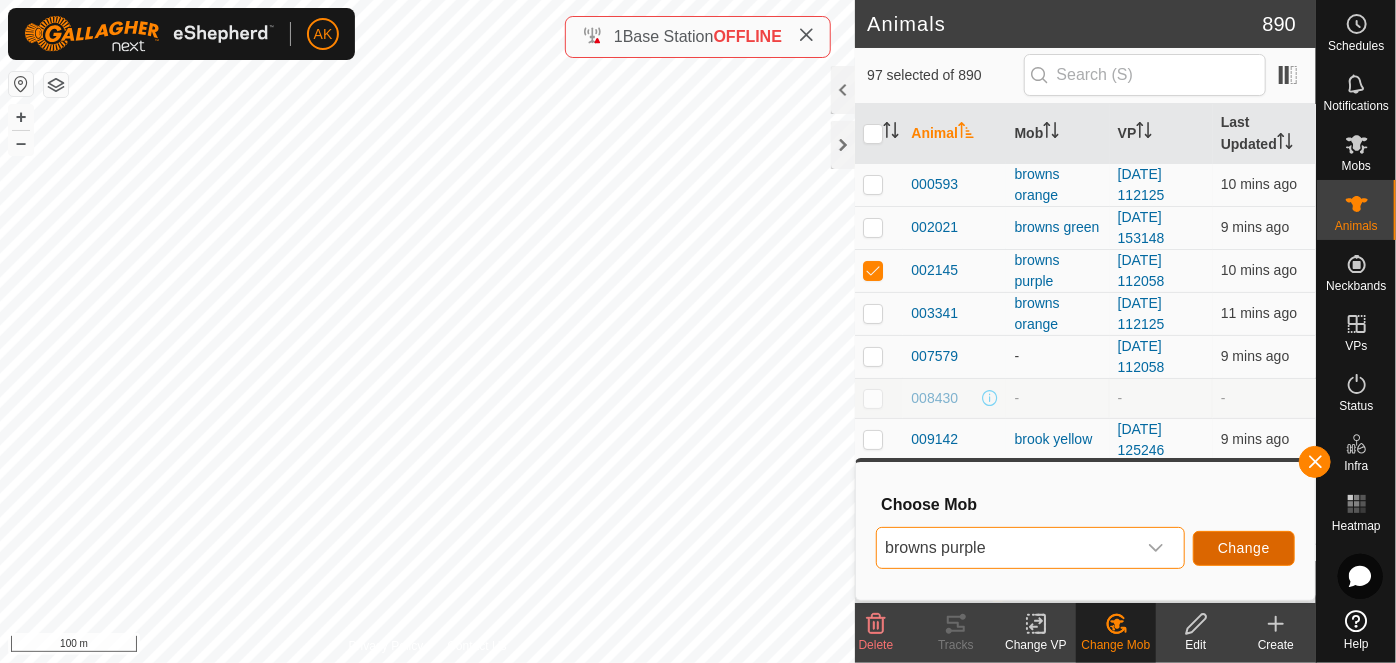 click on "Change" at bounding box center [1244, 548] 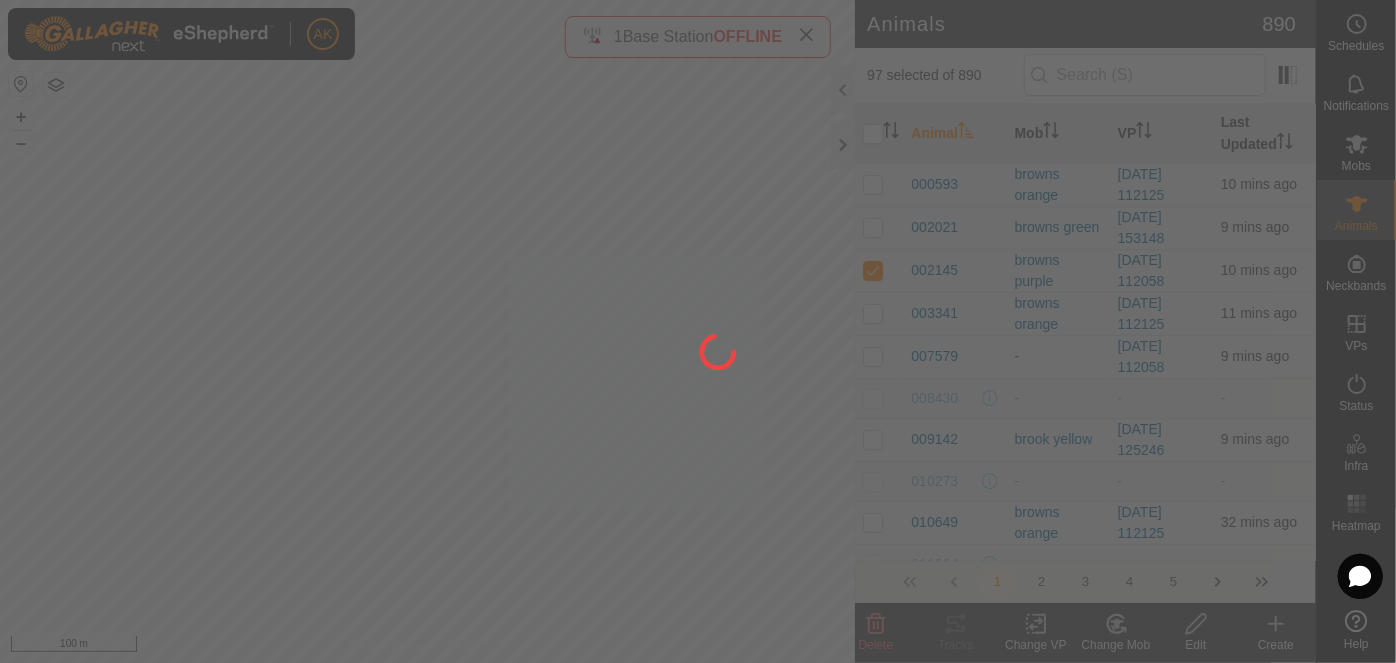 checkbox on "false" 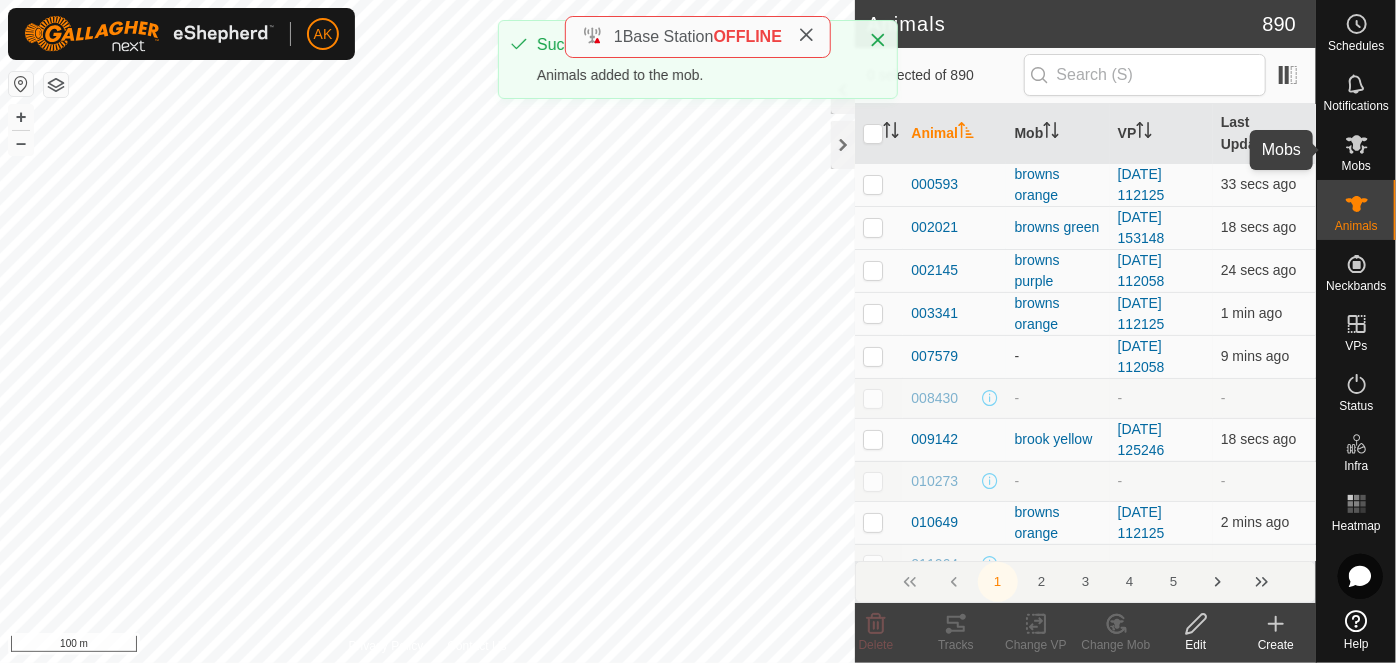 click 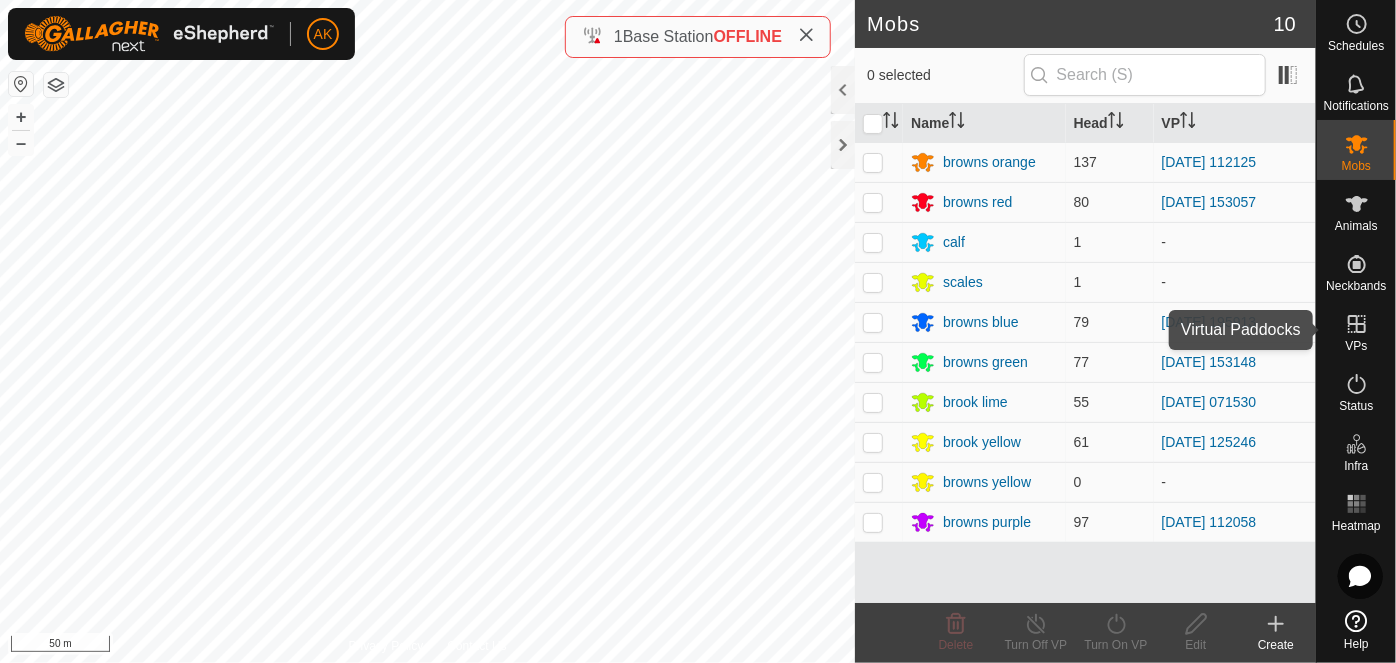 click 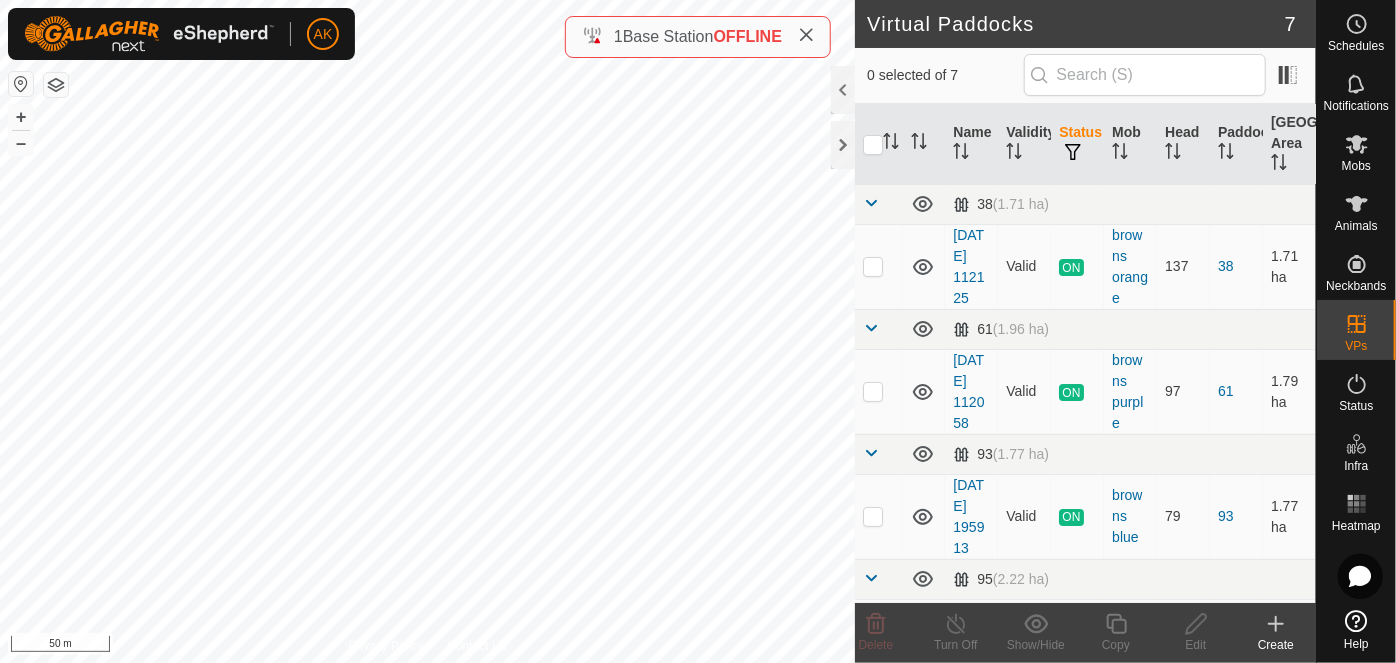 checkbox on "true" 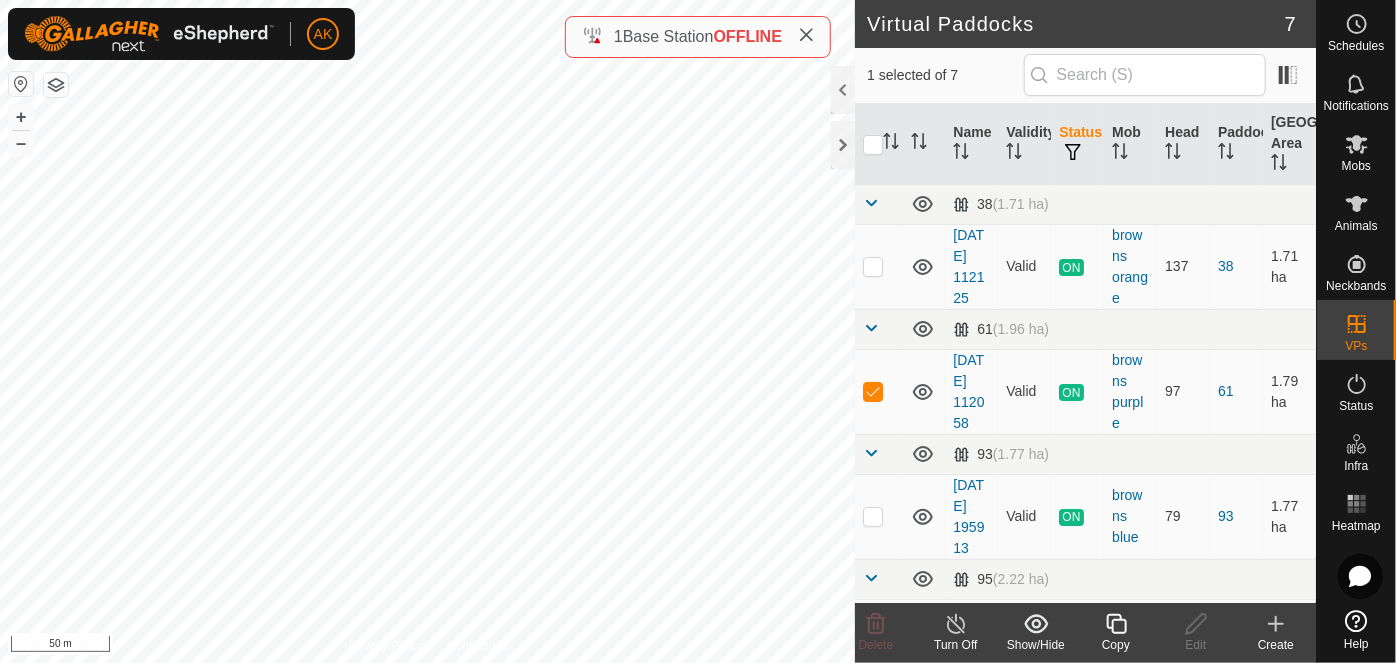 click 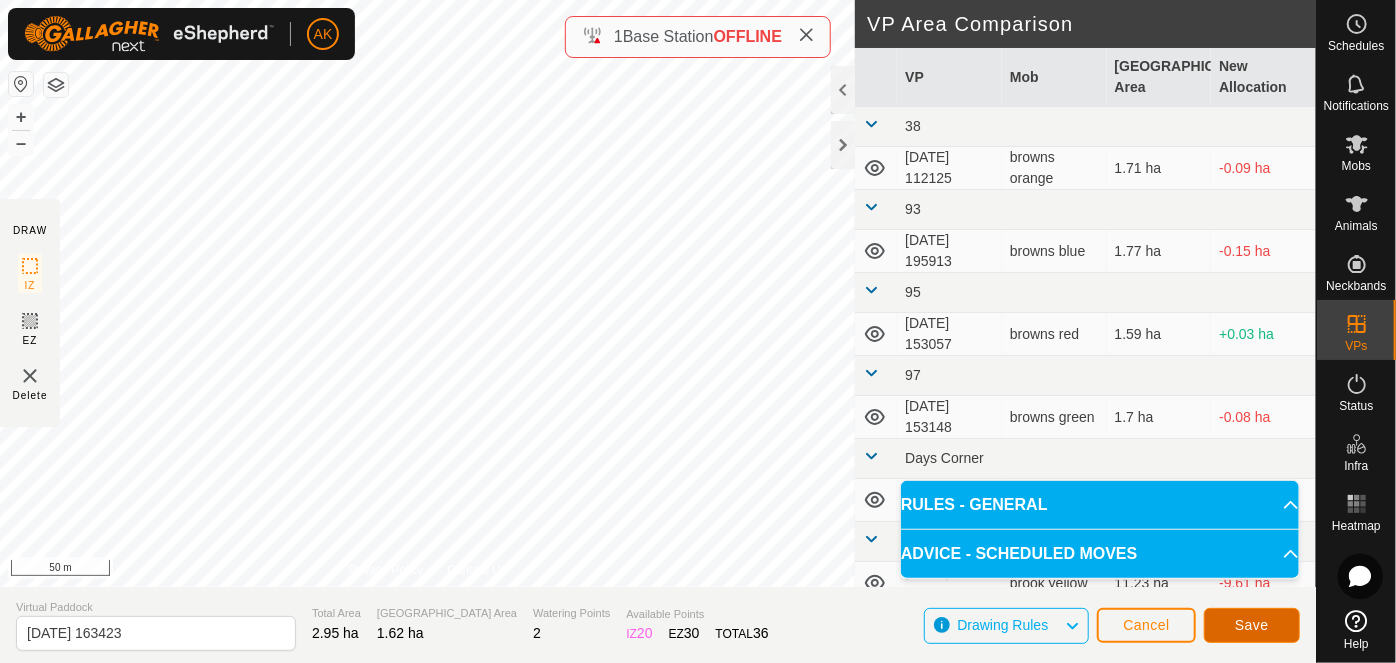 click on "Save" 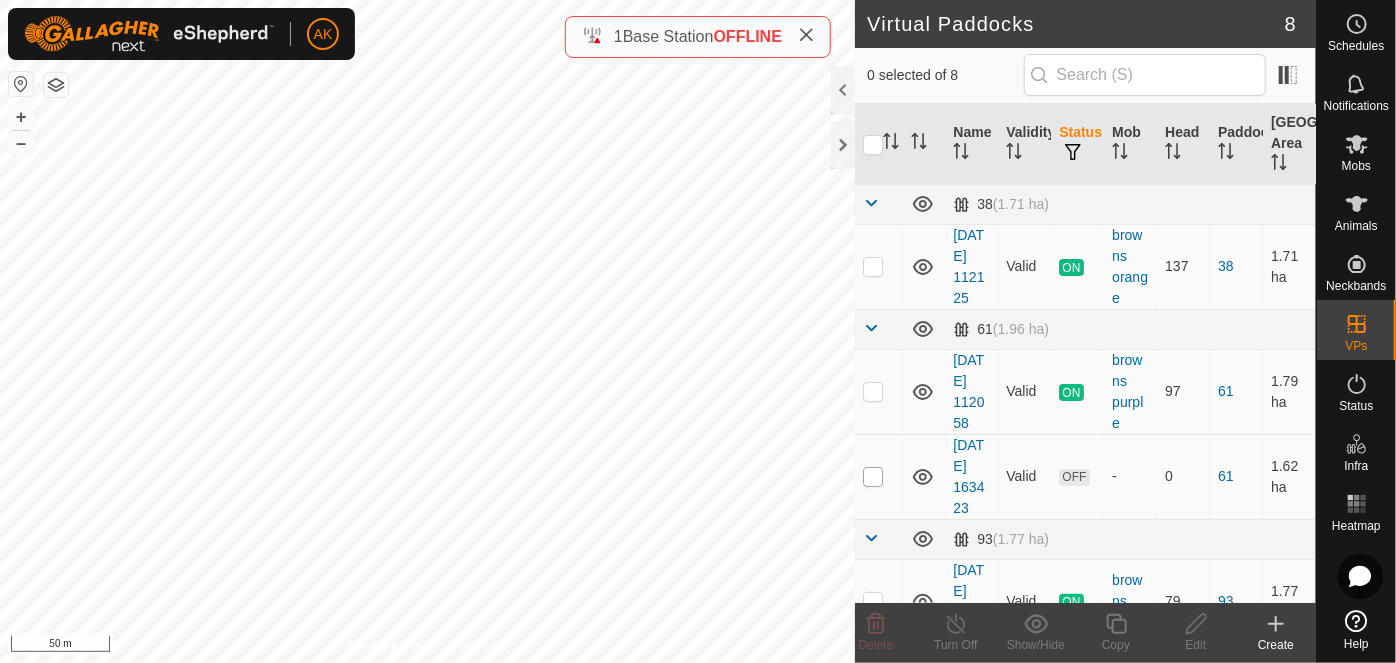 checkbox on "true" 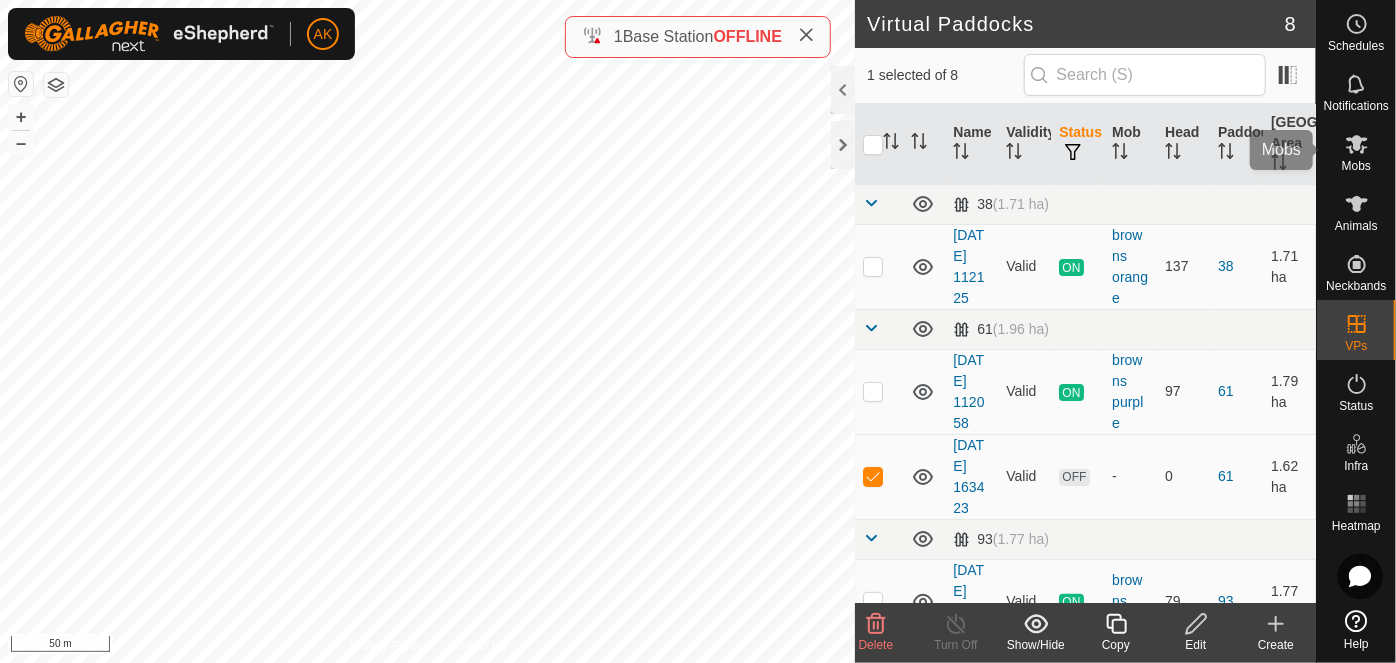 click 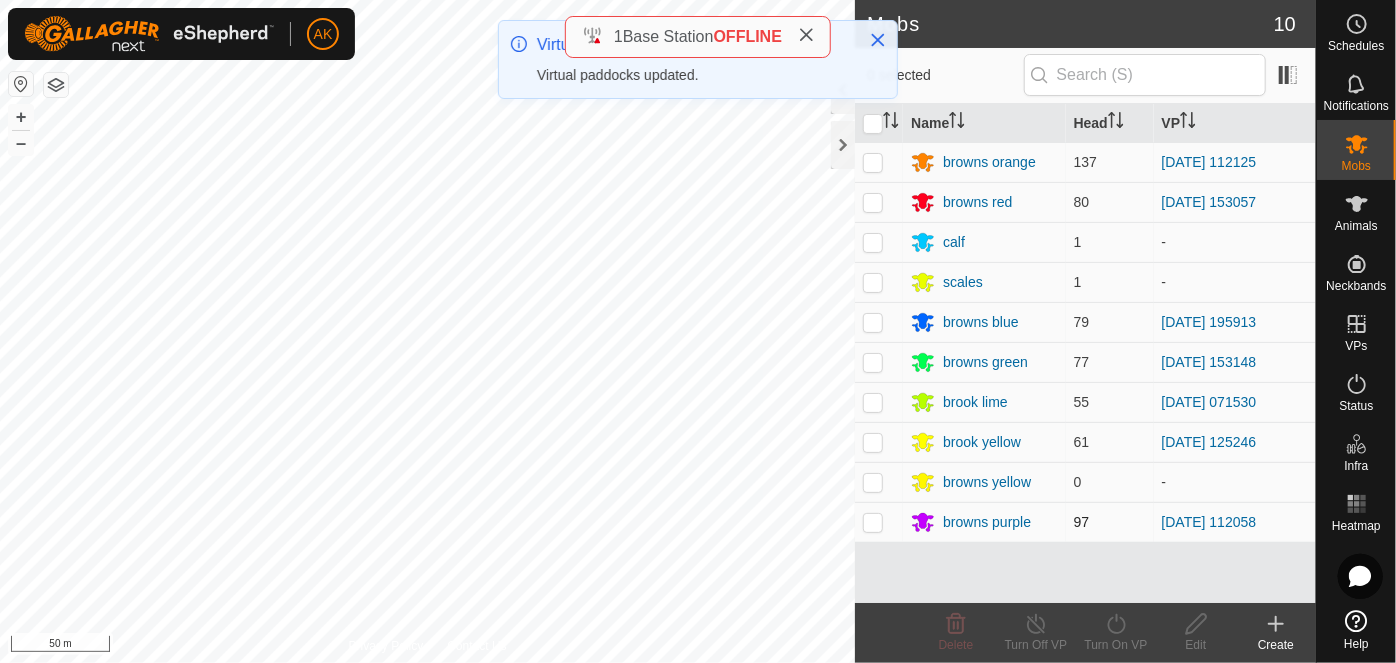 click at bounding box center [873, 522] 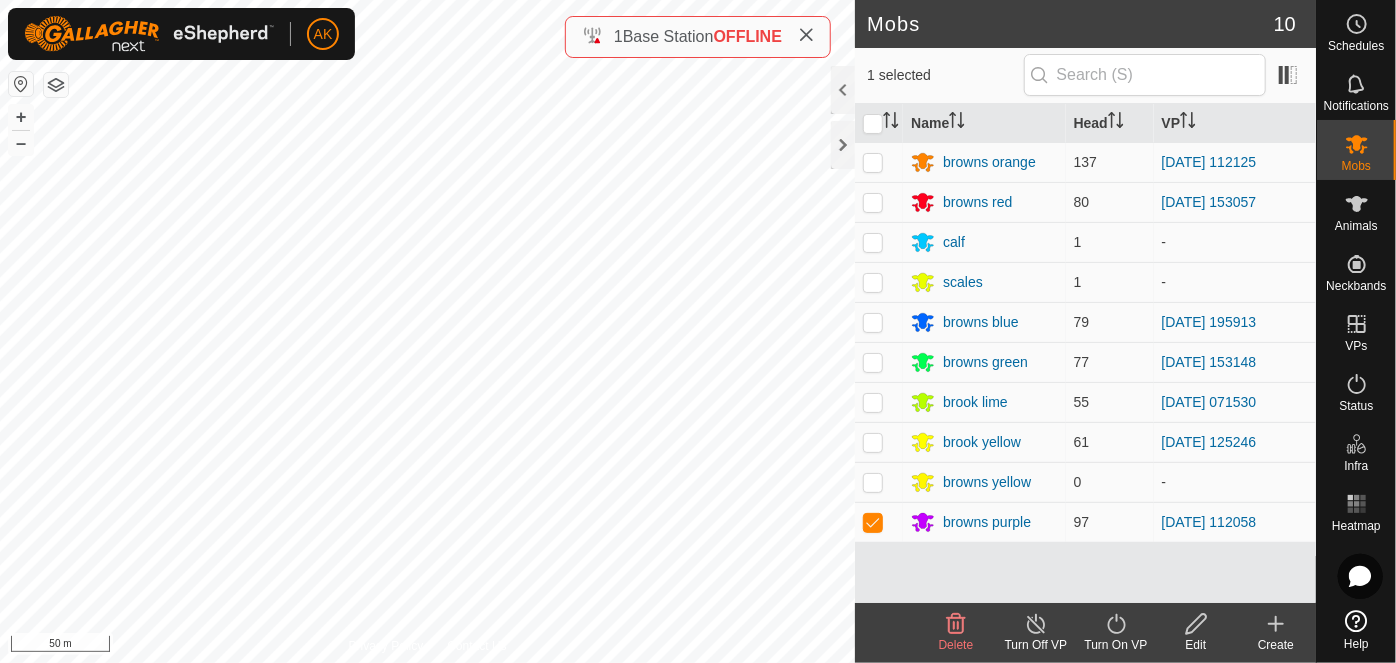 click 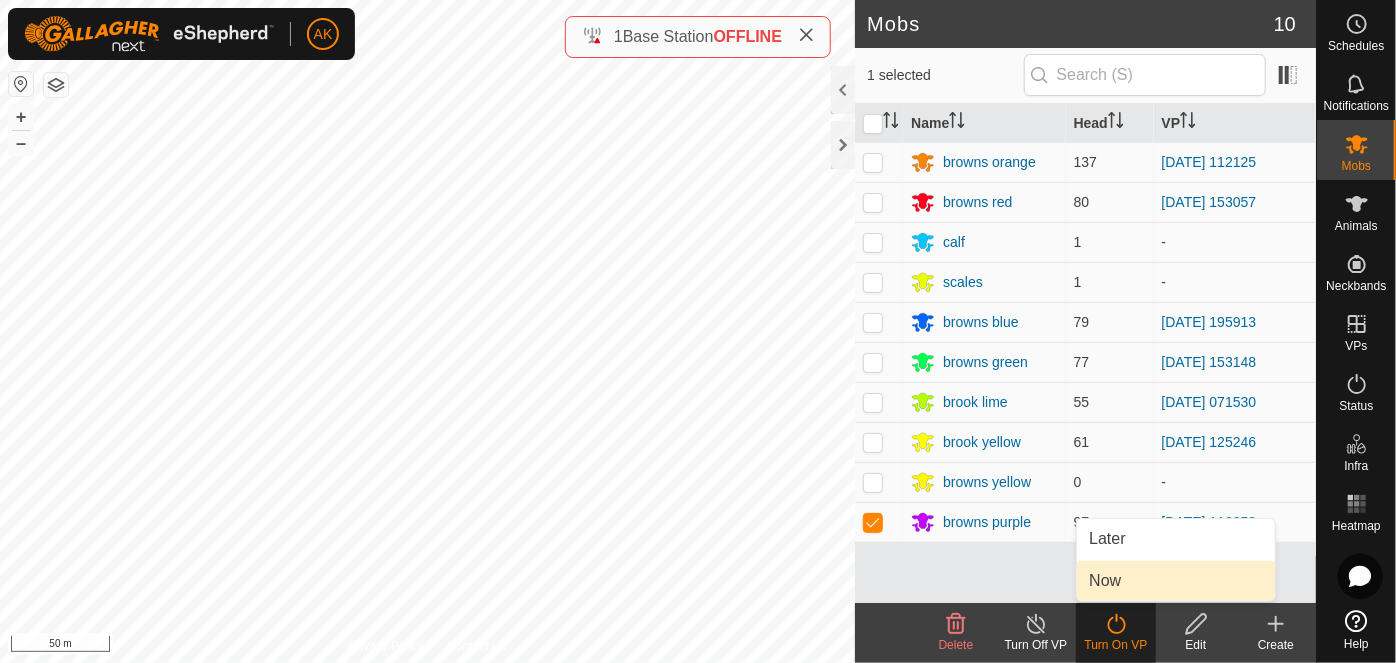 click on "Now" at bounding box center [1176, 581] 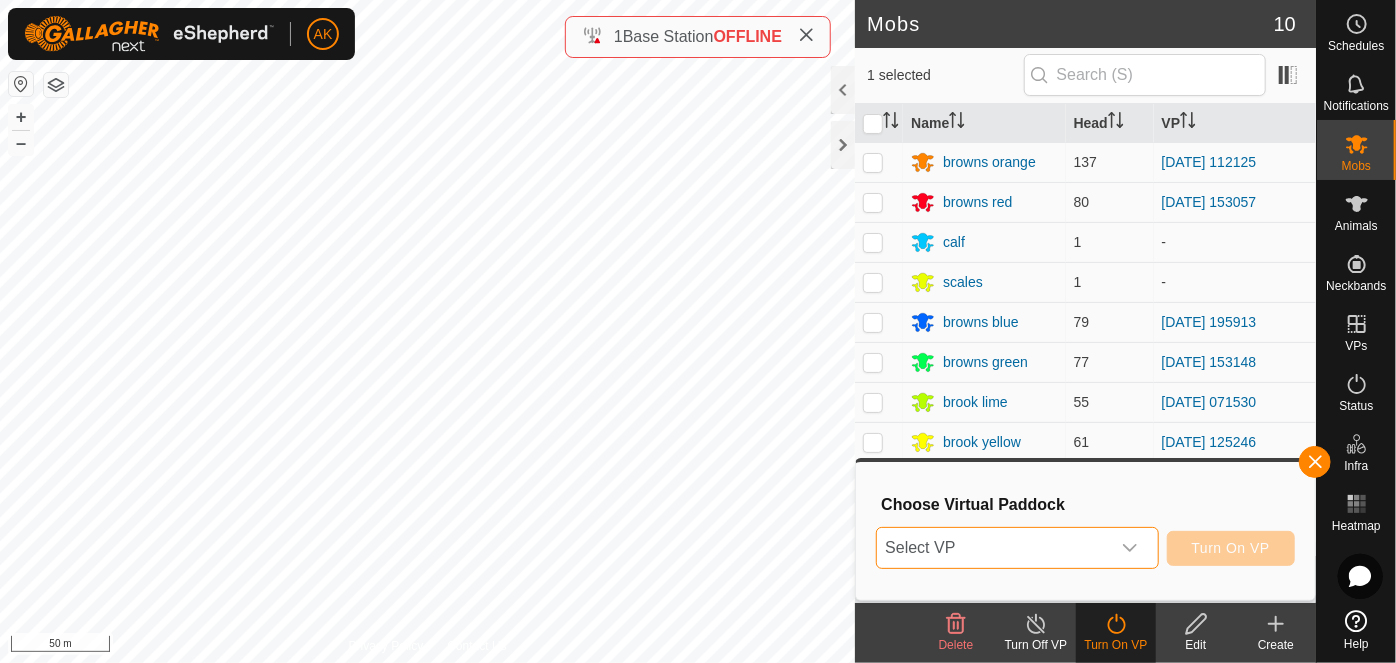 click on "Select VP" at bounding box center [993, 548] 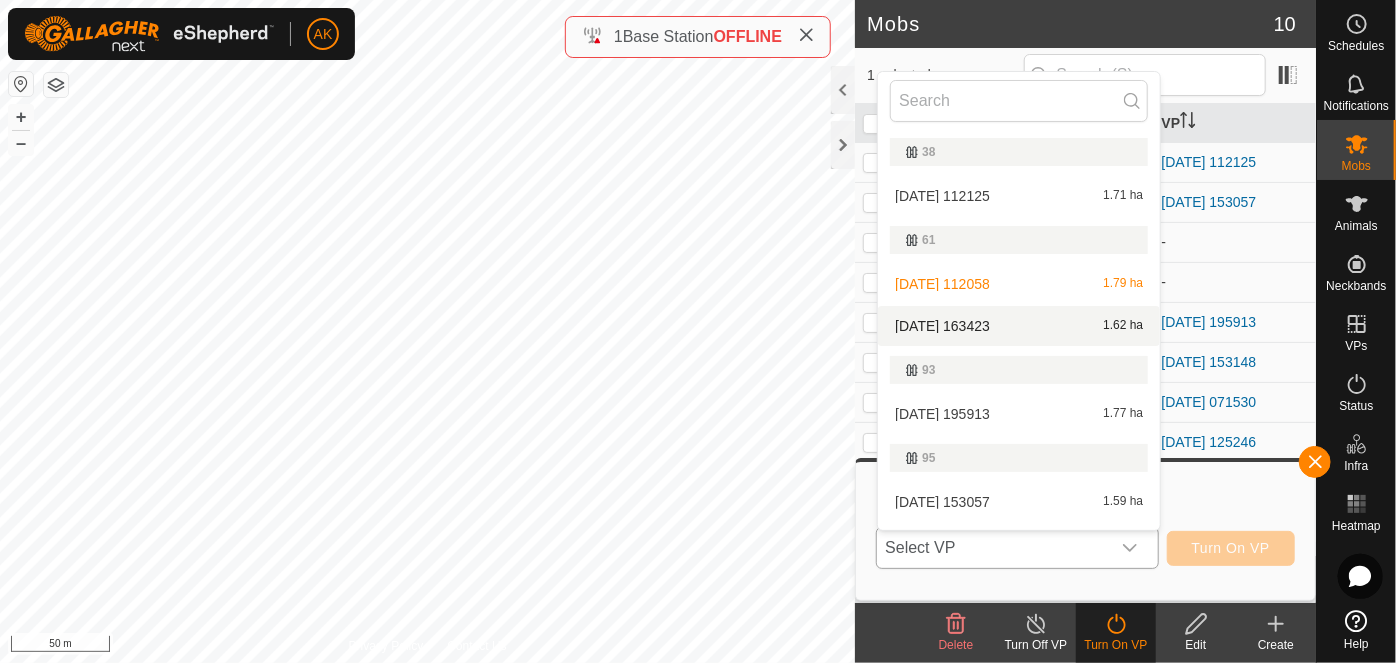 click on "2025-07-15 163423  1.62 ha" at bounding box center (1019, 326) 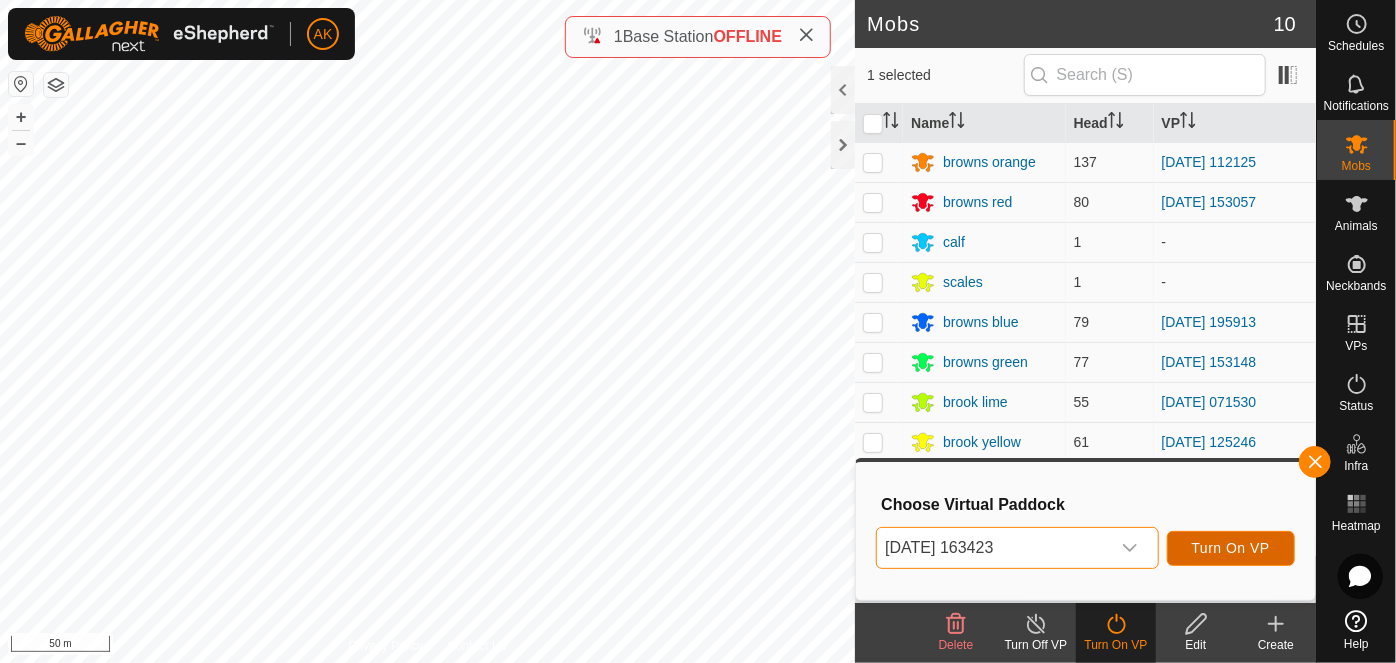 click on "Turn On VP" at bounding box center (1231, 548) 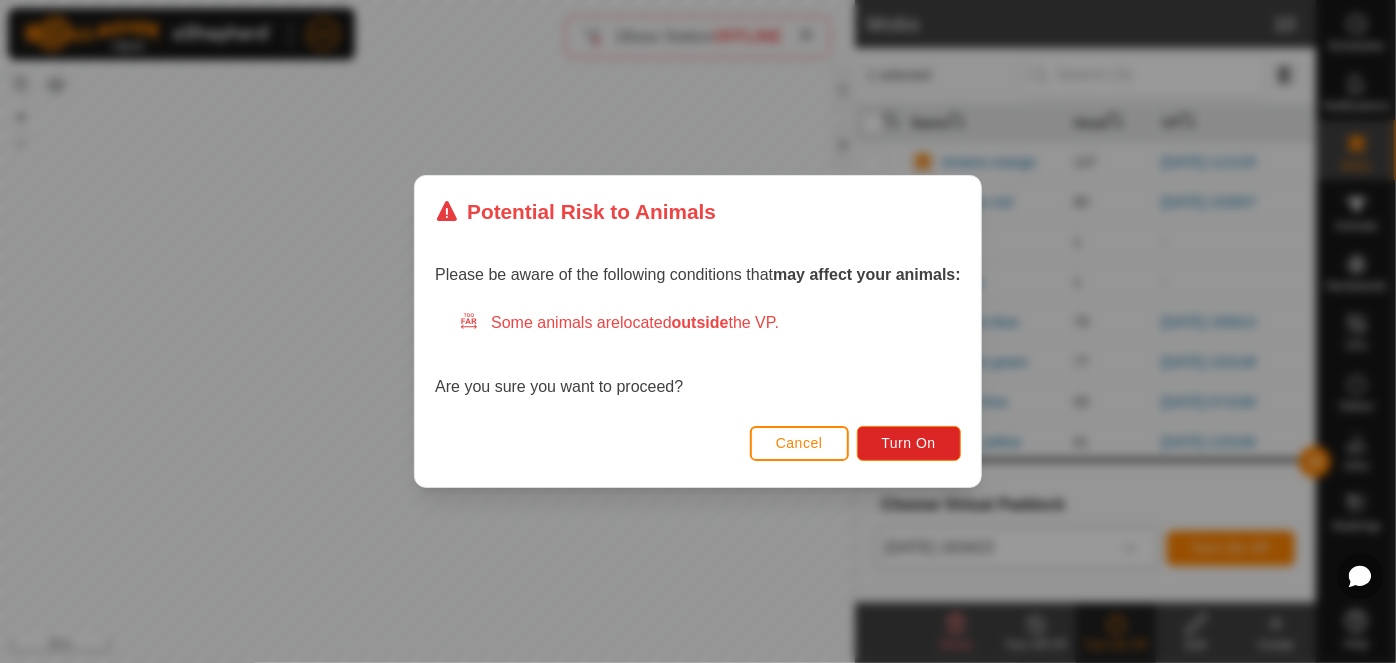 click on "Cancel Turn On" at bounding box center [698, 453] 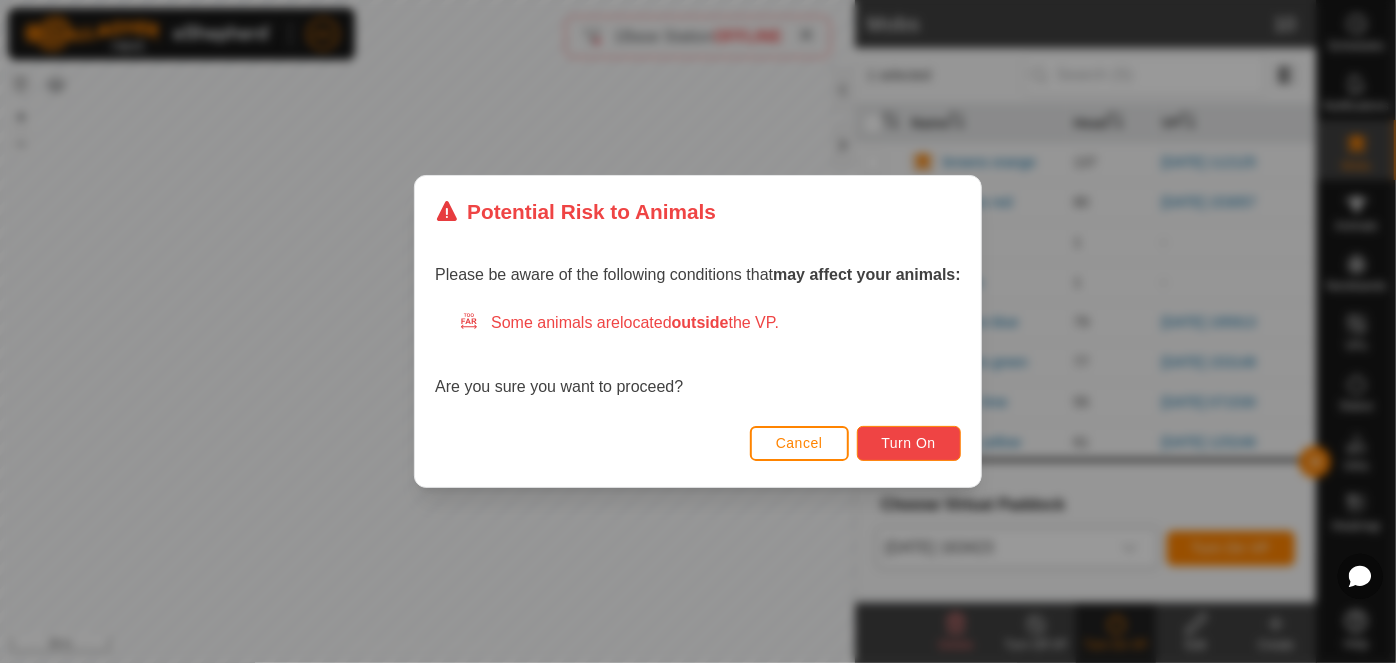 click on "Turn On" at bounding box center (909, 443) 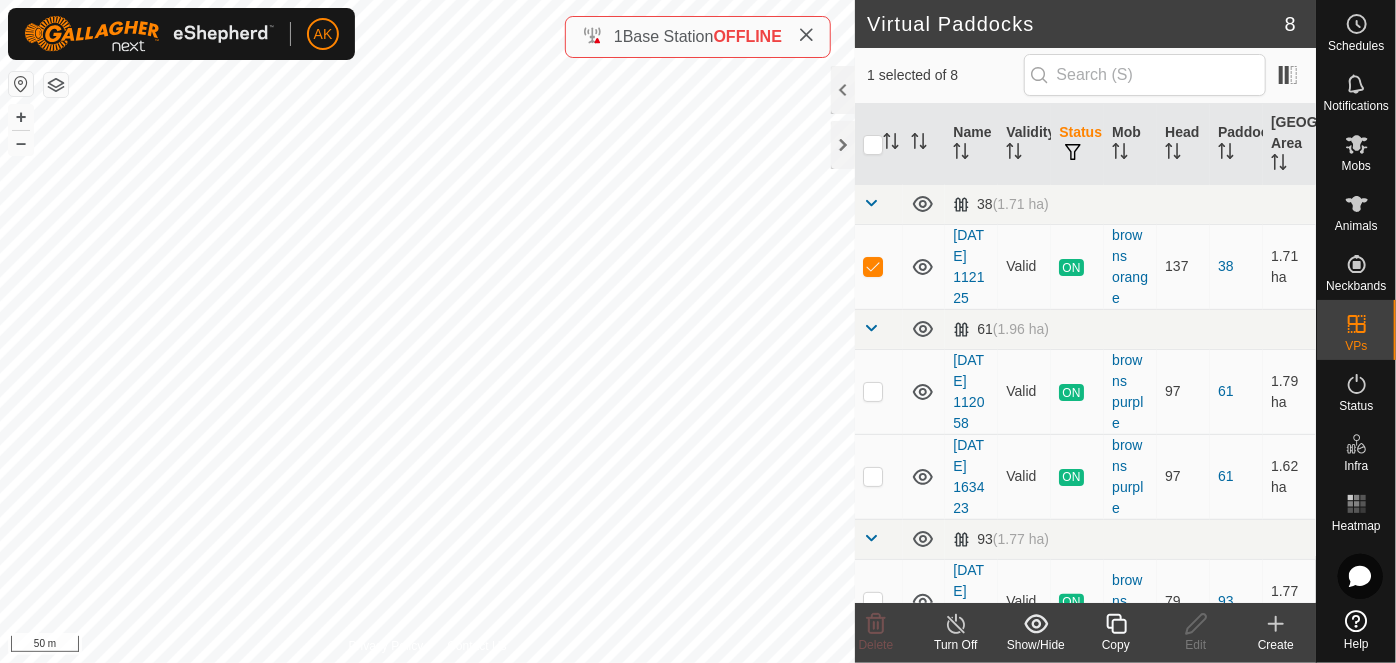 click 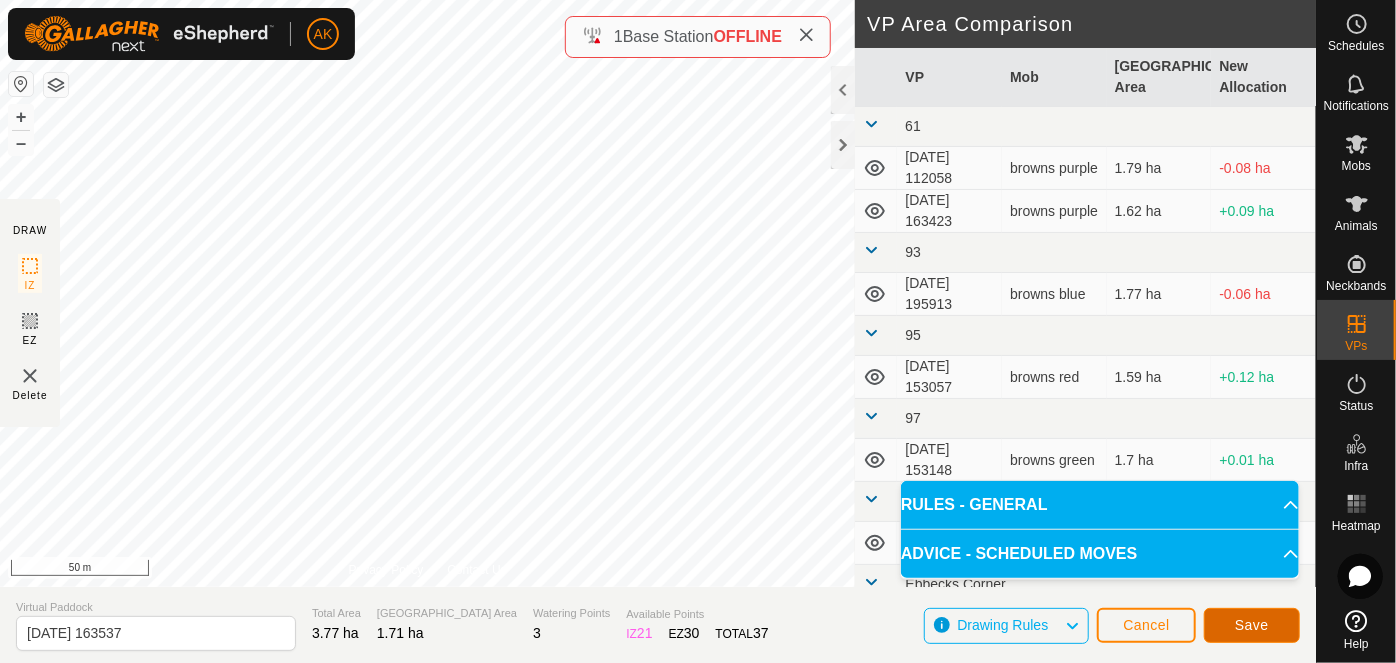 click on "Save" 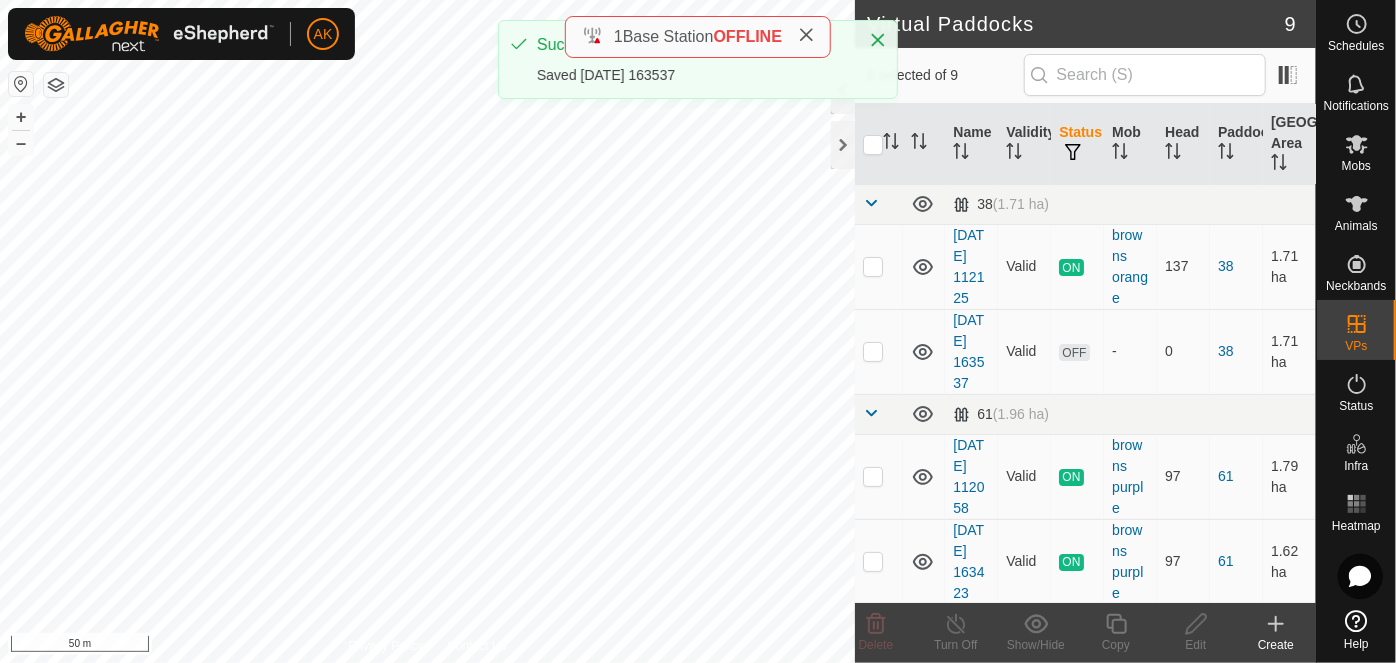 checkbox on "true" 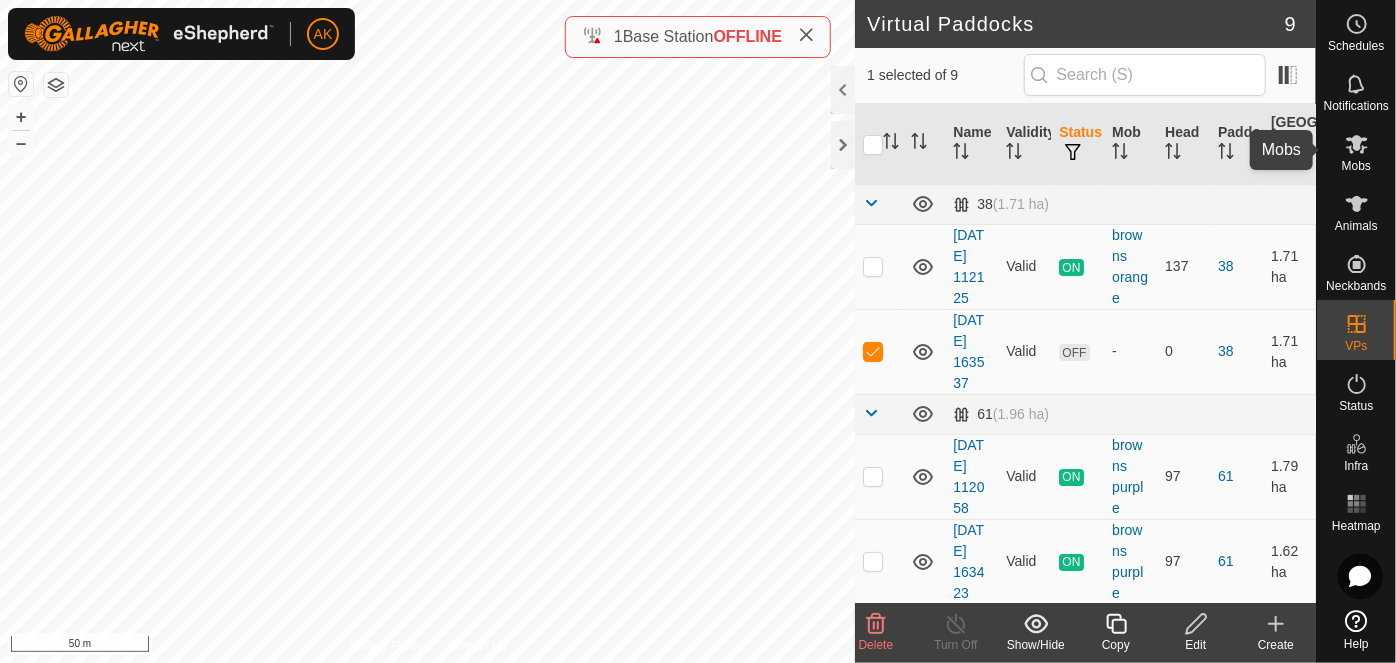 click 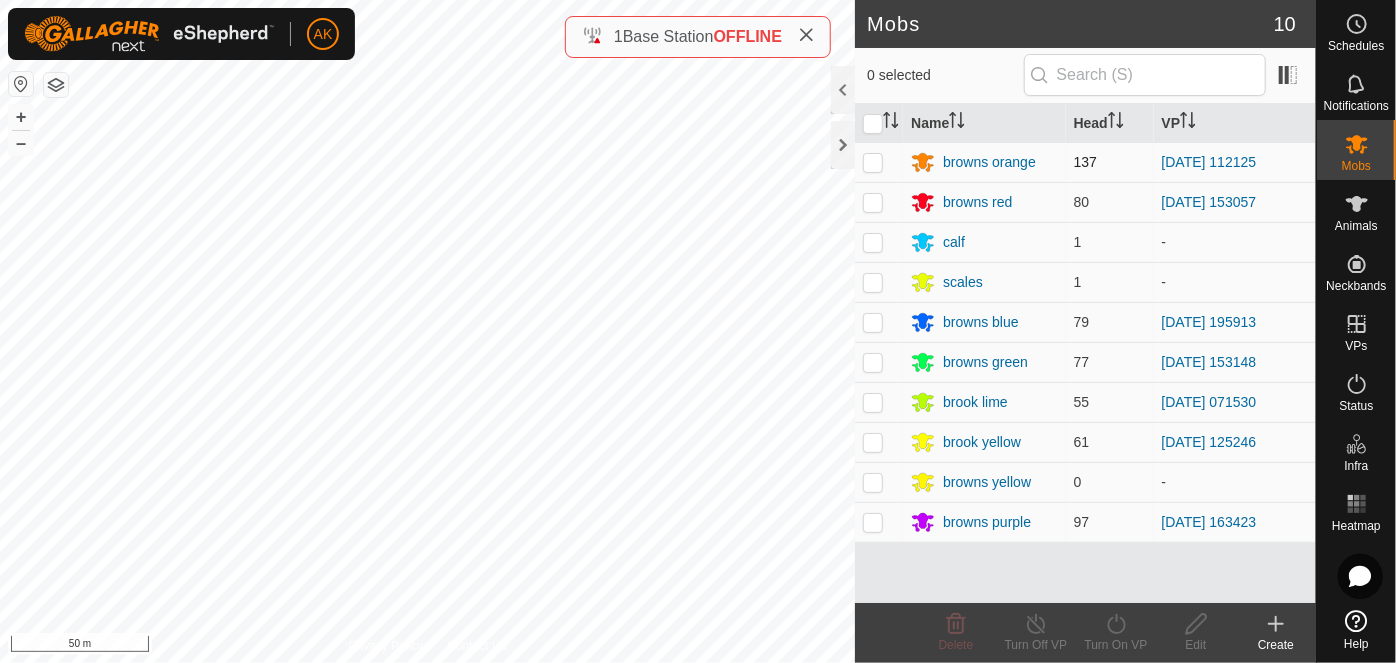 click at bounding box center [873, 162] 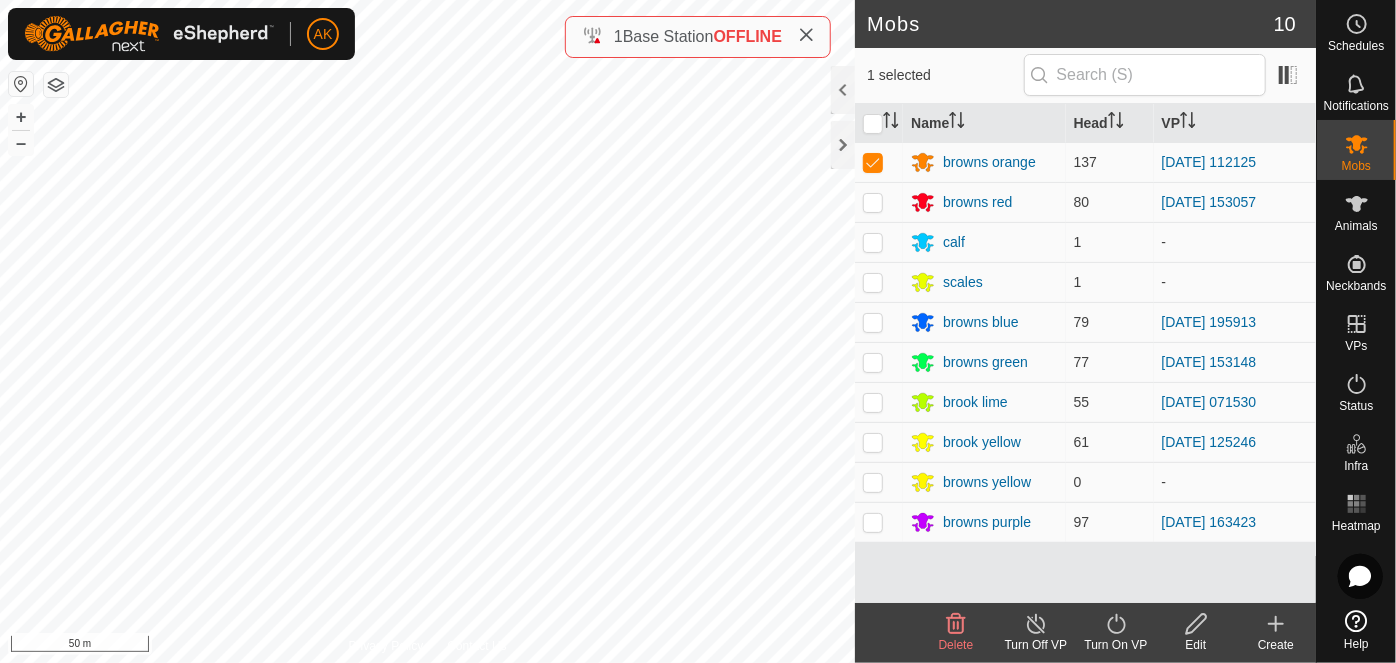click 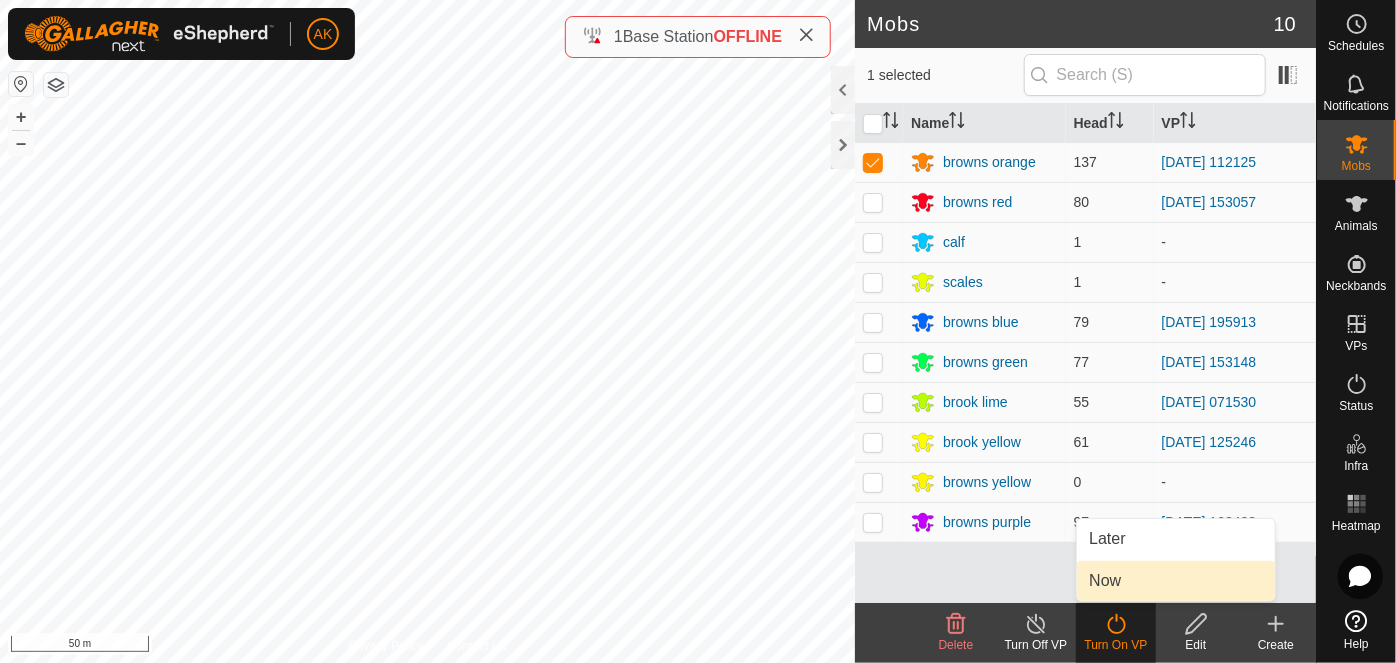 click on "Now" at bounding box center [1176, 581] 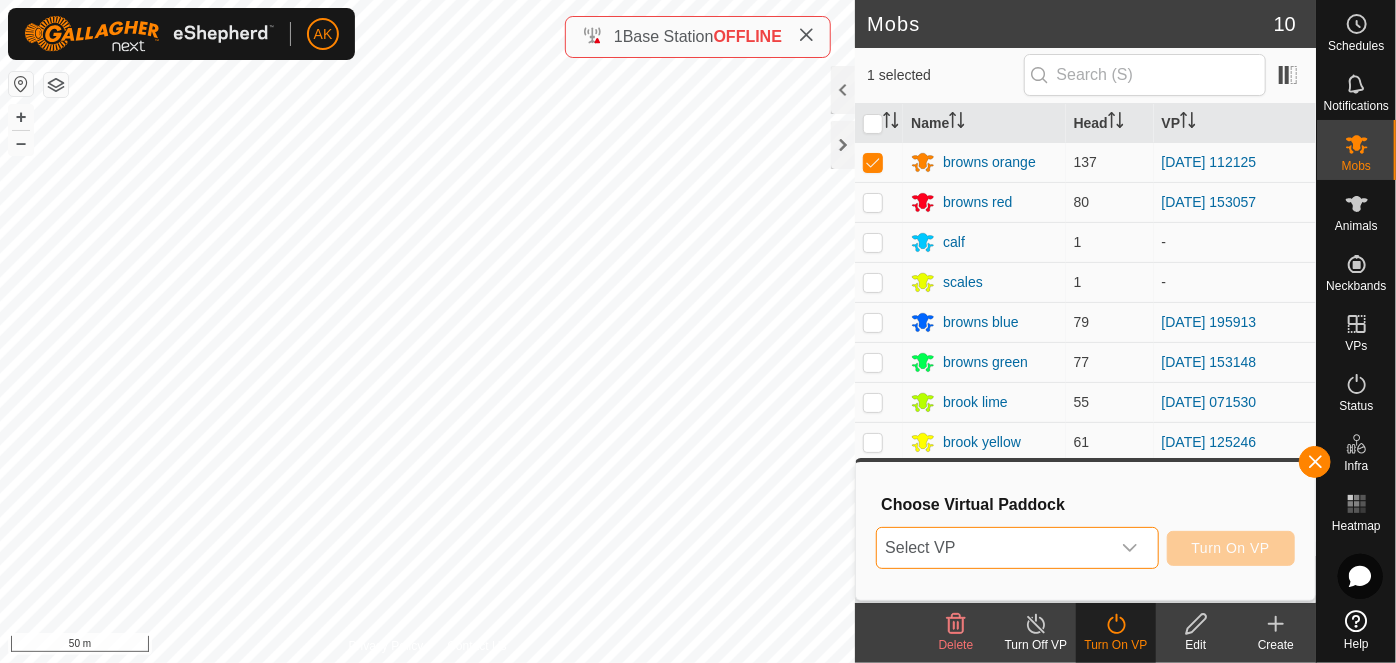 click on "Select VP" at bounding box center (993, 548) 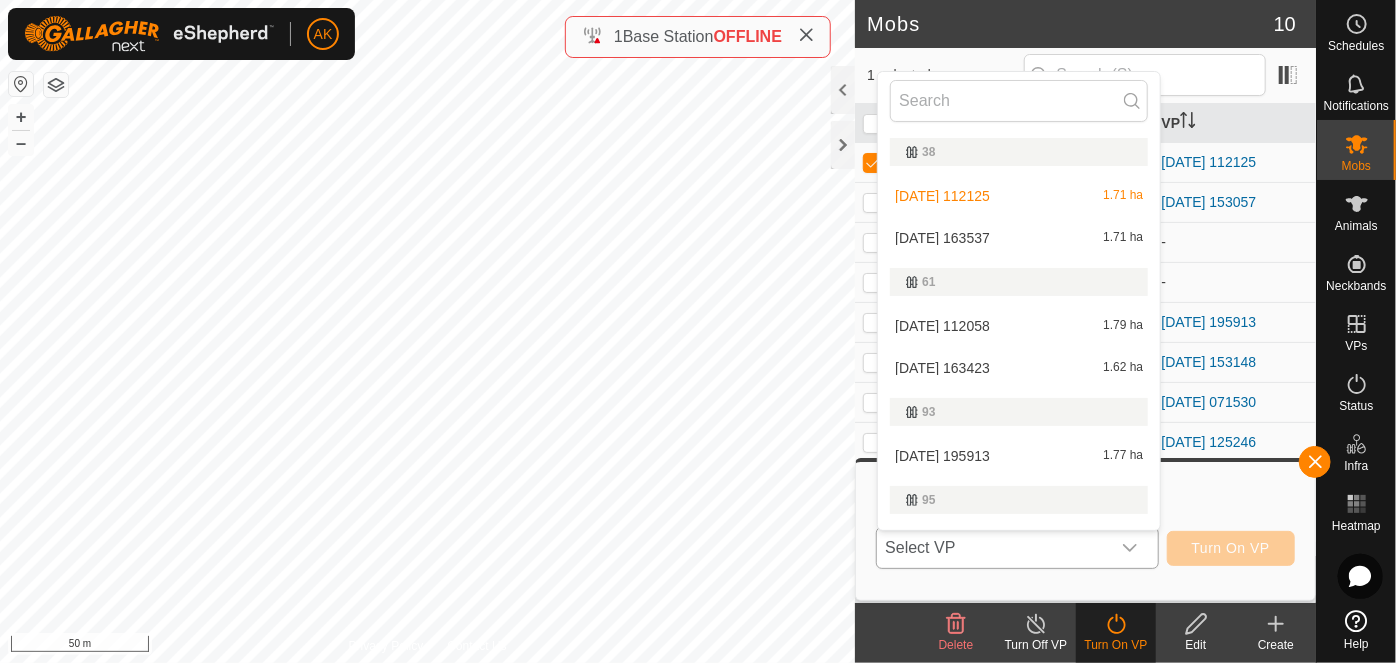 click on "2025-07-15 163537  1.71 ha" at bounding box center [1019, 238] 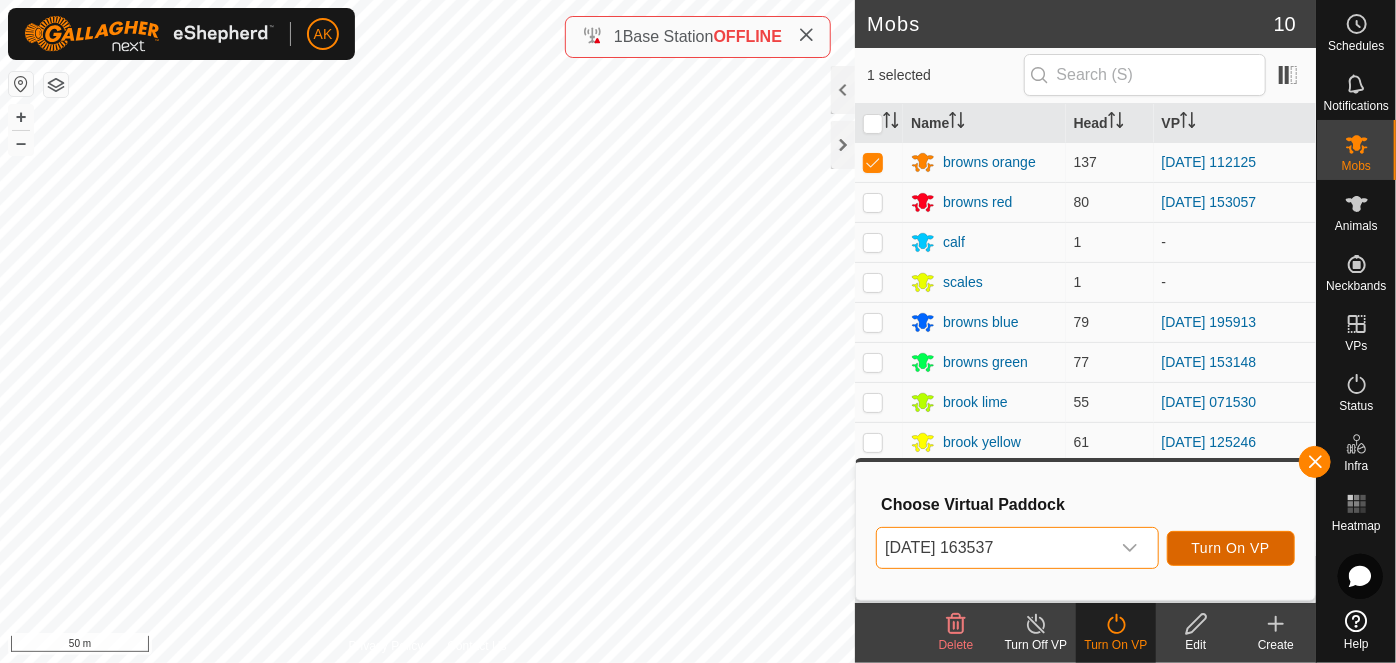 click on "Turn On VP" at bounding box center (1231, 548) 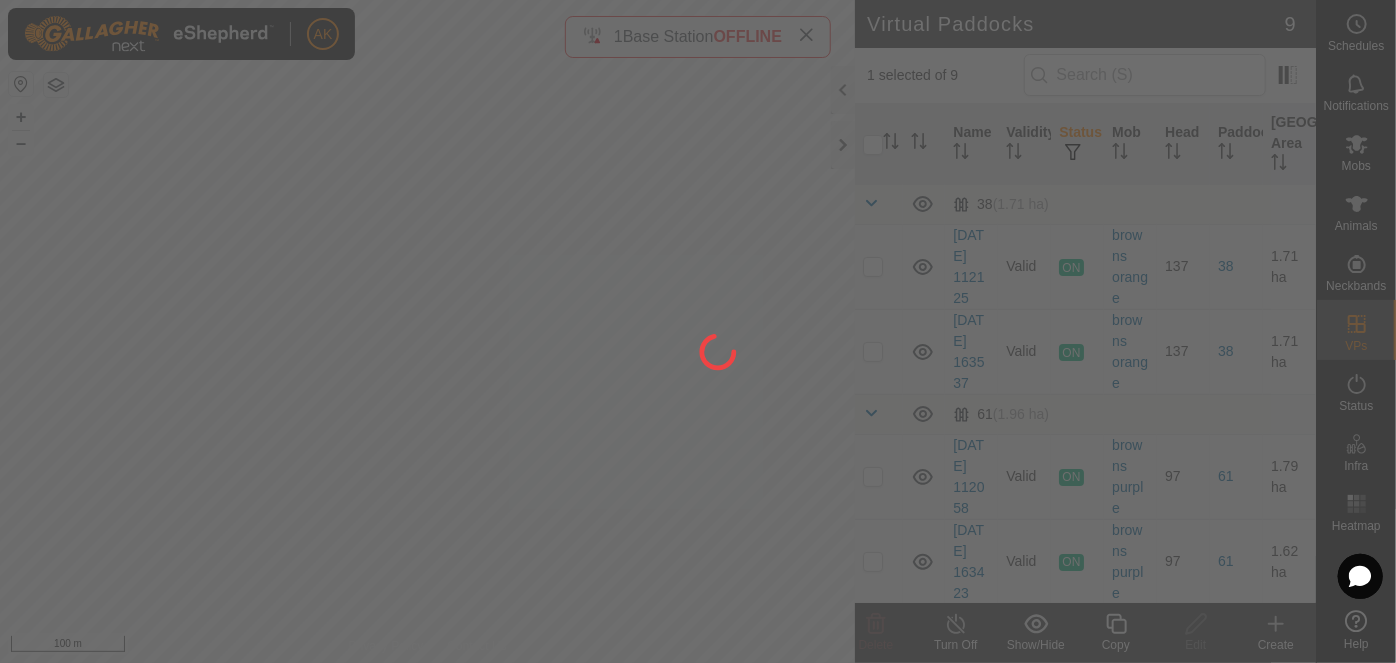 click 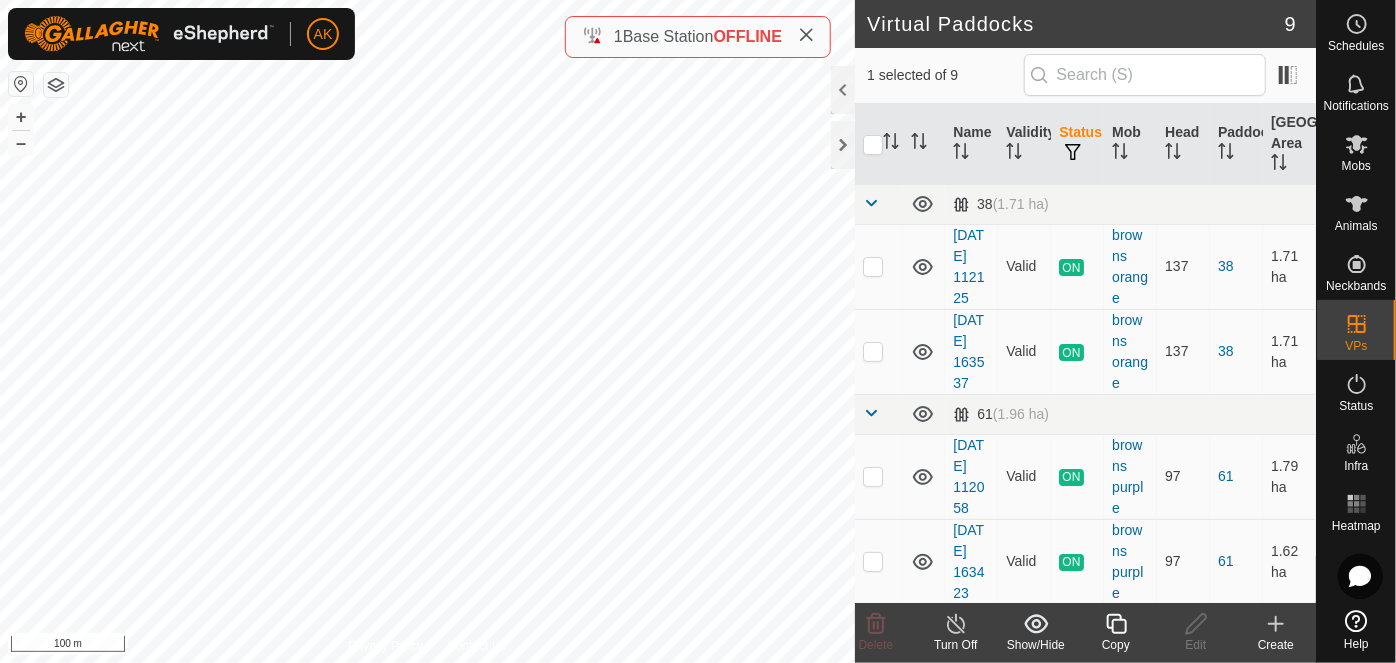 click 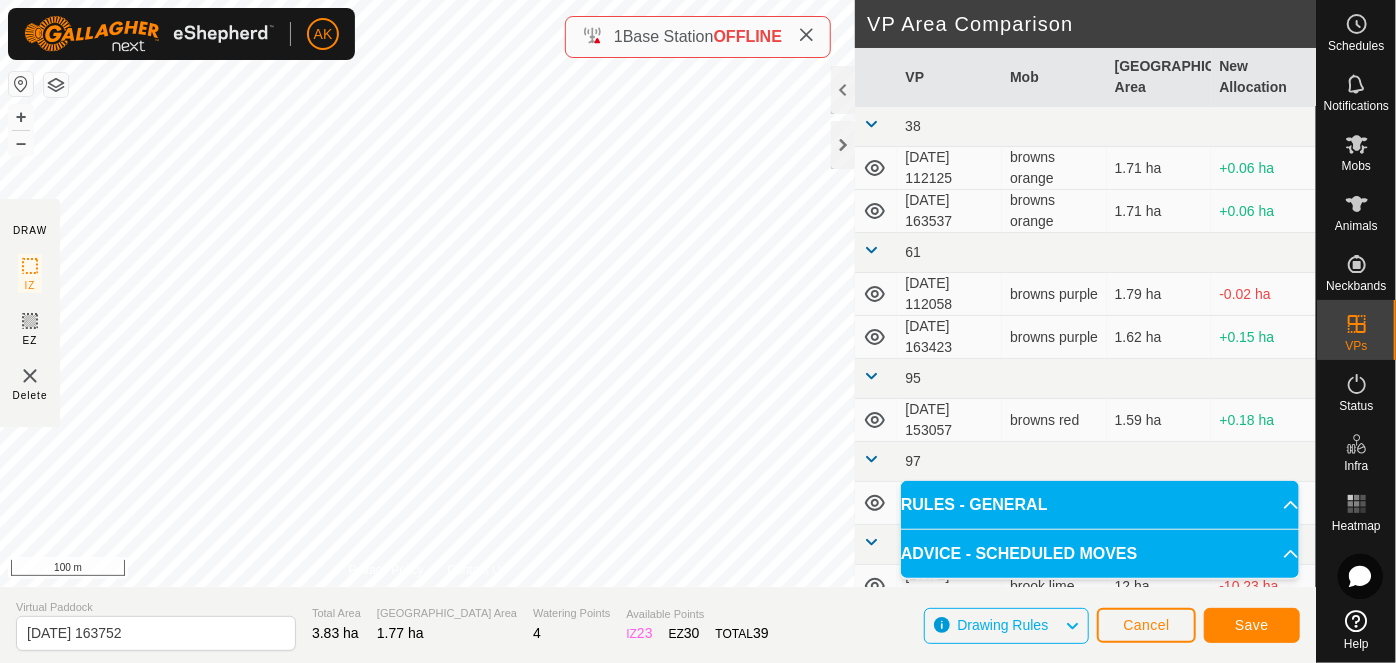click on "DRAW IZ EZ Delete Privacy Policy Contact Us IZ interior angle must be larger than 80°  (Current: 60.4°) . + – ⇧ i 100 m VP Area Comparison     VP   Mob   Grazing Area   New Allocation  38  2025-07-15 112125   browns orange   1.71 ha  +0.06 ha  2025-07-15 163537   browns orange   1.71 ha  +0.06 ha 61  2025-07-15 112058   browns purple   1.79 ha  -0.02 ha  2025-07-15 163423   browns purple   1.62 ha  +0.15 ha 95  2025-07-14 153057   browns red   1.59 ha  +0.18 ha 97  2025-07-14 153148   browns green   1.7 ha  +0.07 ha Days Corner  2025-07-14 071530   brook lime   12 ha  -10.23 ha Ebbecks Corner  2025-07-14 125246   brook yellow   11.23 ha  -9.46 ha Virtual Paddock 2025-07-15 163752 Total Area 3.83 ha Grazing Area 1.77 ha Watering Points 4 Available Points  IZ   23  EZ  30  TOTAL   39 Drawing Rules Cancel Save" 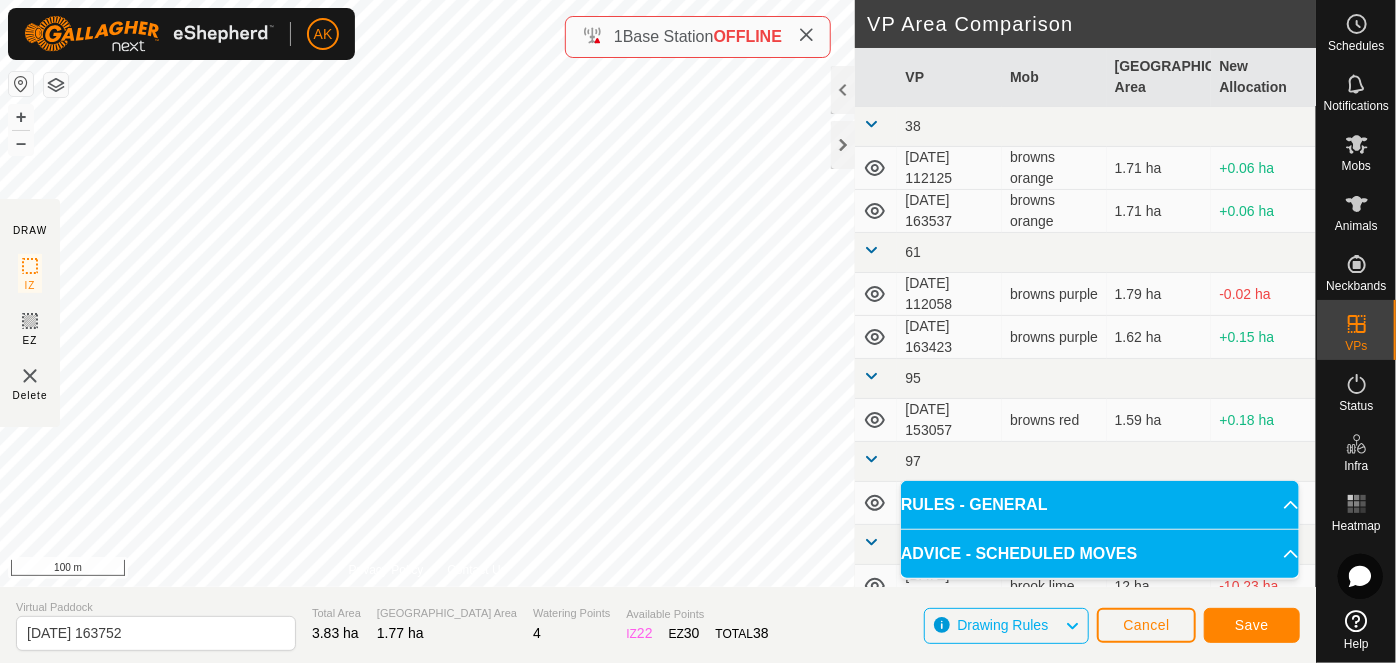 click on "AK Schedules Notifications Mobs Animals Neckbands VPs Status Infra Heatmap Help DRAW IZ EZ Delete Privacy Policy Contact Us IZ interior angle must be larger than 80°  (Current: 60.4°) . + – ⇧ i 100 m VP Area Comparison     VP   Mob   Grazing Area   New Allocation  38  2025-07-15 112125   browns orange   1.71 ha  +0.06 ha  2025-07-15 163537   browns orange   1.71 ha  +0.06 ha 61  2025-07-15 112058   browns purple   1.79 ha  -0.02 ha  2025-07-15 163423   browns purple   1.62 ha  +0.15 ha 95  2025-07-14 153057   browns red   1.59 ha  +0.18 ha 97  2025-07-14 153148   browns green   1.7 ha  +0.07 ha Days Corner  2025-07-14 071530   brook lime   12 ha  -10.23 ha Ebbecks Corner  2025-07-14 125246   brook yellow   11.23 ha  -9.46 ha Virtual Paddock 2025-07-15 163752 Total Area 3.83 ha Grazing Area 1.77 ha Watering Points 4 Available Points  IZ   22  EZ  30  TOTAL   38 Drawing Rules Cancel Save 1  Base Station  OFFLINE" 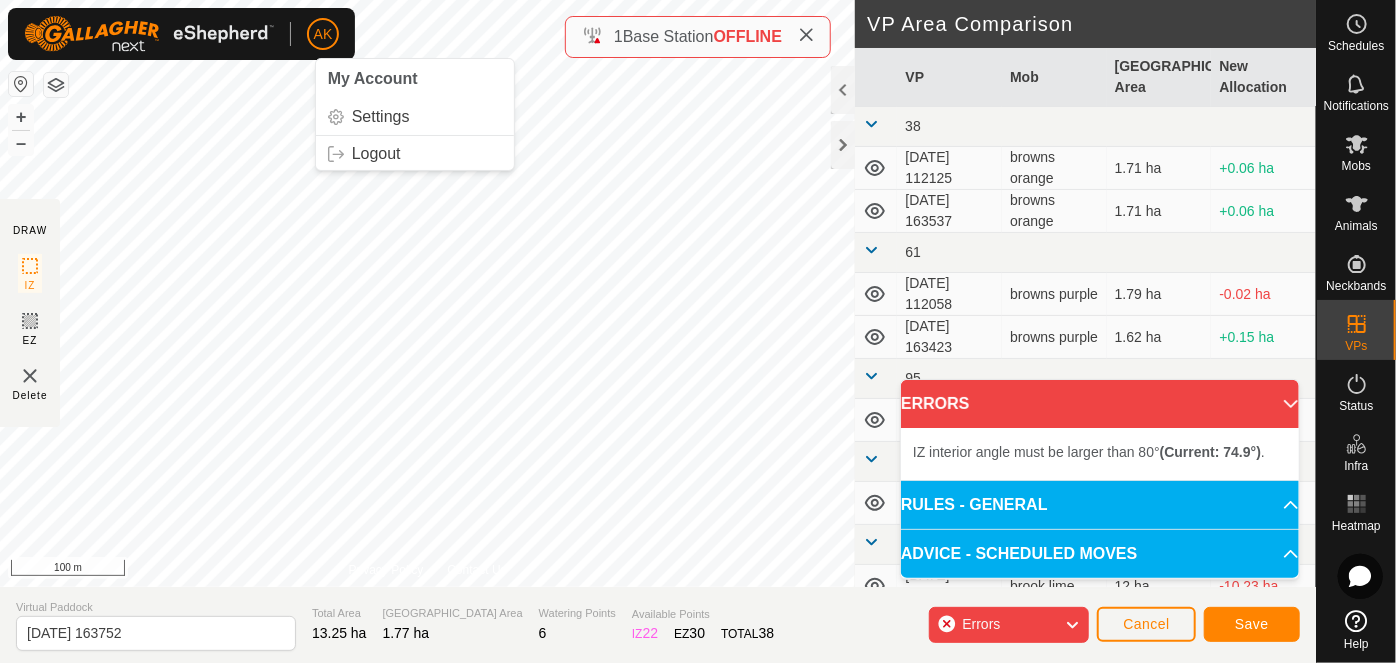 click on "AK My Account Settings Logout Schedules Notifications Mobs Animals Neckbands VPs Status Infra Heatmap Help DRAW IZ EZ Delete Privacy Policy Contact Us IZ interior angle must be larger than 80°  (Current: 79.1°) . + – ⇧ i 100 m VP Area Comparison     VP   Mob   Grazing Area   New Allocation  38  2025-07-15 112125   browns orange   1.71 ha  +0.06 ha  2025-07-15 163537   browns orange   1.71 ha  +0.06 ha 61  2025-07-15 112058   browns purple   1.79 ha  -0.02 ha  2025-07-15 163423   browns purple   1.62 ha  +0.15 ha 95  2025-07-14 153057   browns red   1.59 ha  +0.18 ha 97  2025-07-14 153148   browns green   1.7 ha  +0.07 ha Days Corner  2025-07-14 071530   brook lime   12 ha  -10.23 ha Ebbecks Corner  2025-07-14 125246   brook yellow   11.23 ha  -9.46 ha Virtual Paddock 2025-07-15 163752 Total Area 13.25 ha Grazing Area 1.77 ha Watering Points 6 Available Points  IZ   22  EZ  30  TOTAL   38 Errors Cancel Save 1  Base Station  OFFLINE" 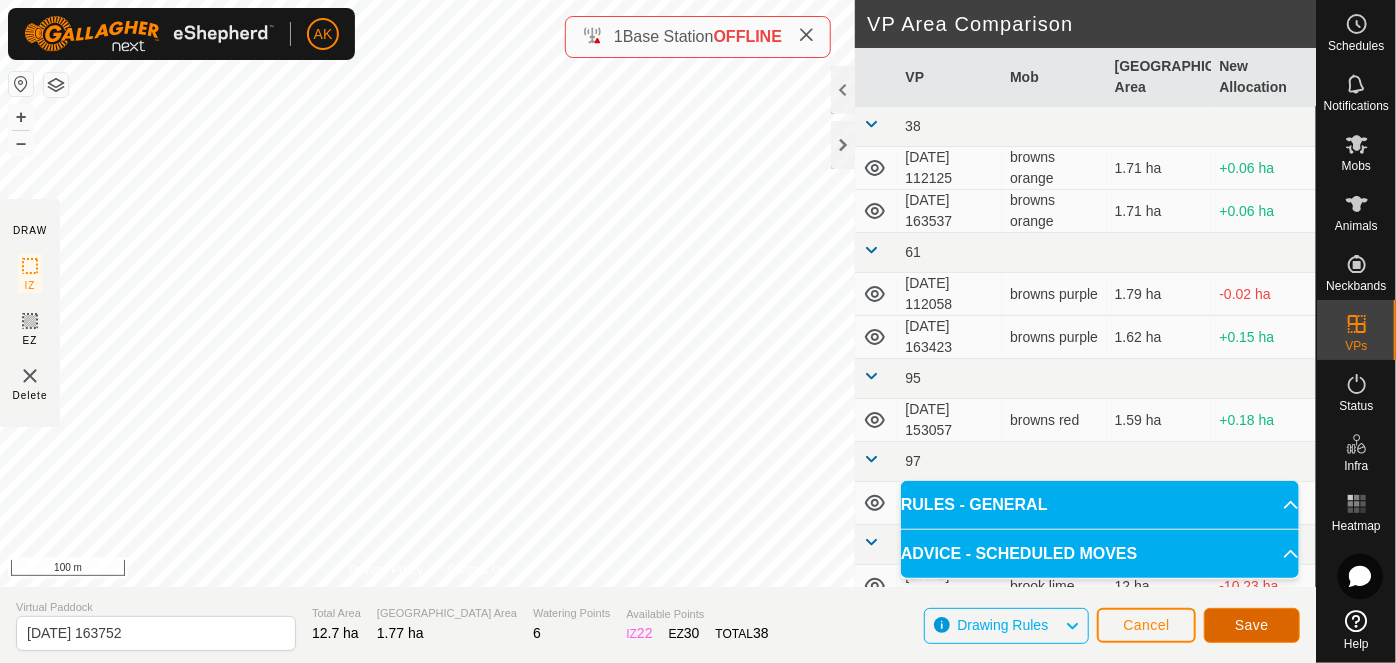 click on "Save" 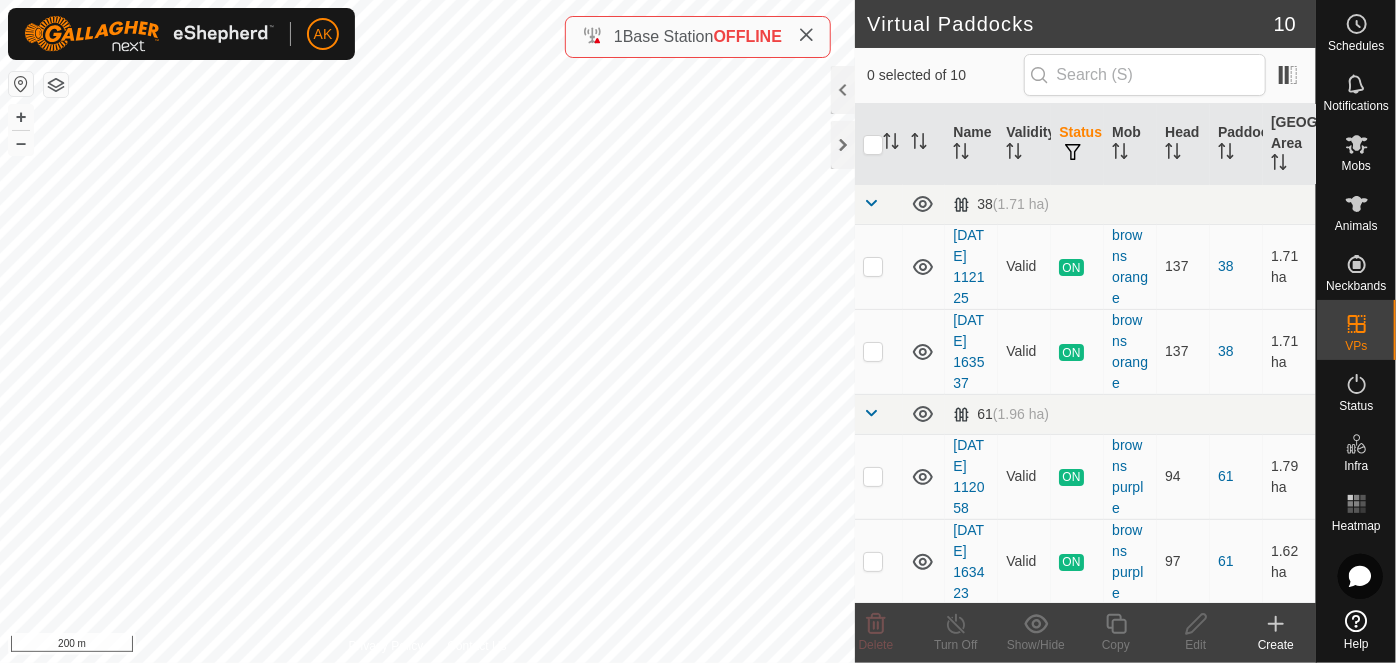 checkbox on "true" 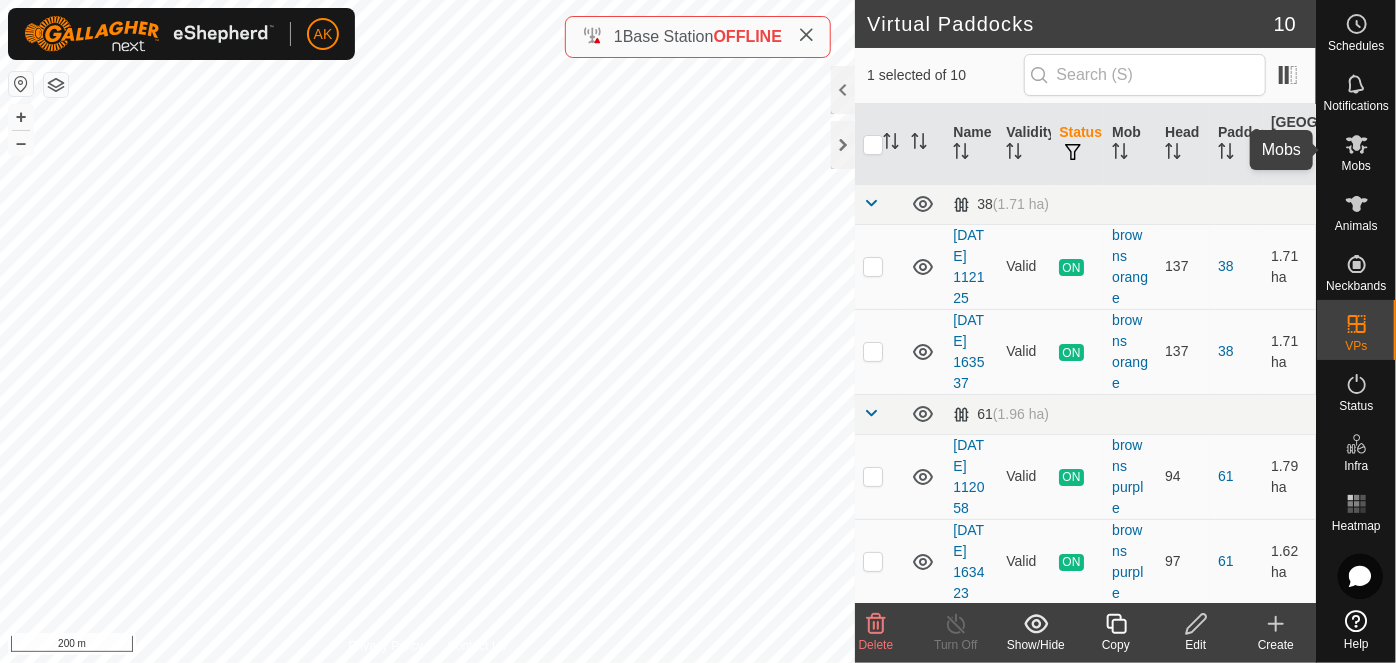 click 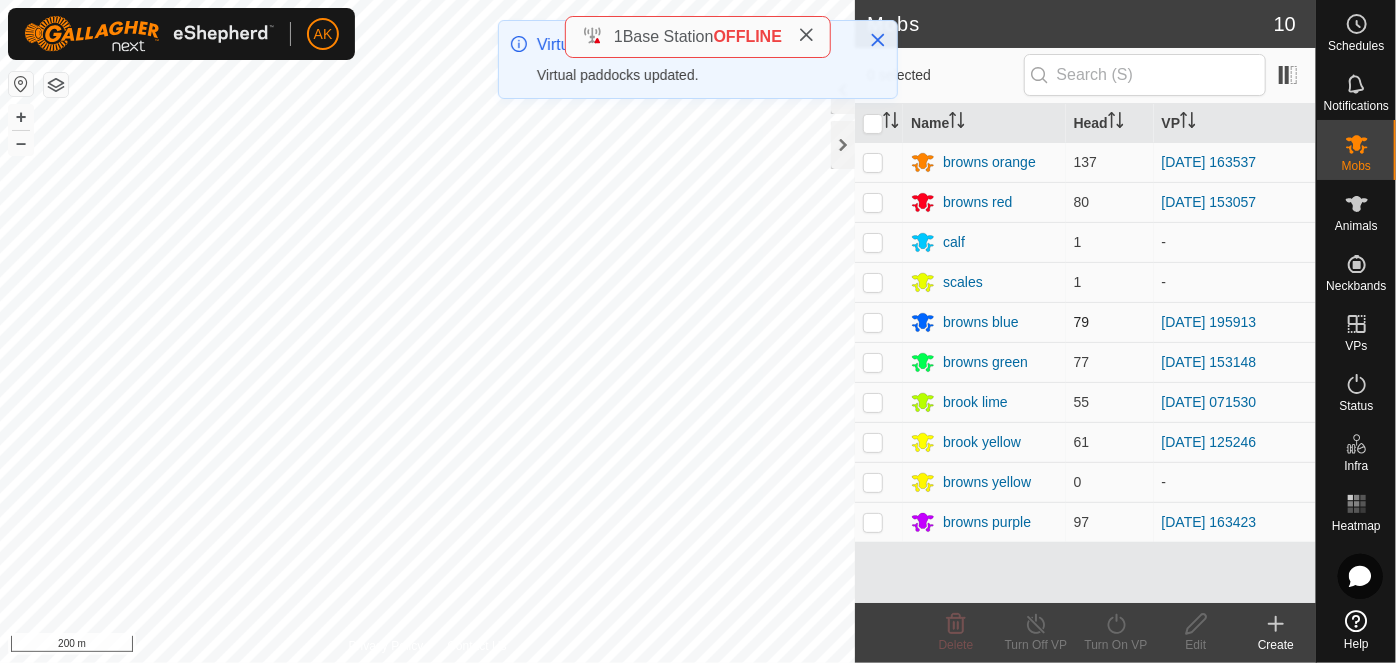 click at bounding box center [873, 322] 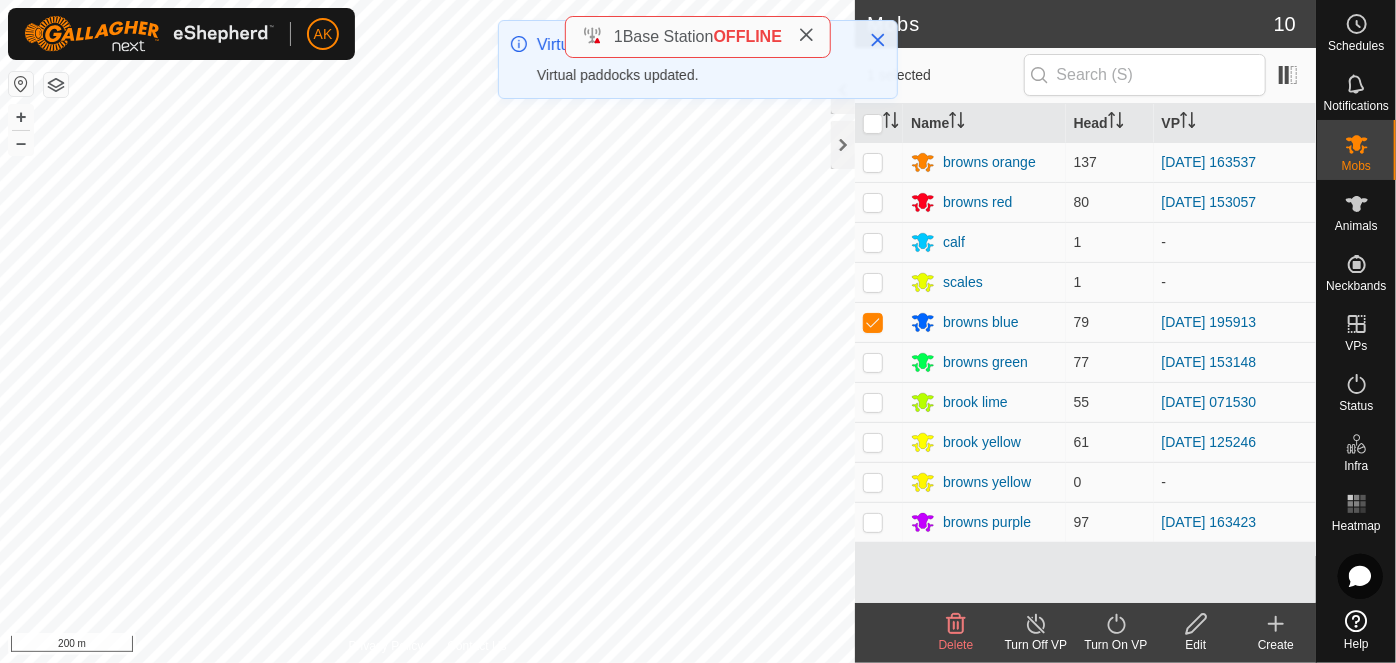 click 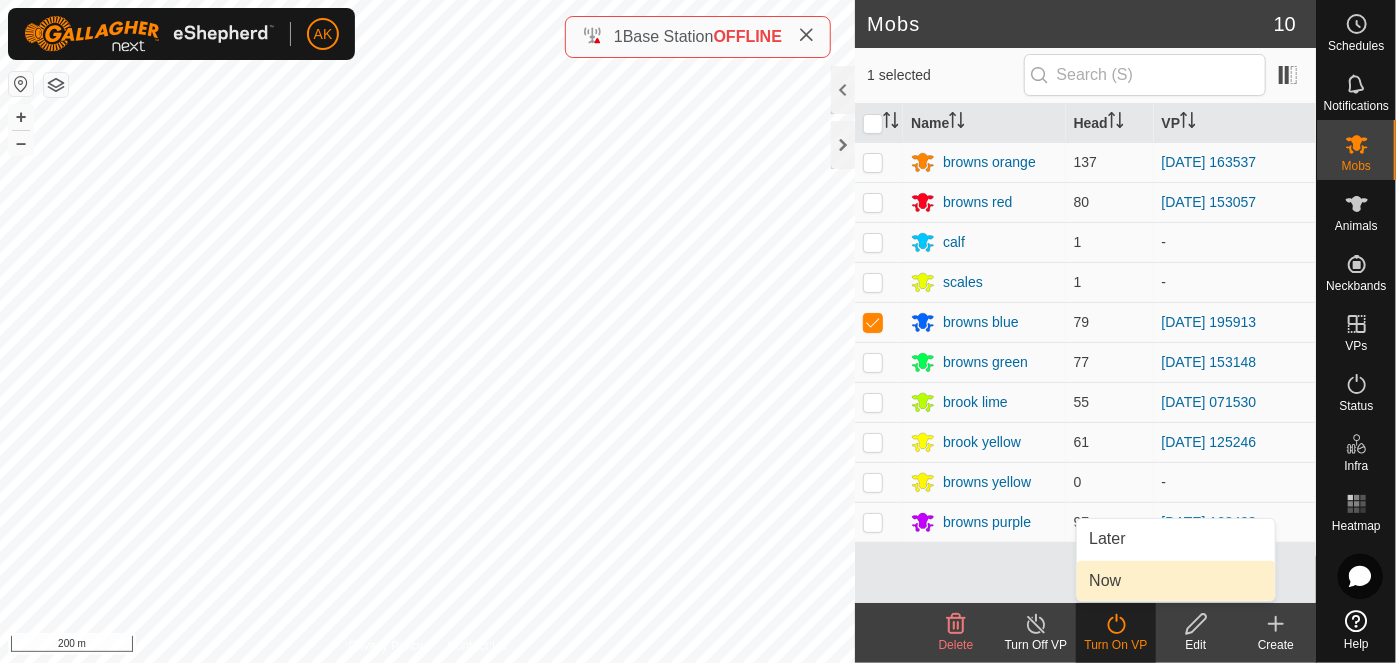 click on "Now" at bounding box center (1176, 581) 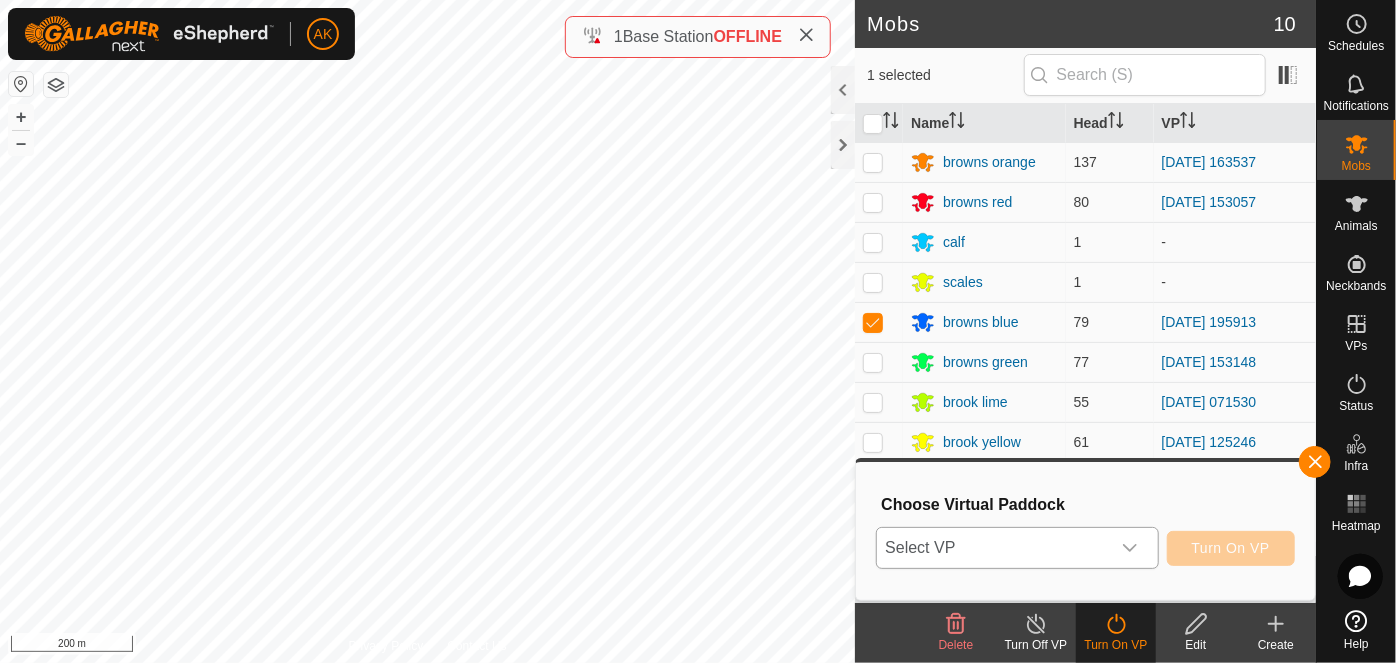 drag, startPoint x: 1016, startPoint y: 548, endPoint x: 1016, endPoint y: 537, distance: 11 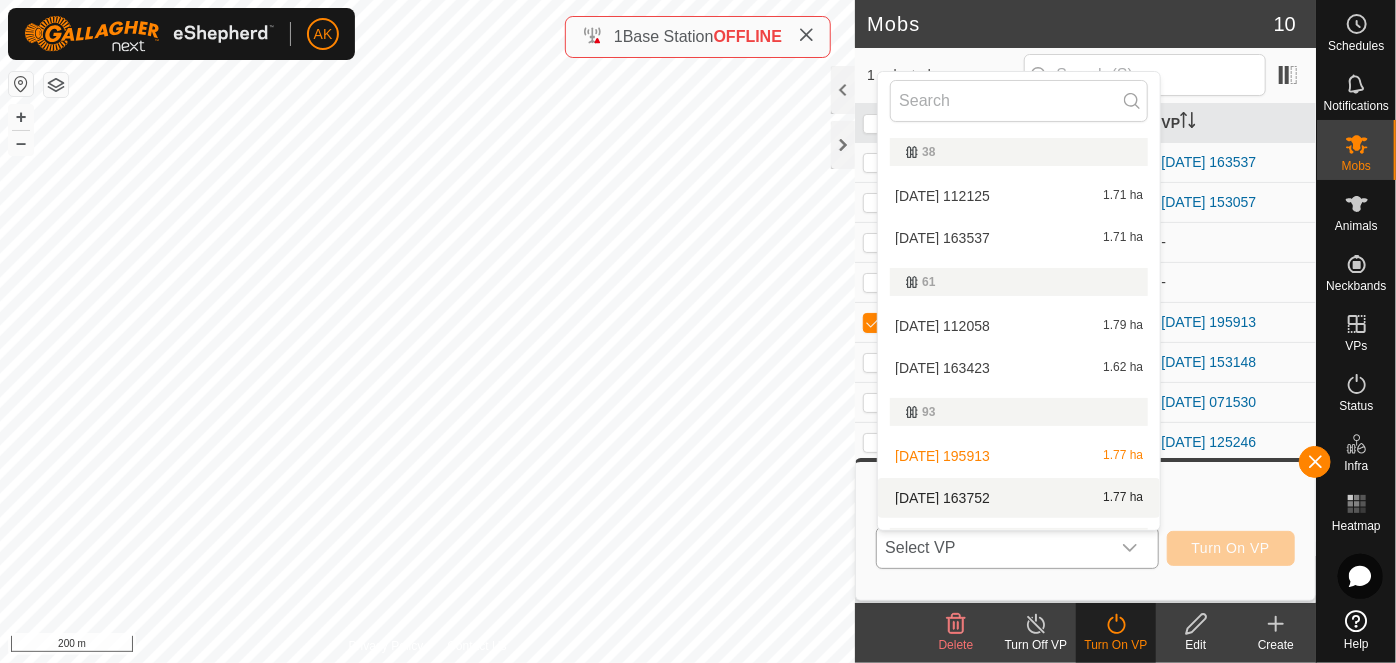 click on "2025-07-15 163752  1.77 ha" at bounding box center (1019, 498) 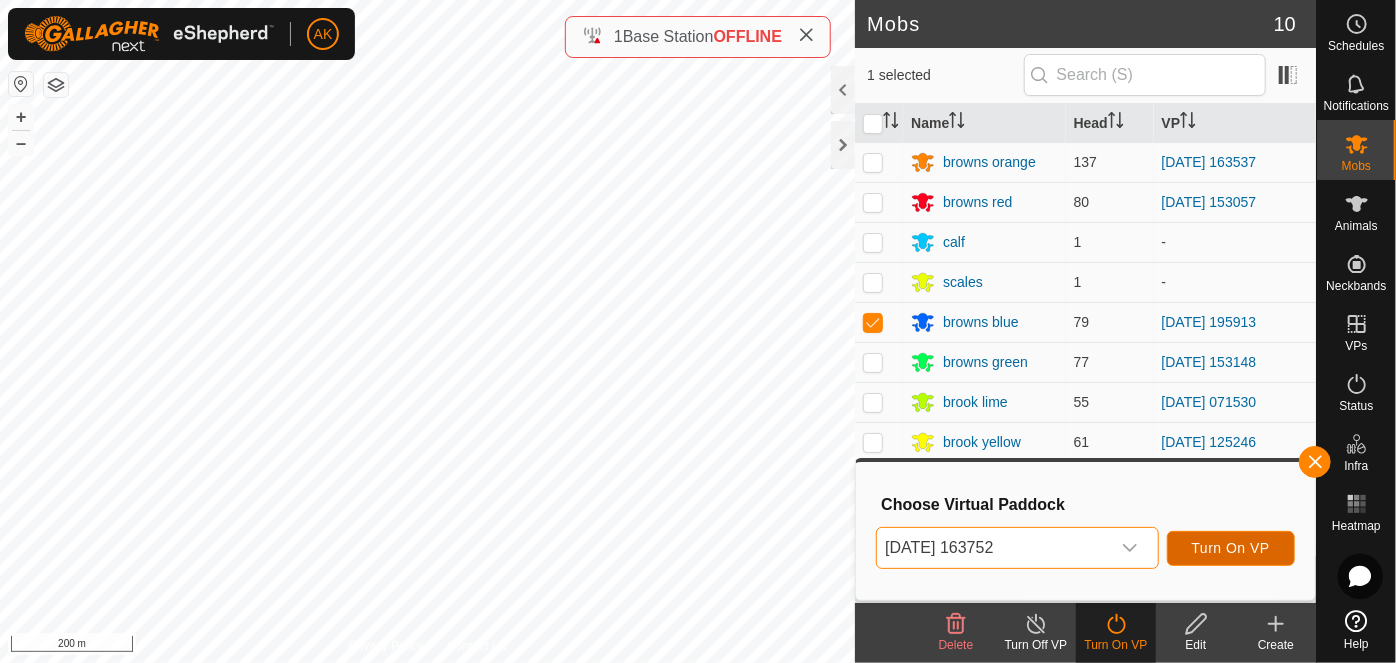 click on "Turn On VP" at bounding box center (1231, 548) 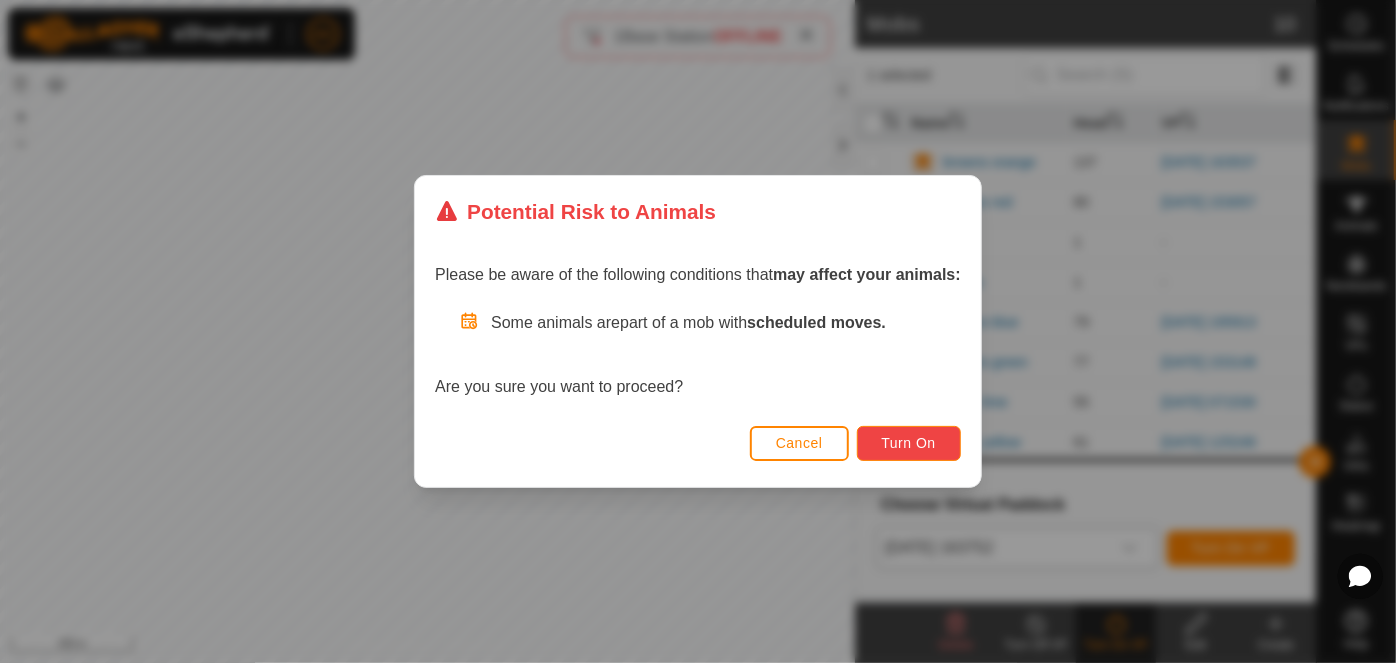 click on "Turn On" at bounding box center [909, 443] 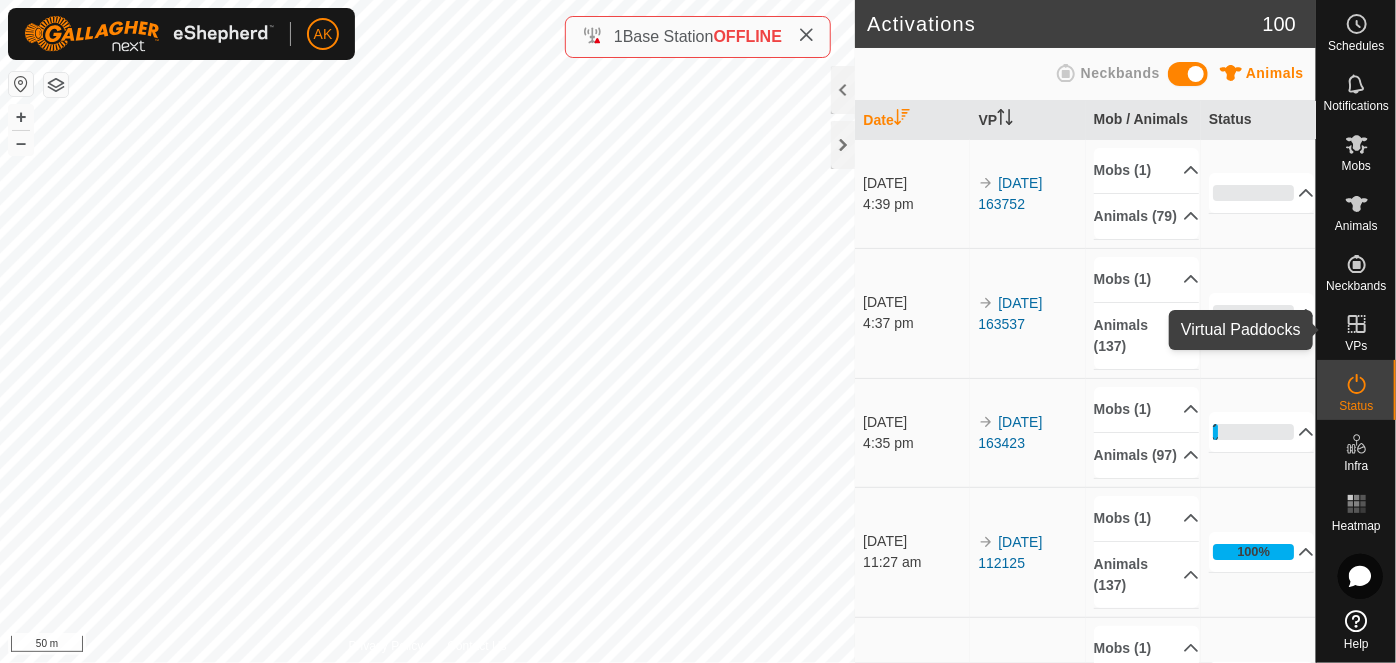 click 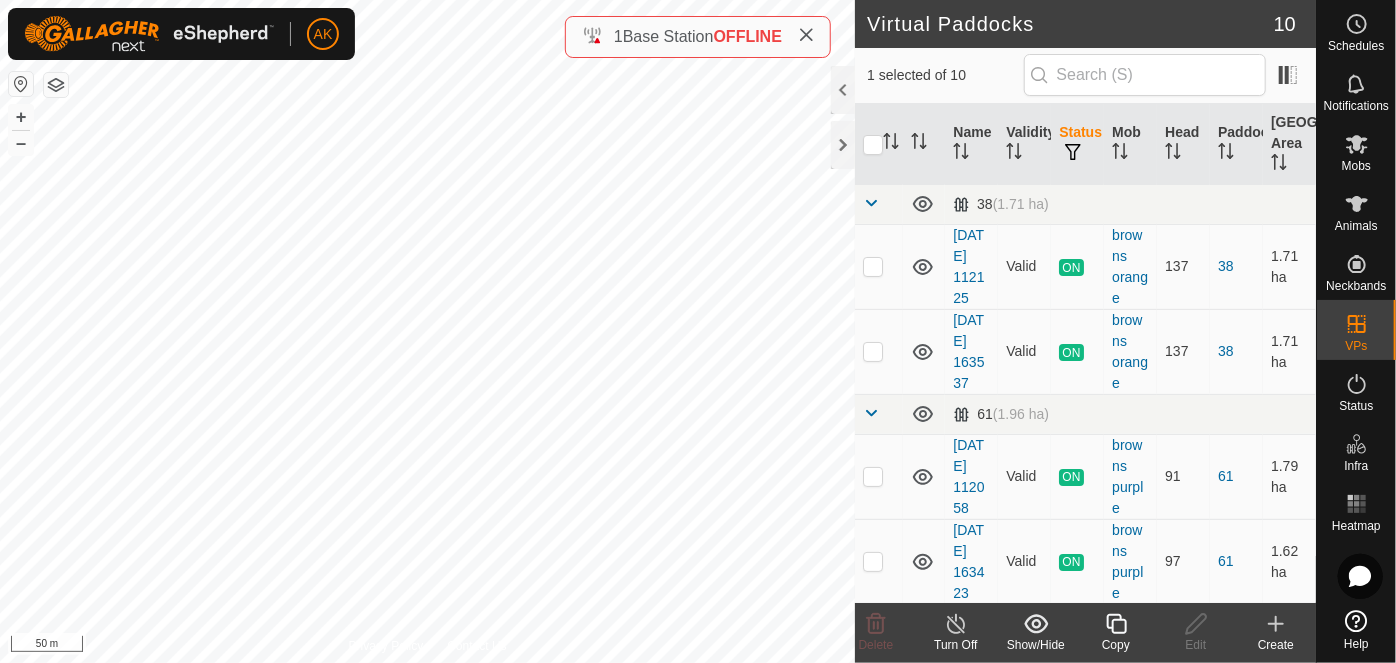 checkbox on "false" 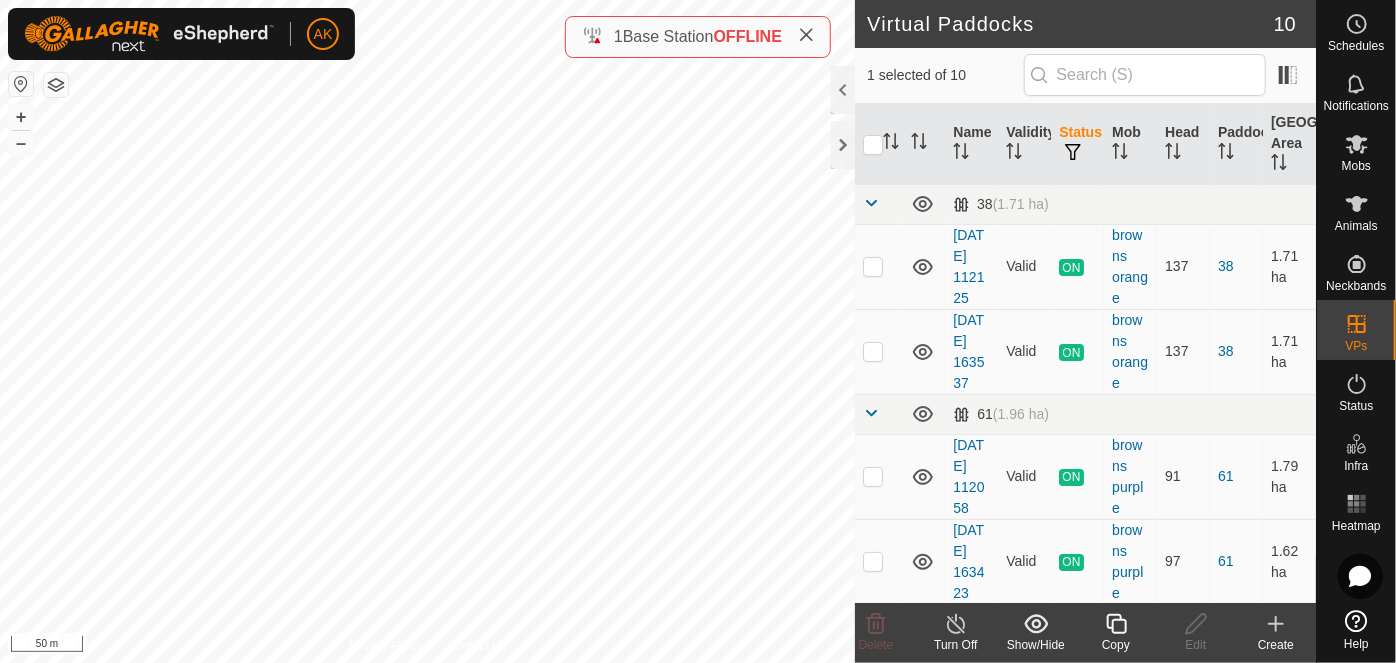 checkbox on "true" 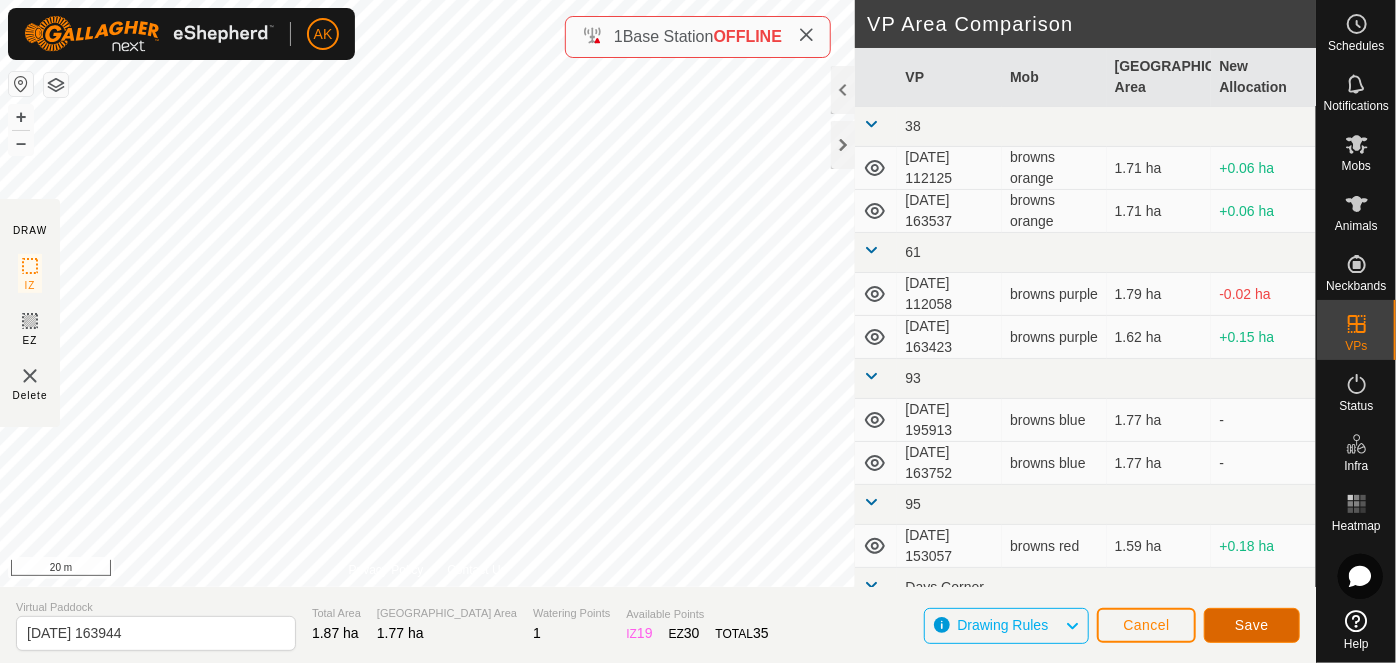 click on "Save" 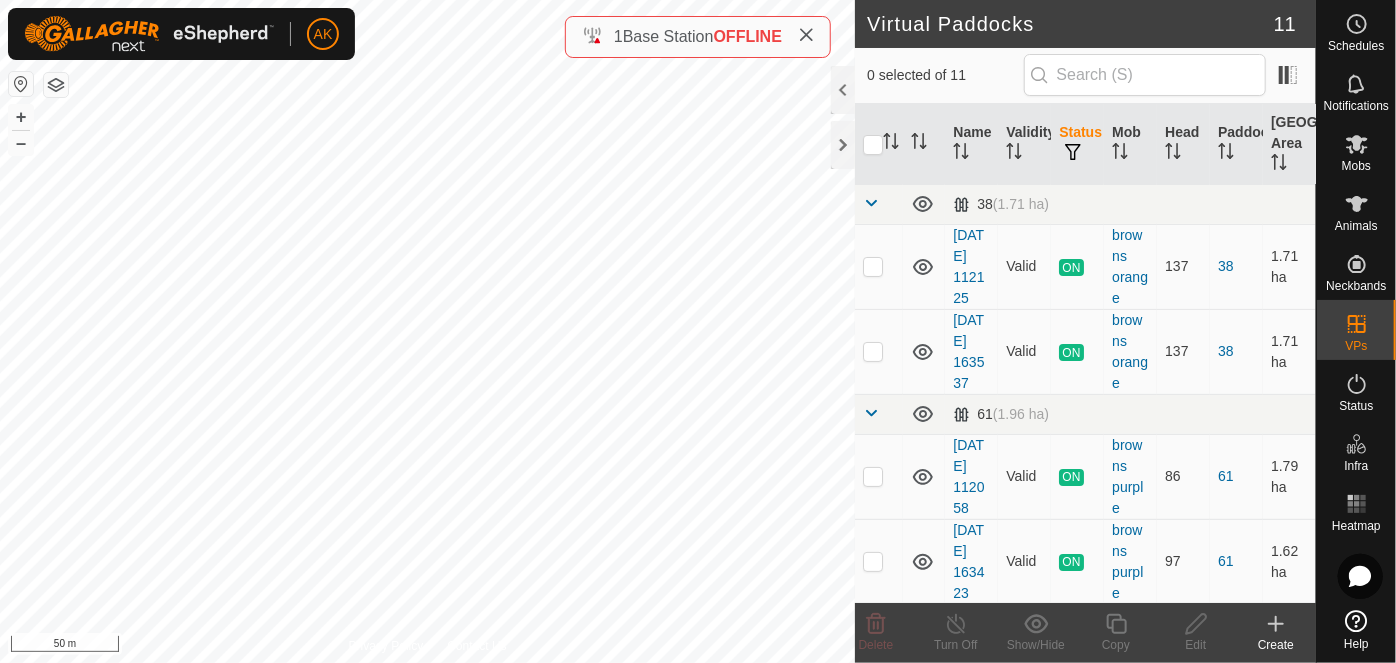 checkbox on "true" 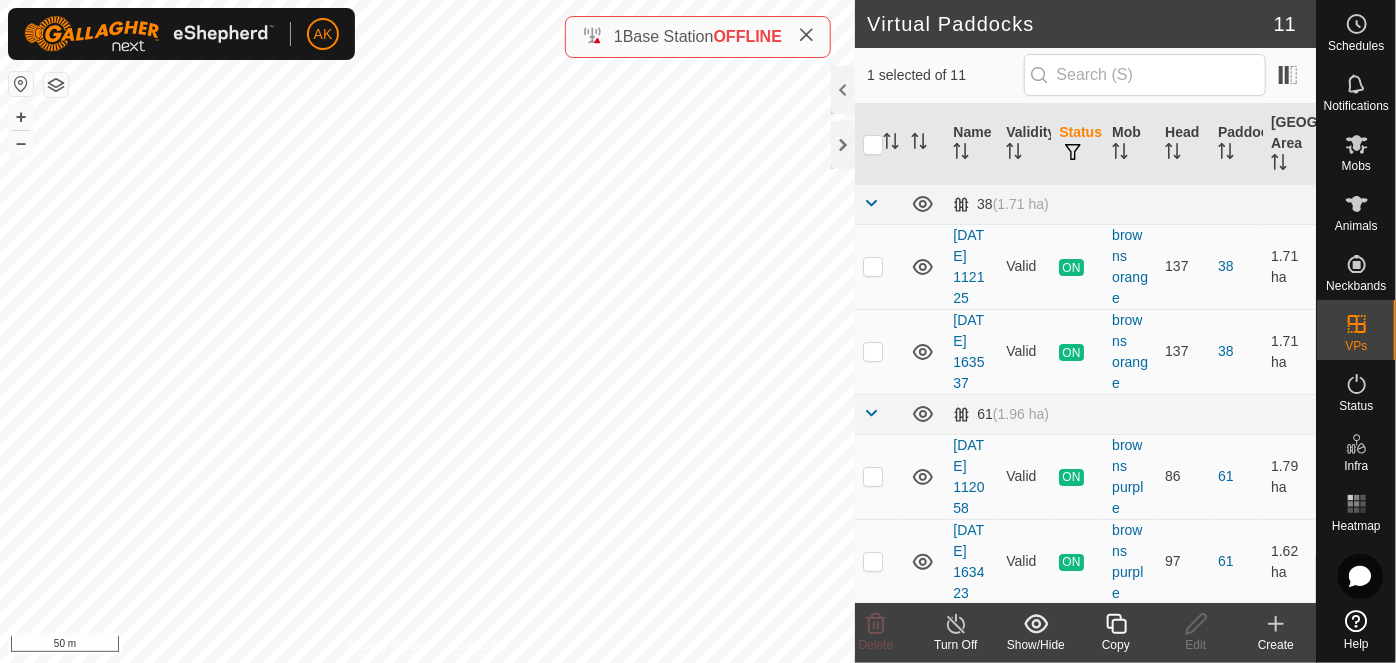 click 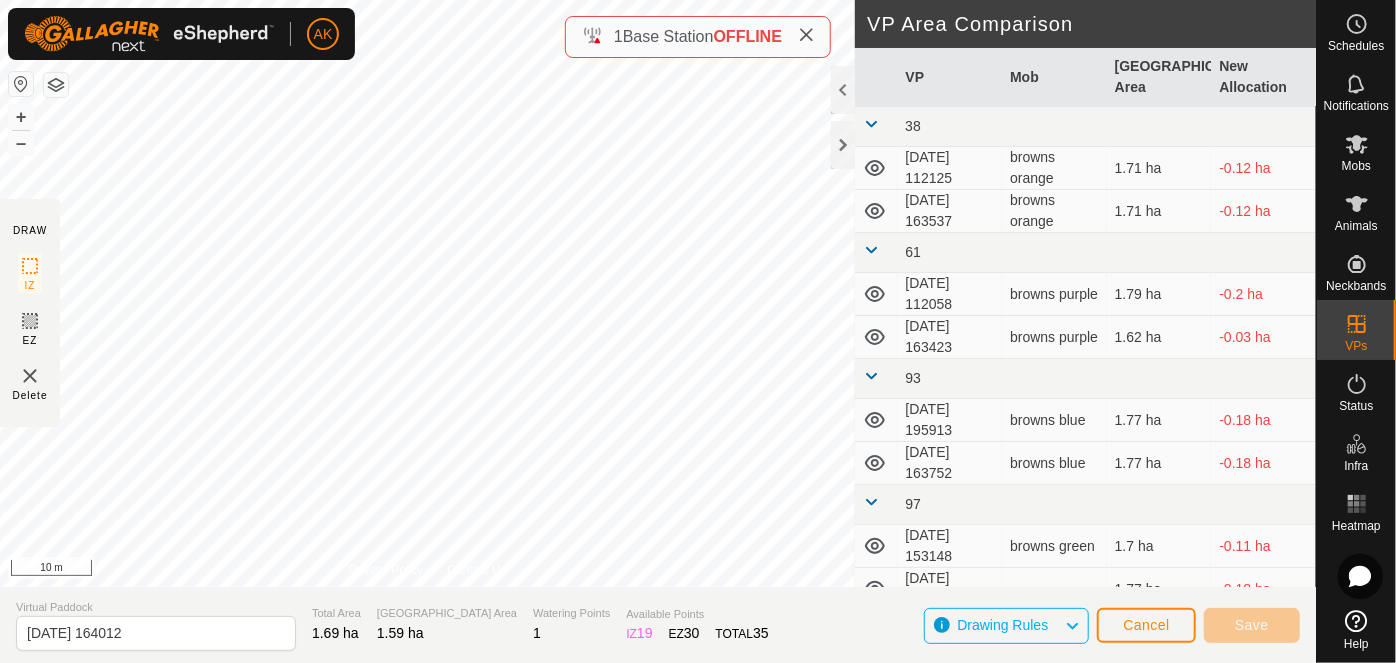 type on "2025-07-15 164017" 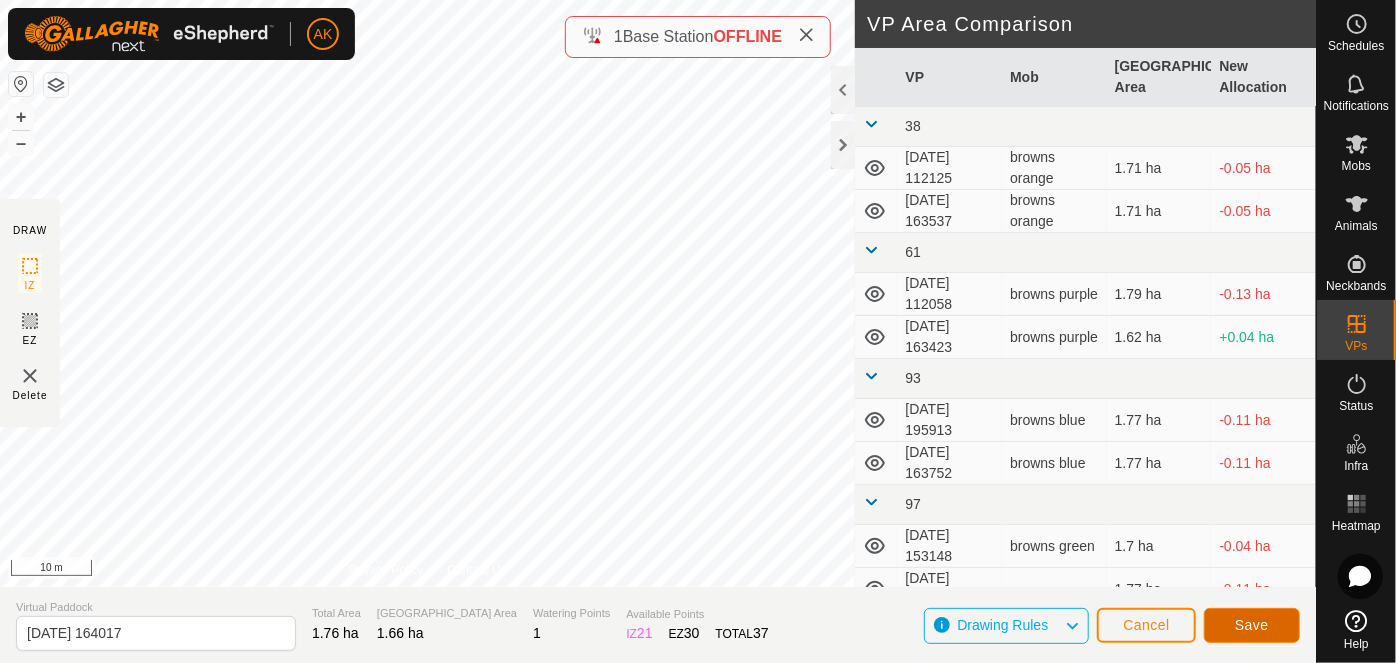 click on "Save" 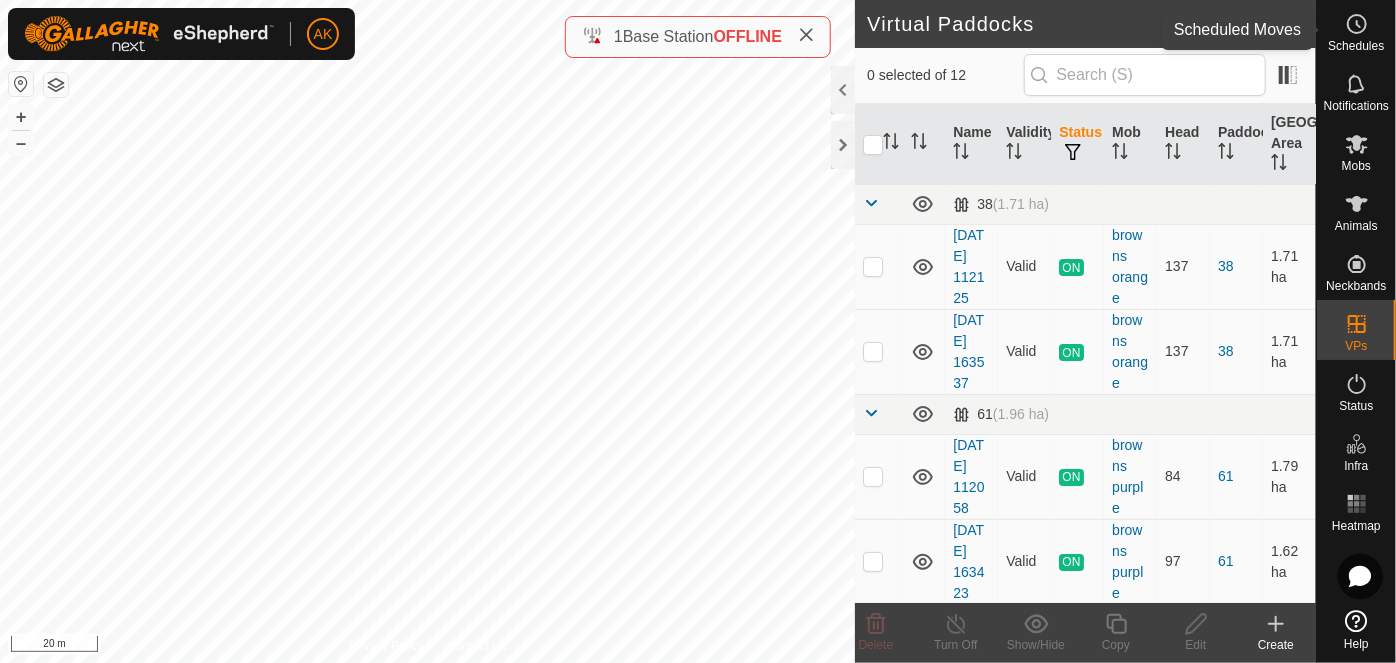 click 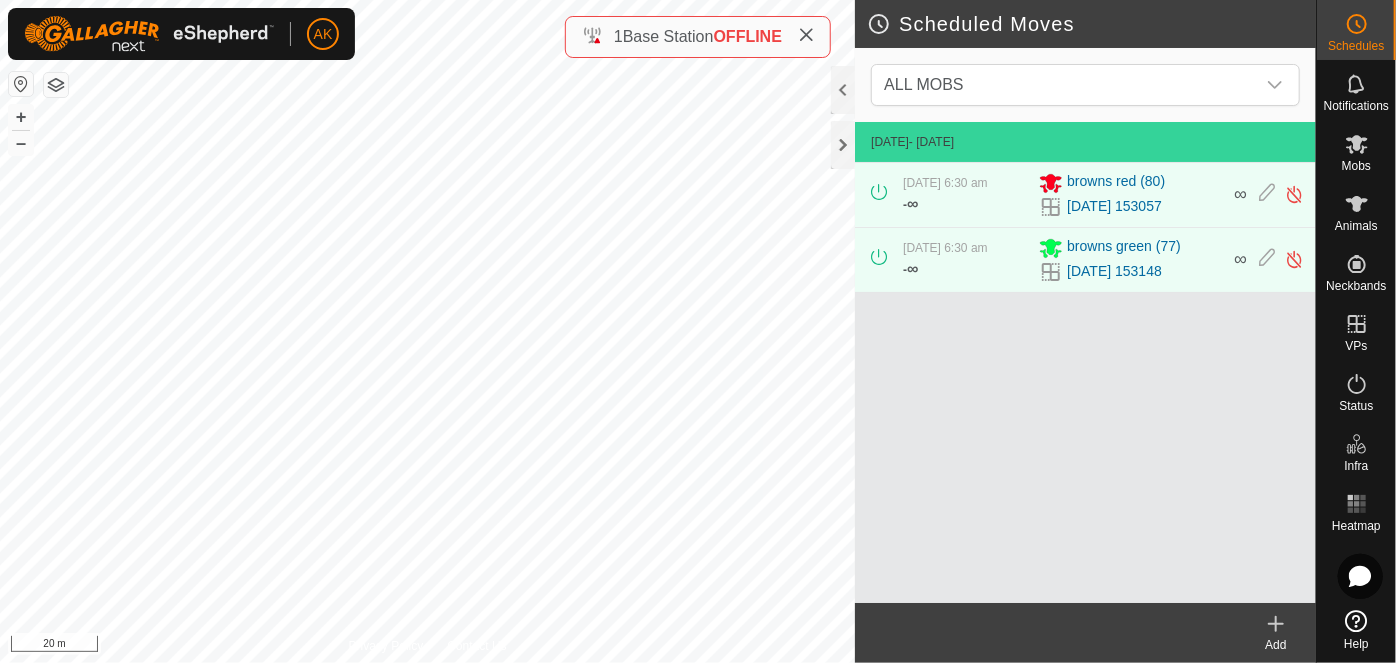 click 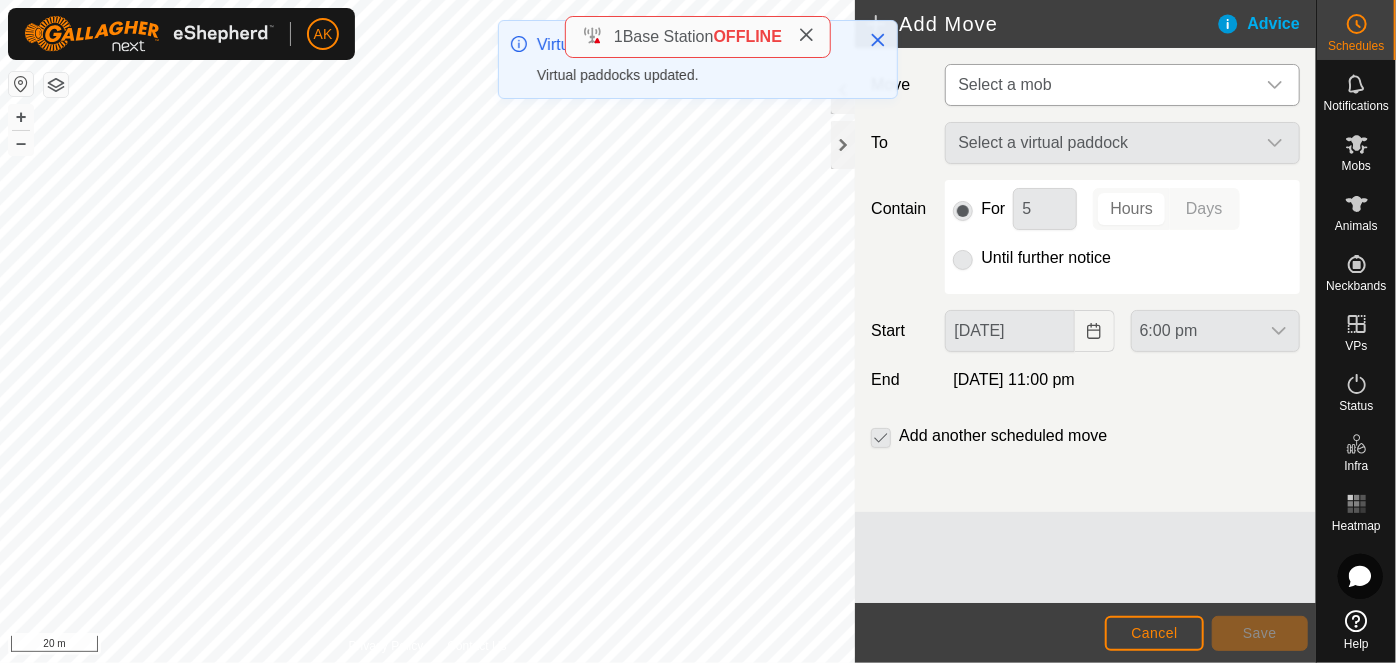 click on "Select a mob" at bounding box center (1004, 84) 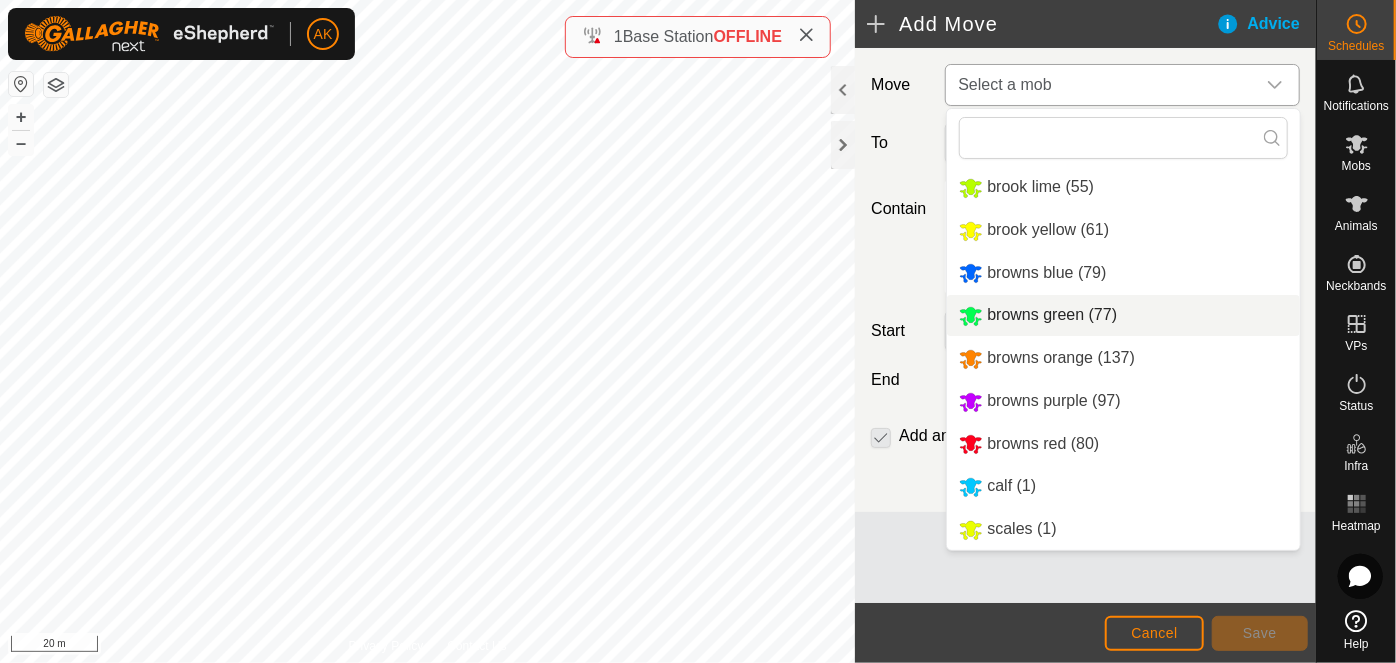 click on "browns green (77)" at bounding box center (1123, 315) 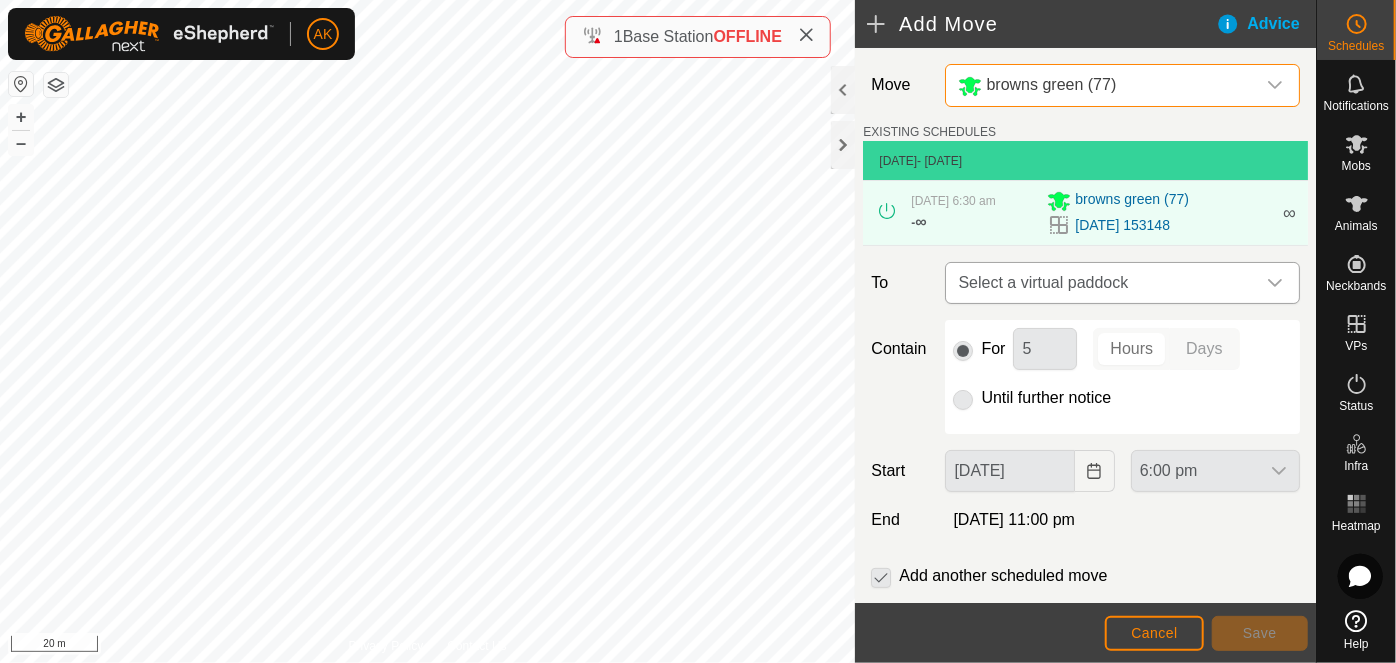 click on "Select a virtual paddock" at bounding box center [1102, 283] 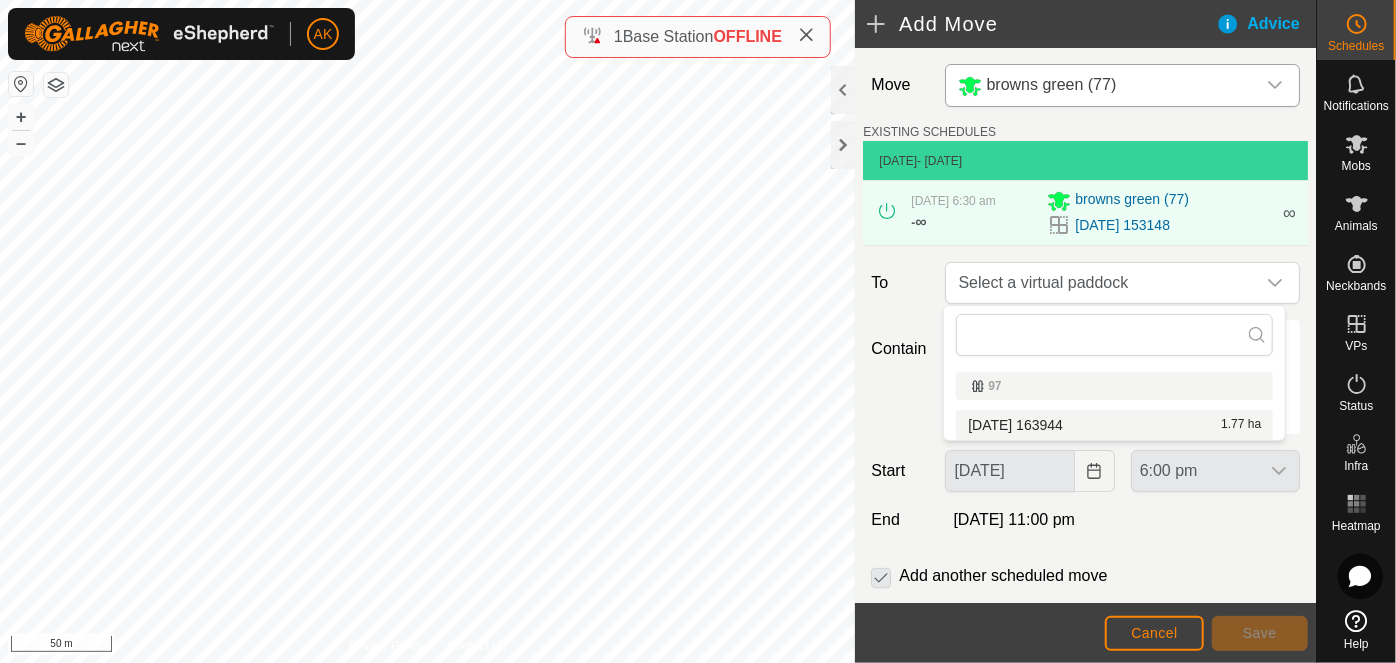 click on "2025-07-15 163944  1.77 ha" at bounding box center (1114, 425) 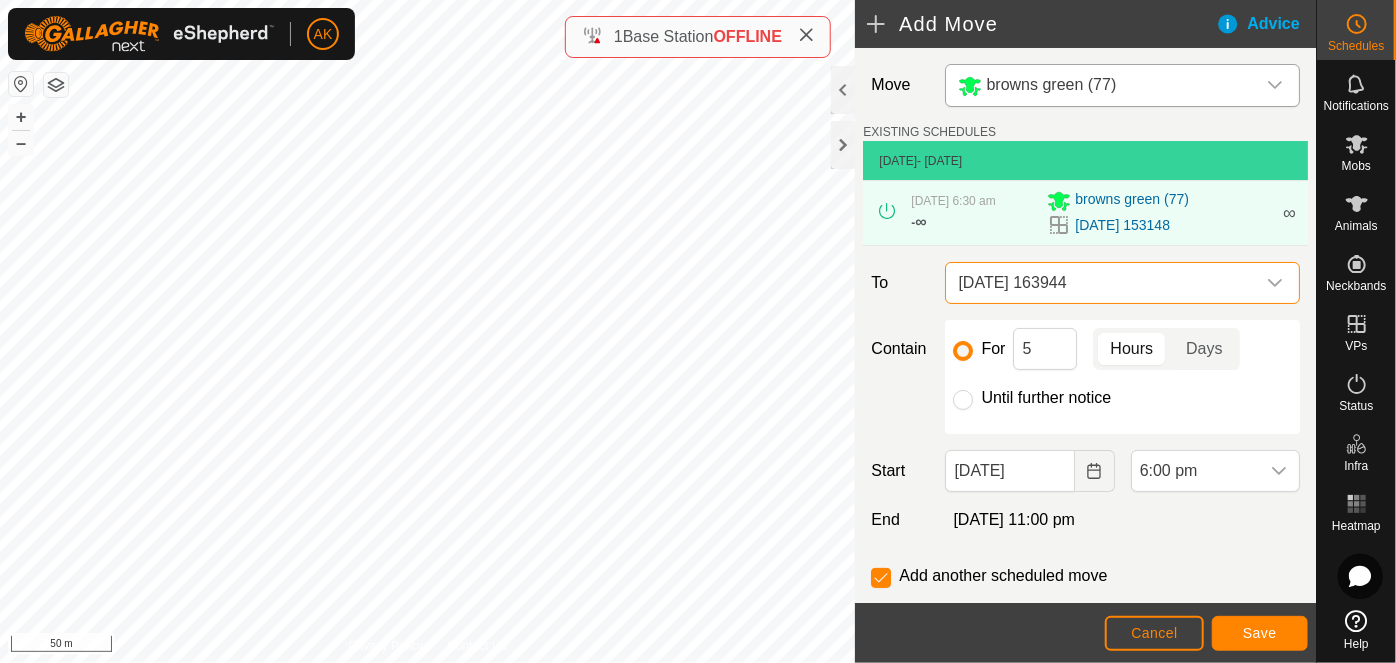 click on "2025-07-15 163944" at bounding box center (1102, 283) 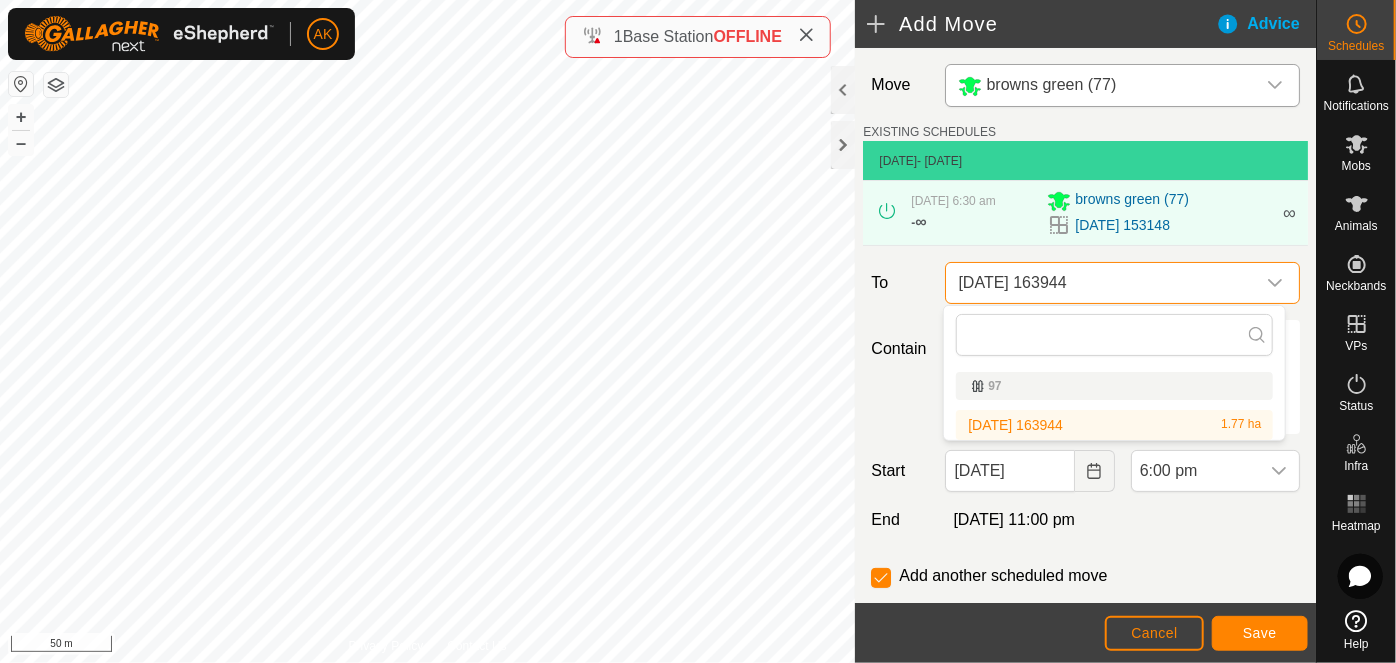 click on "2025-07-15 163944" at bounding box center (1102, 283) 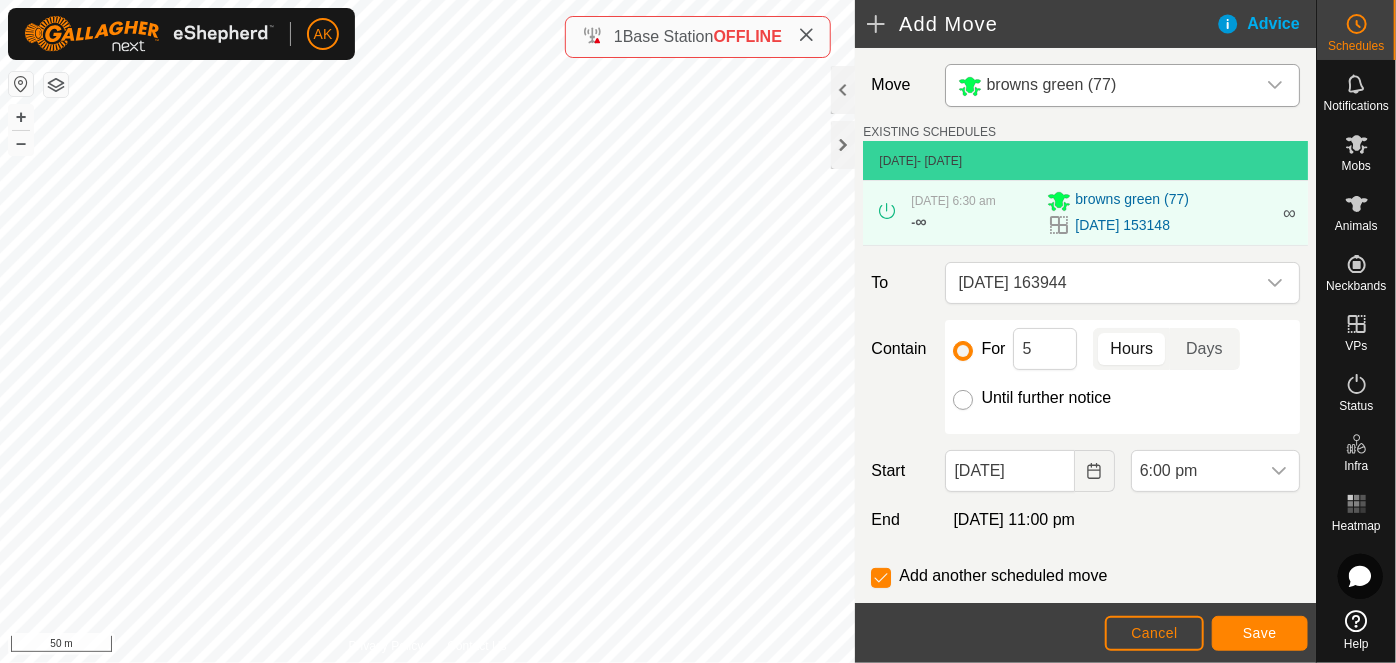 click on "Until further notice" at bounding box center [963, 400] 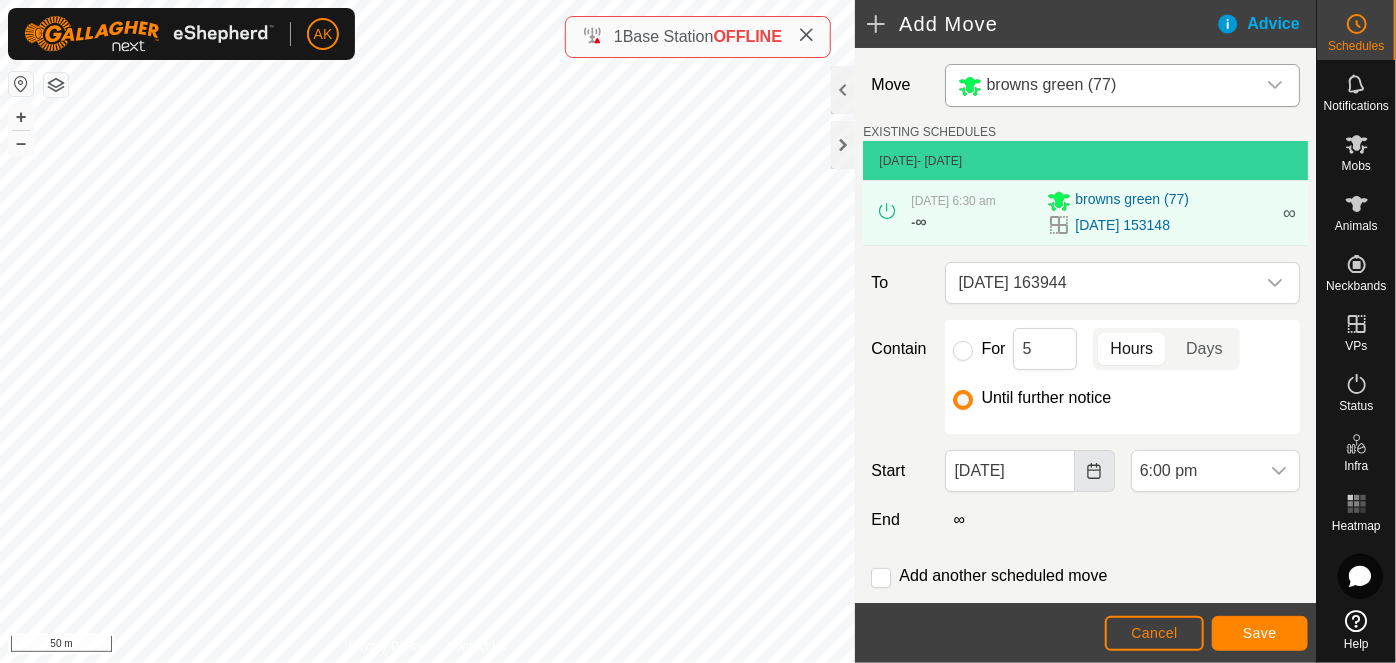 click 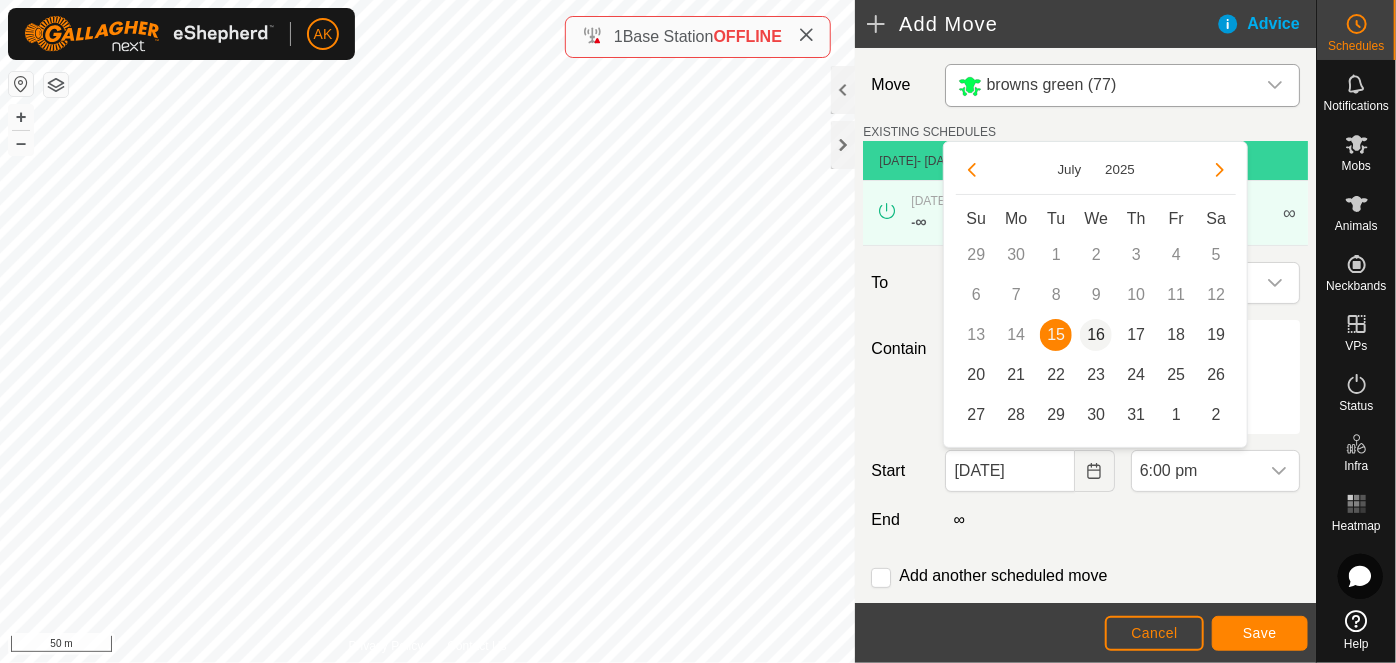 click on "16" at bounding box center [1096, 335] 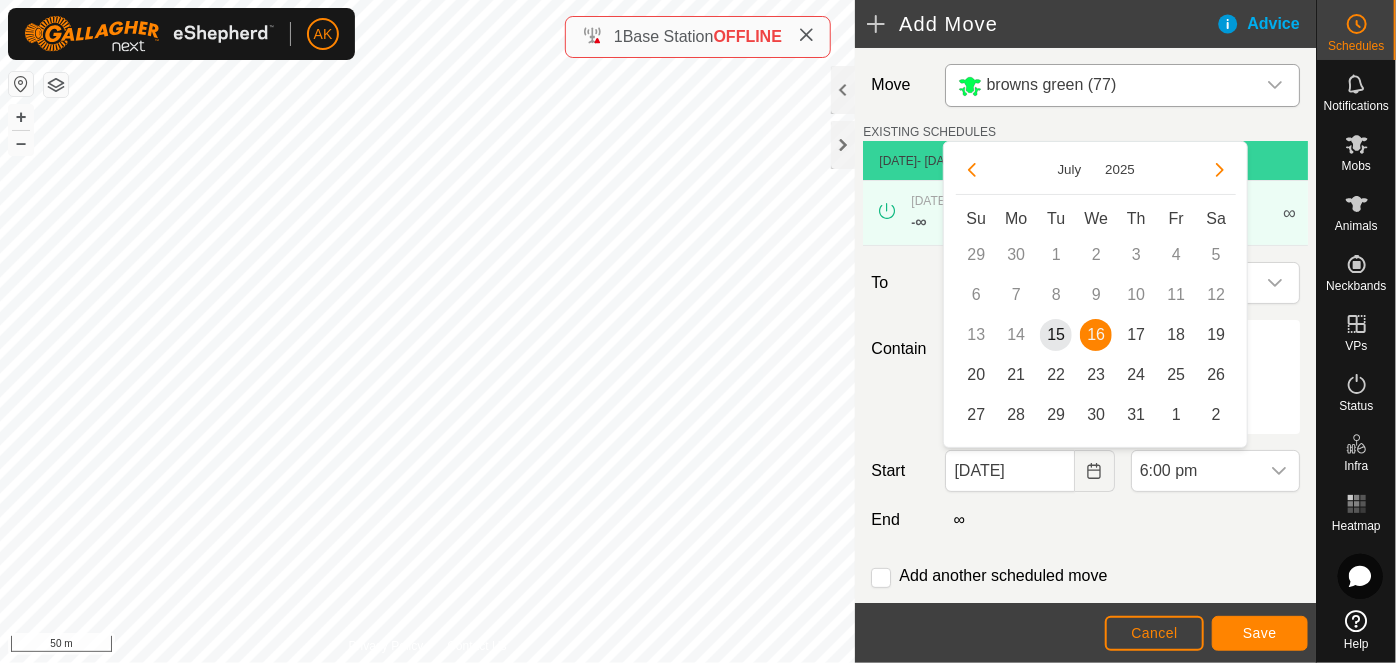 type on "16 Jul, 2025" 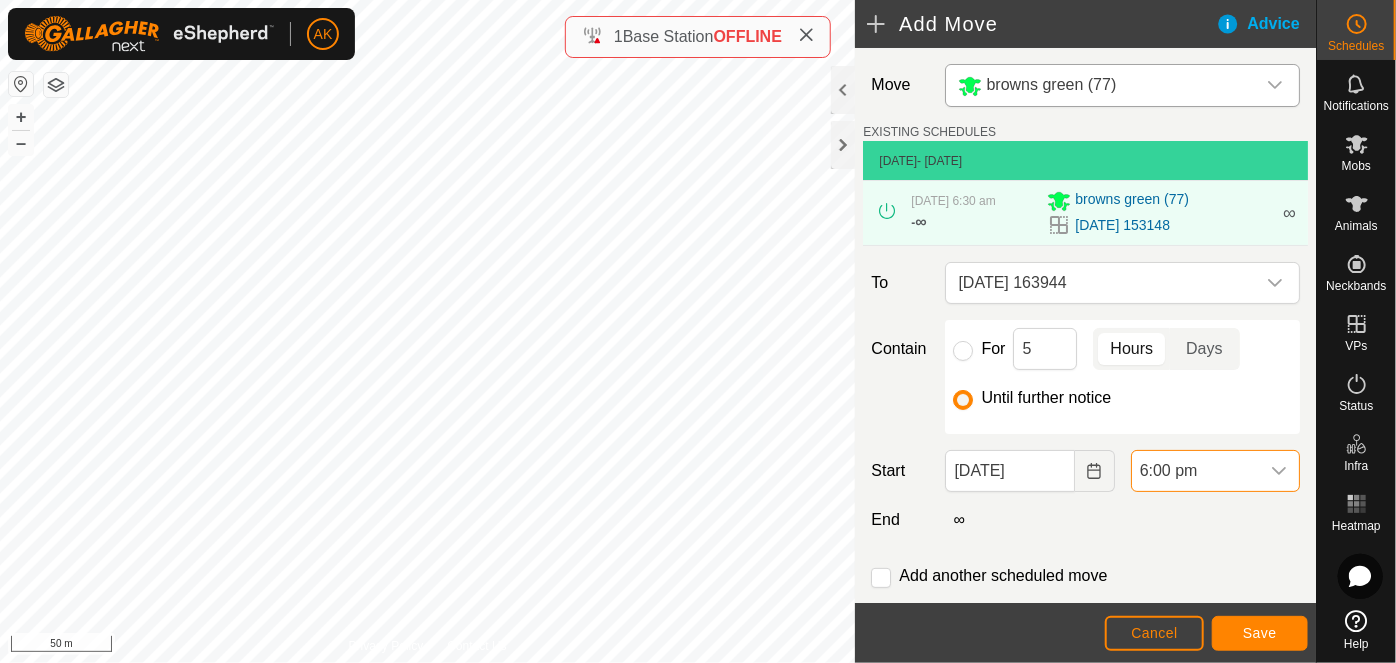 click on "6:00 pm" at bounding box center [1195, 471] 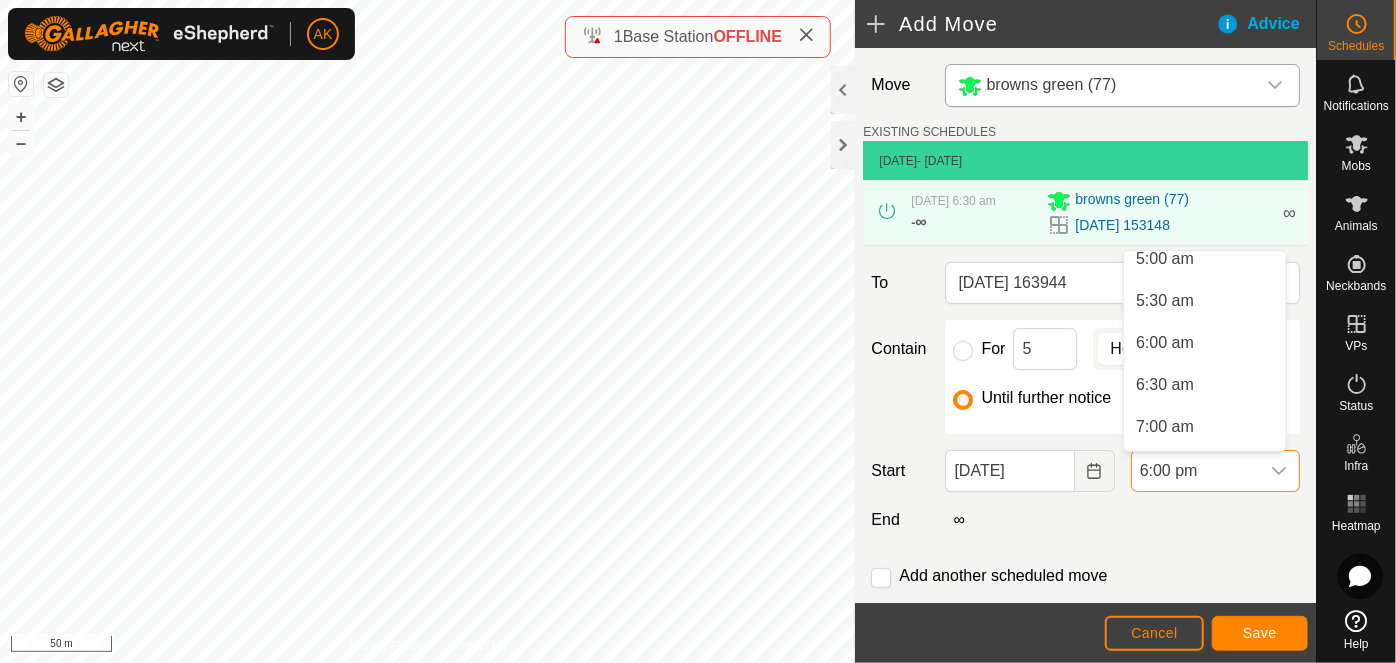 scroll, scrollTop: 442, scrollLeft: 0, axis: vertical 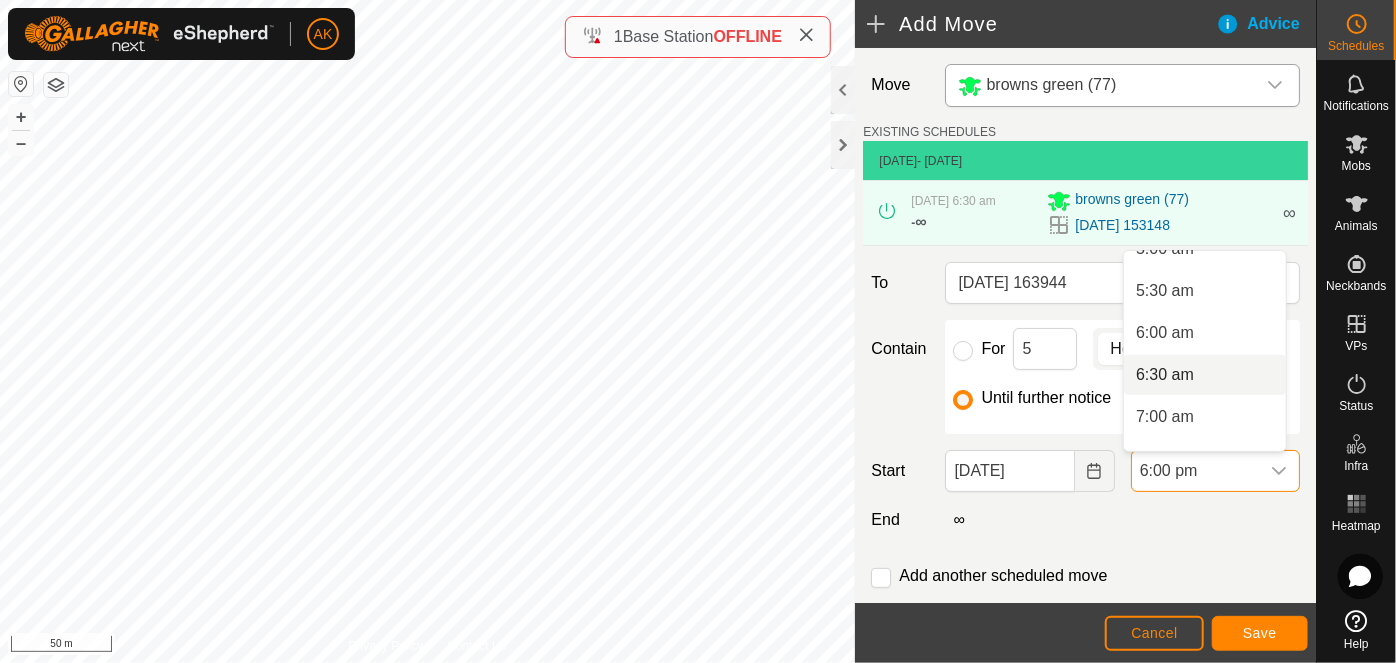 click on "6:30 am" at bounding box center (1205, 375) 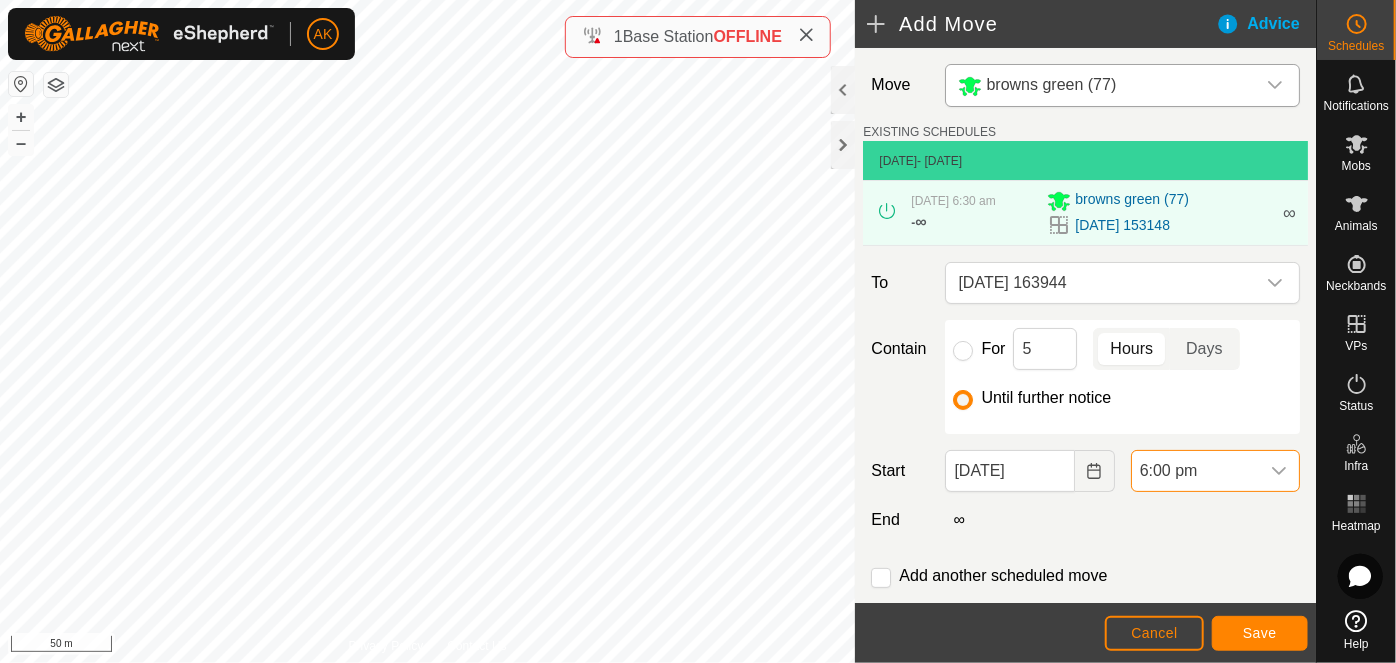scroll, scrollTop: 1352, scrollLeft: 0, axis: vertical 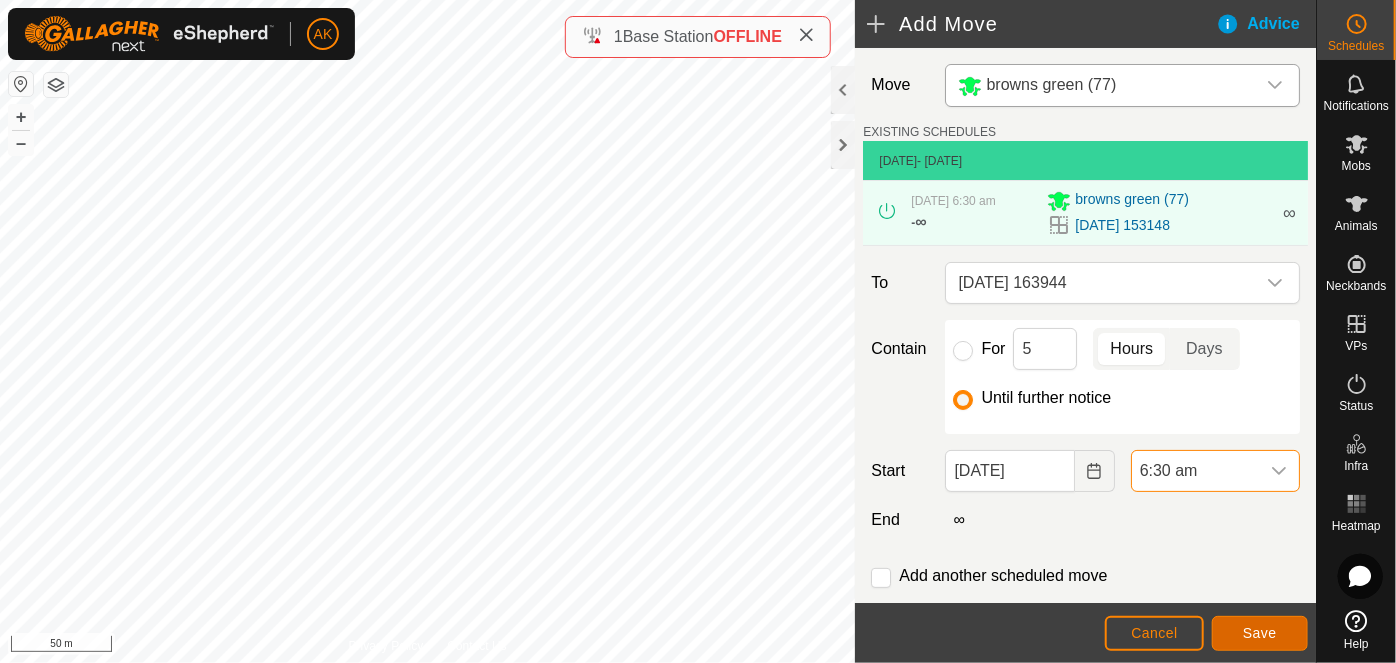 click on "Save" 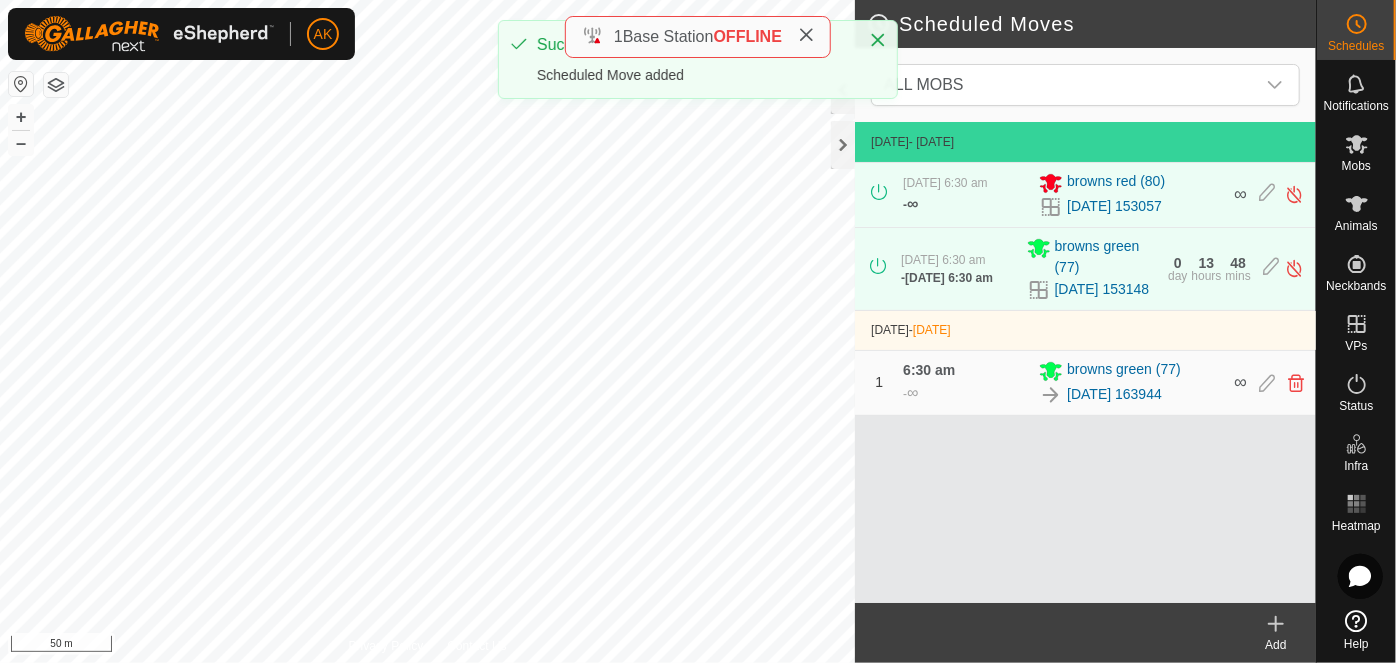 click 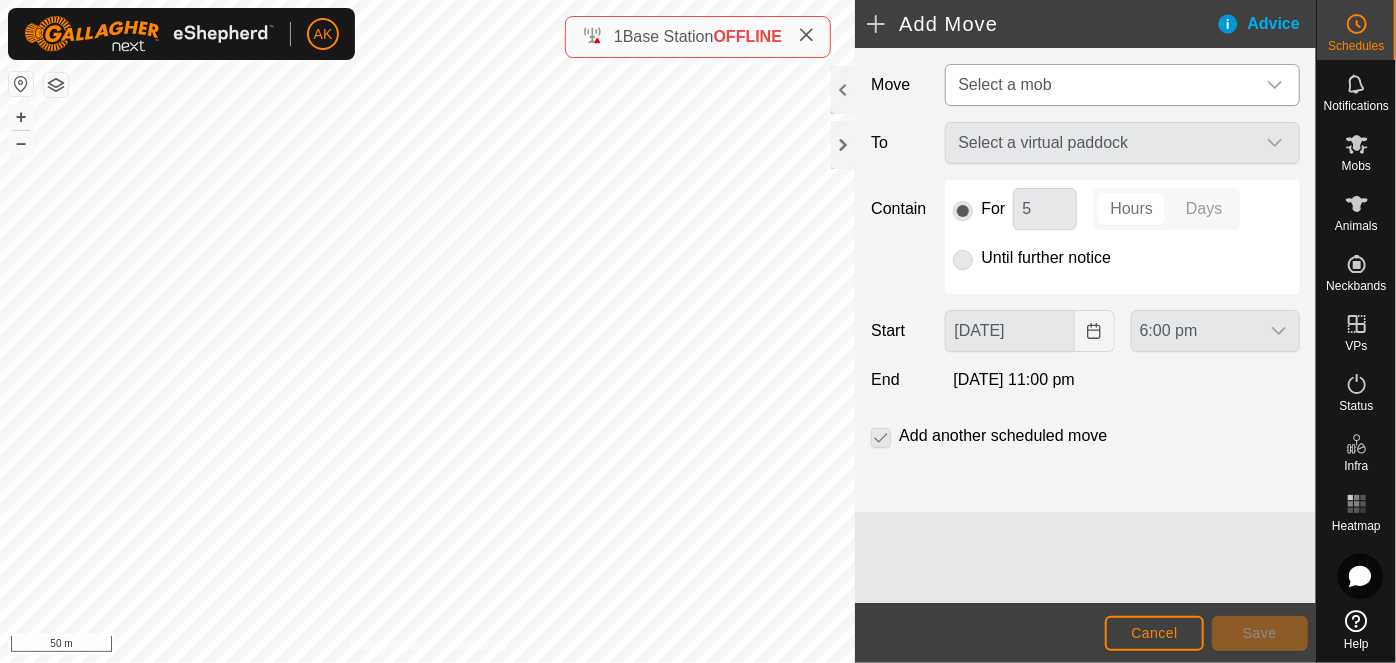 click on "Select a mob" at bounding box center [1102, 85] 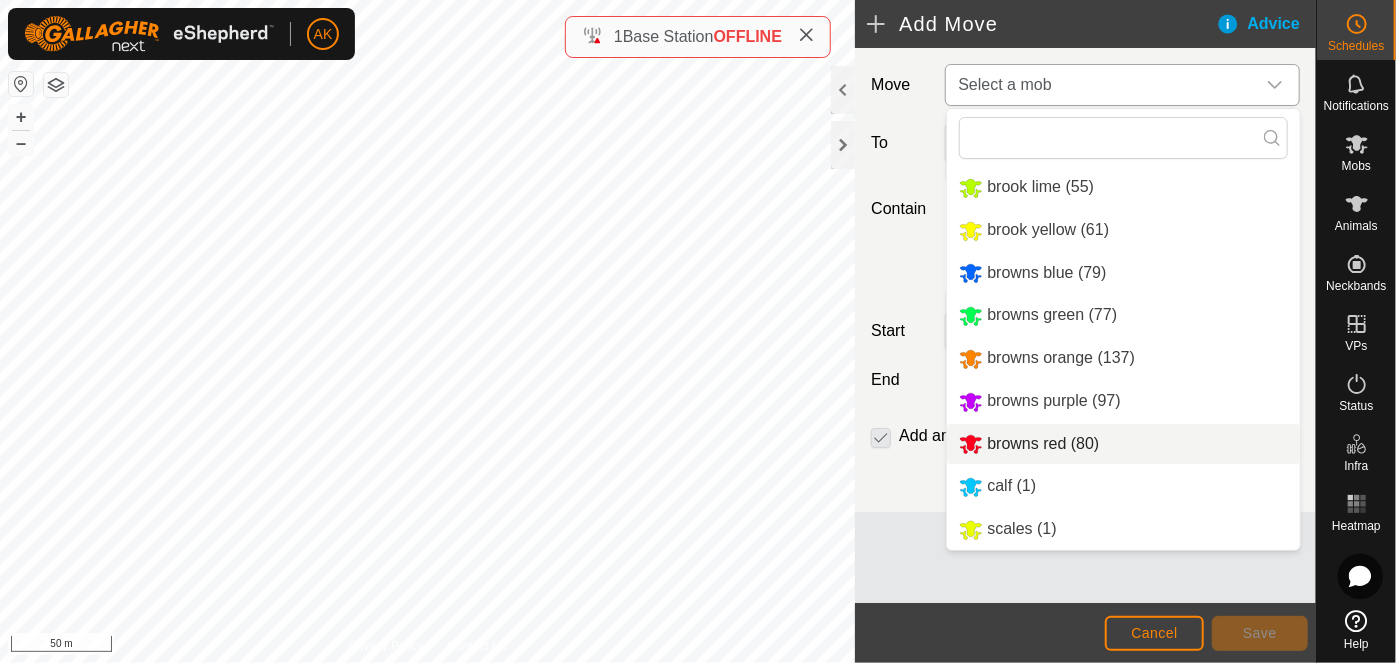 click on "browns red (80)" at bounding box center (1123, 444) 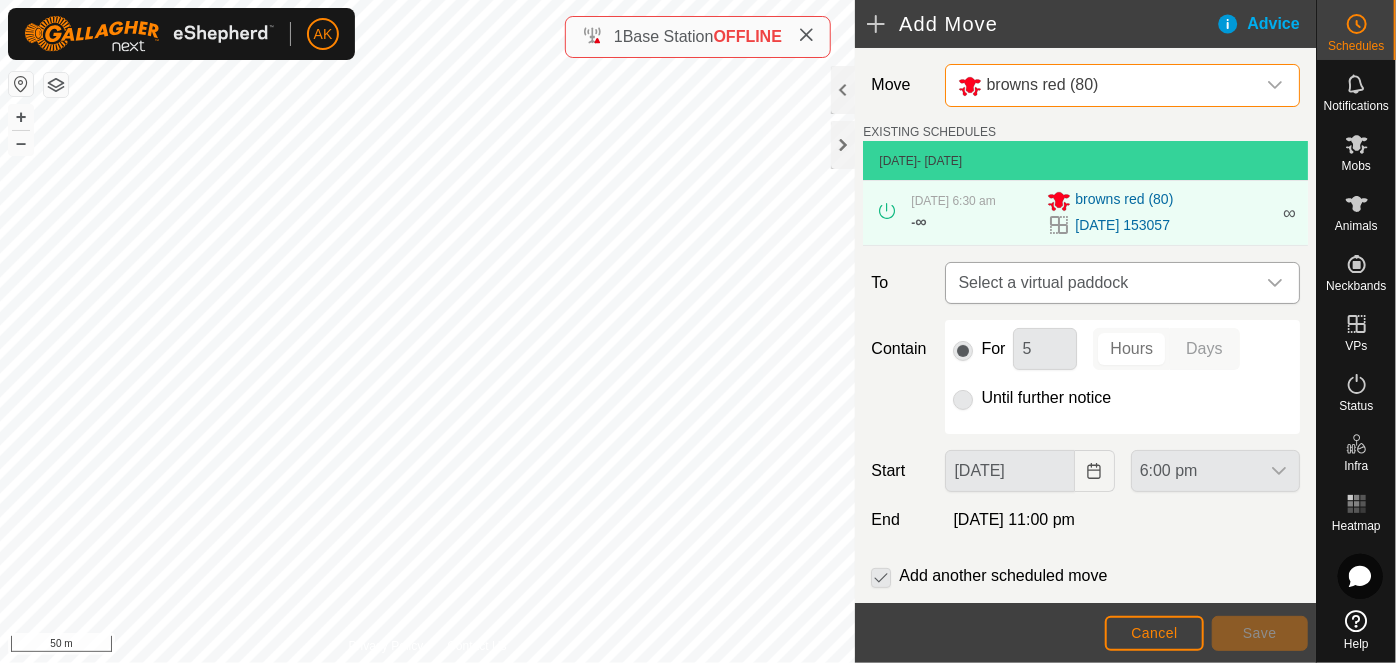 click on "Select a virtual paddock" at bounding box center [1102, 283] 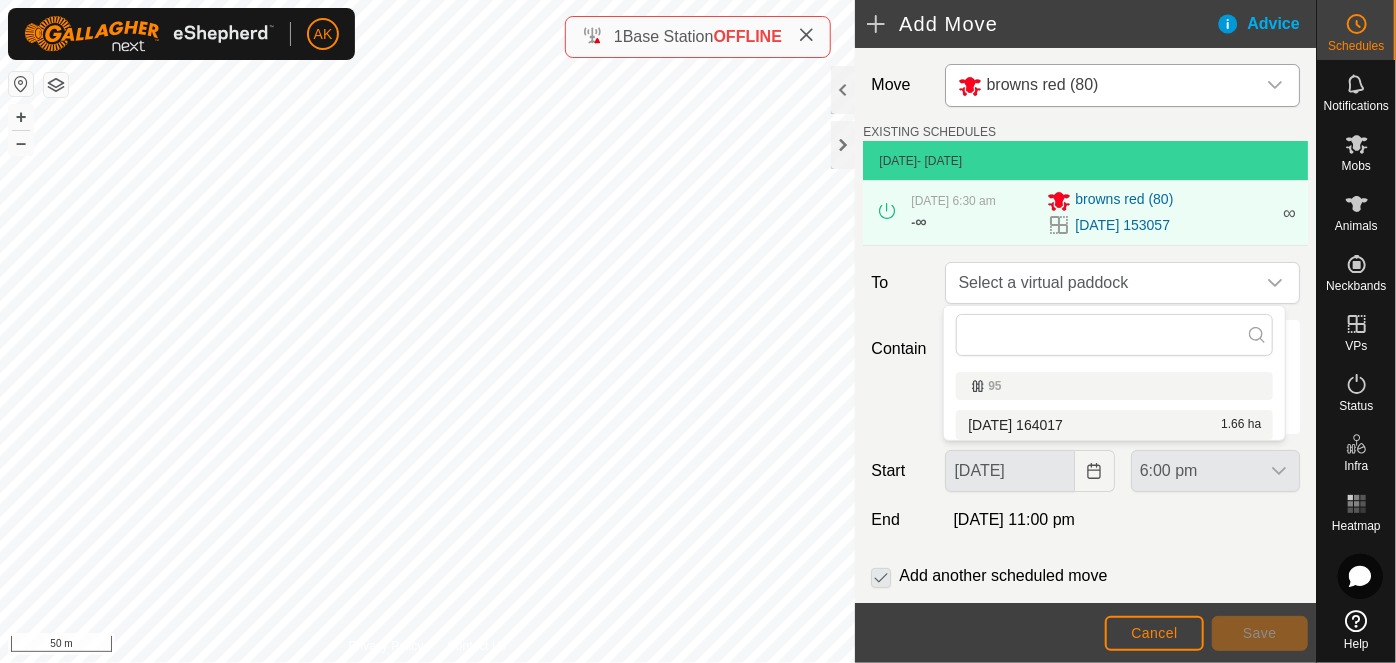click on "2025-07-15 164017  1.66 ha" at bounding box center [1114, 425] 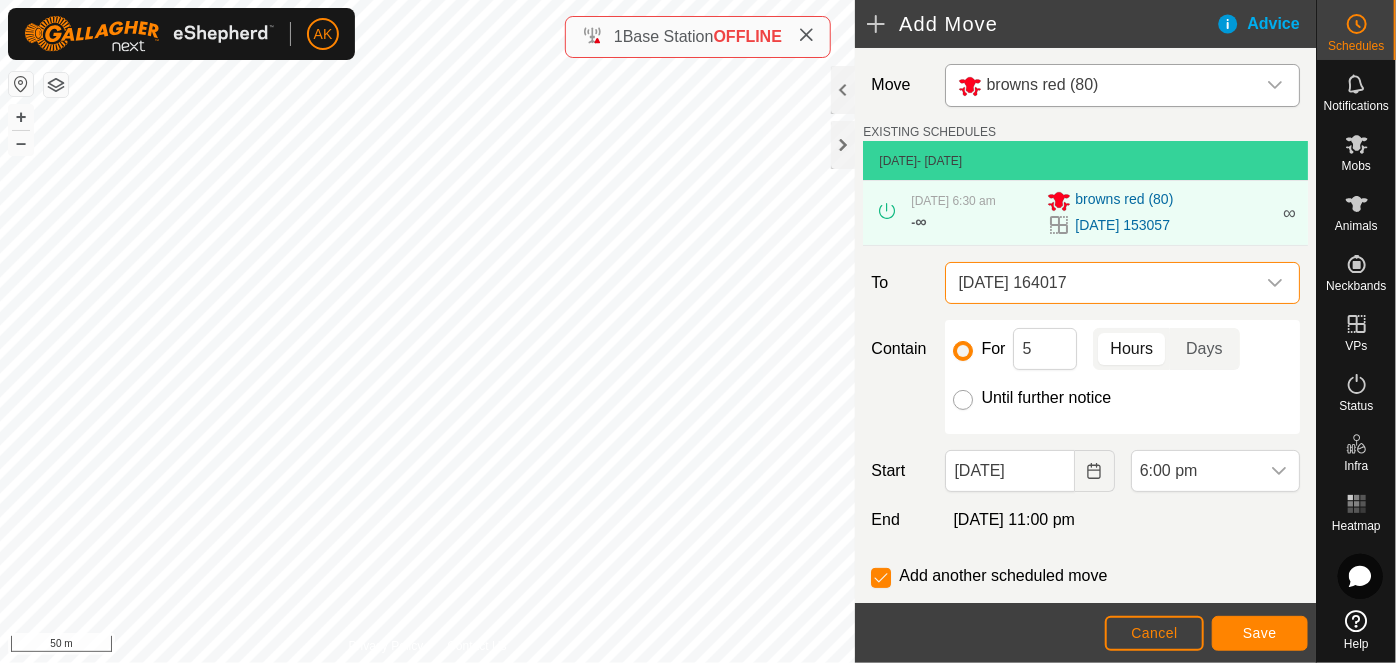 click on "Until further notice" at bounding box center [963, 400] 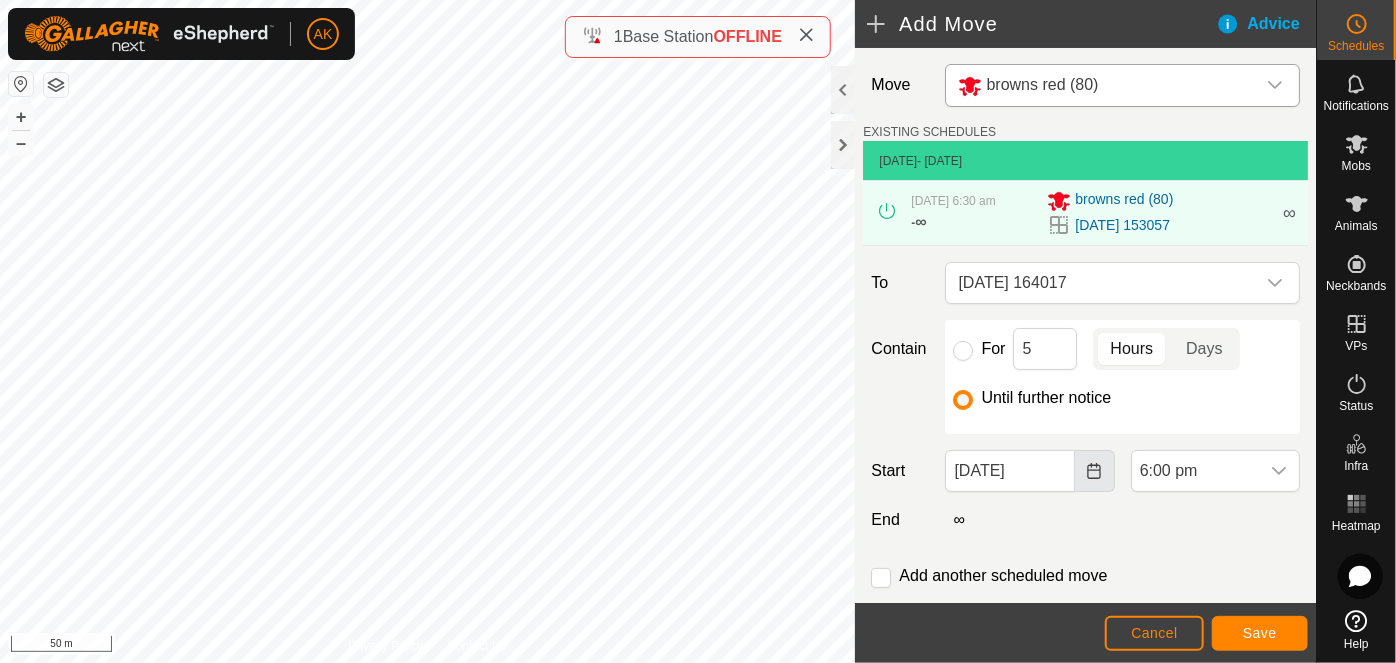 click 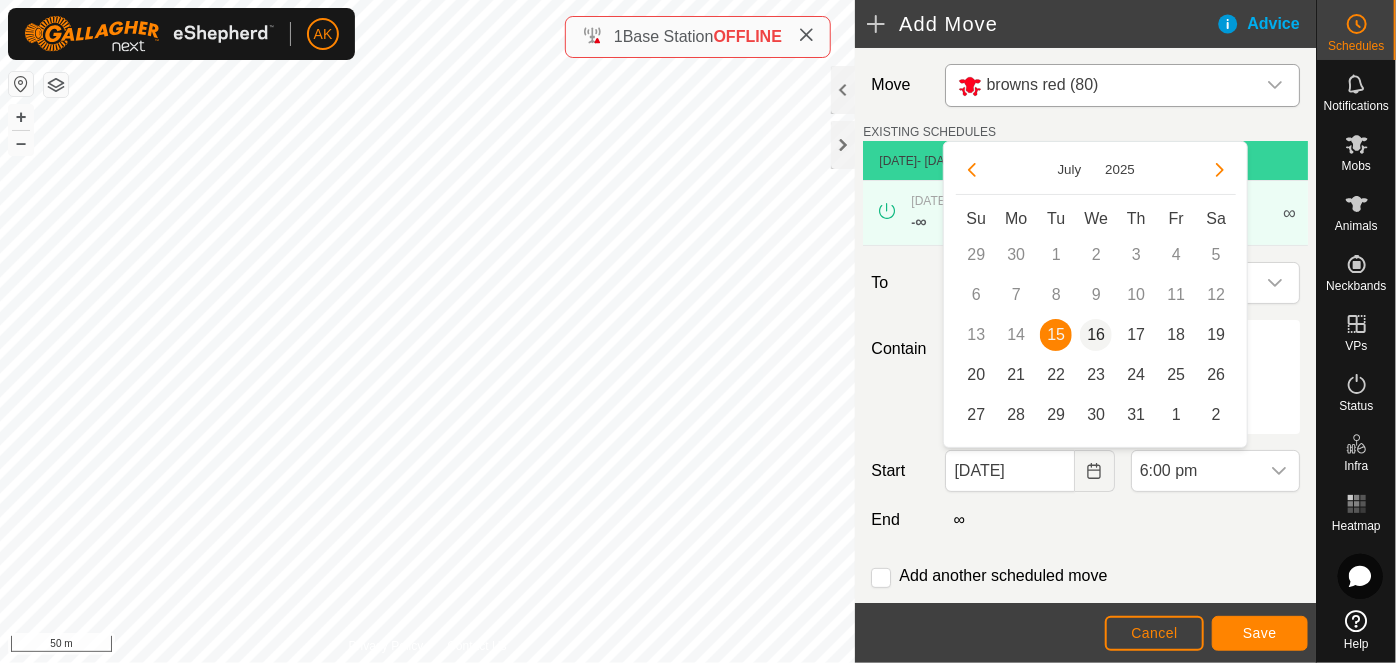 click on "16" at bounding box center (1096, 335) 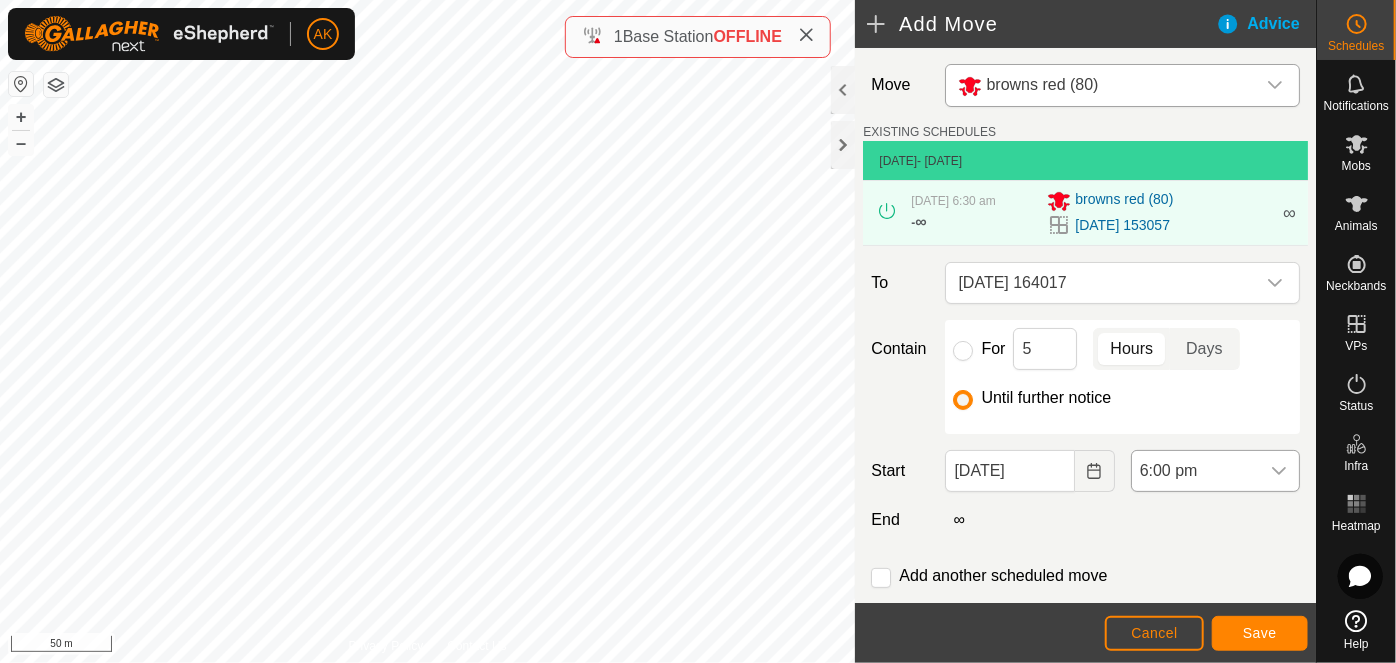 click on "6:00 pm" at bounding box center (1195, 471) 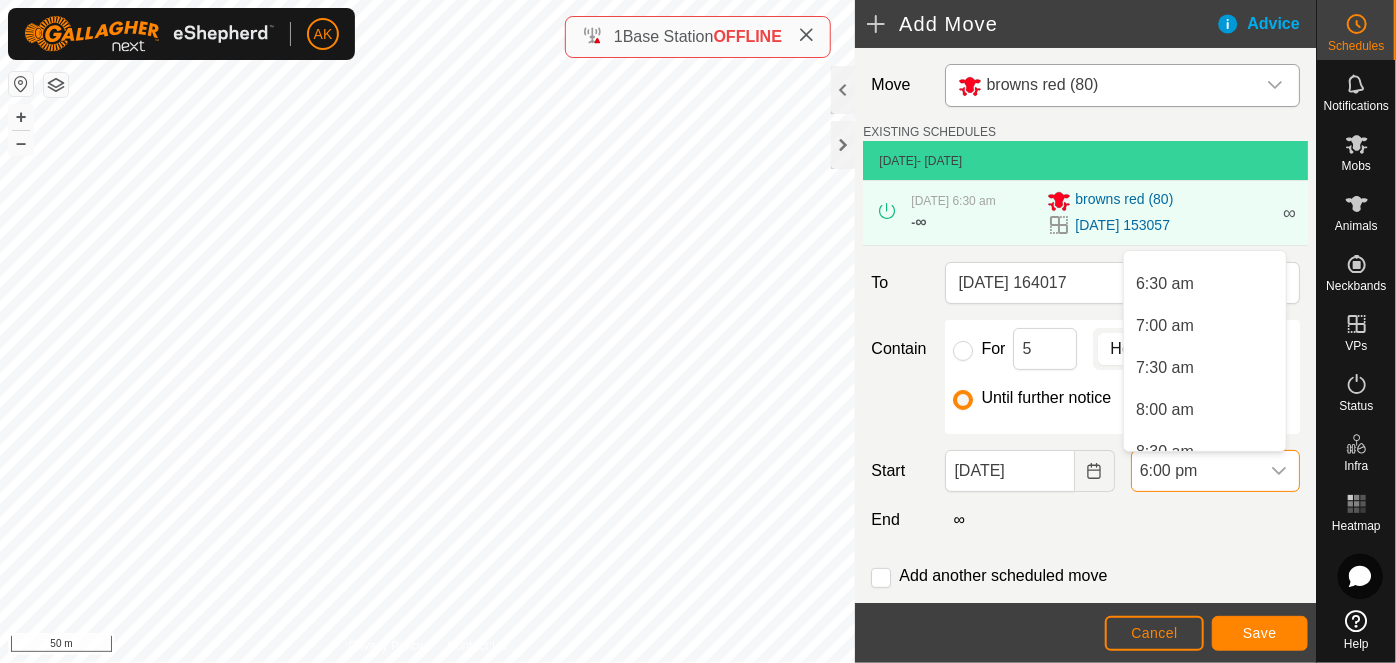 scroll, scrollTop: 442, scrollLeft: 0, axis: vertical 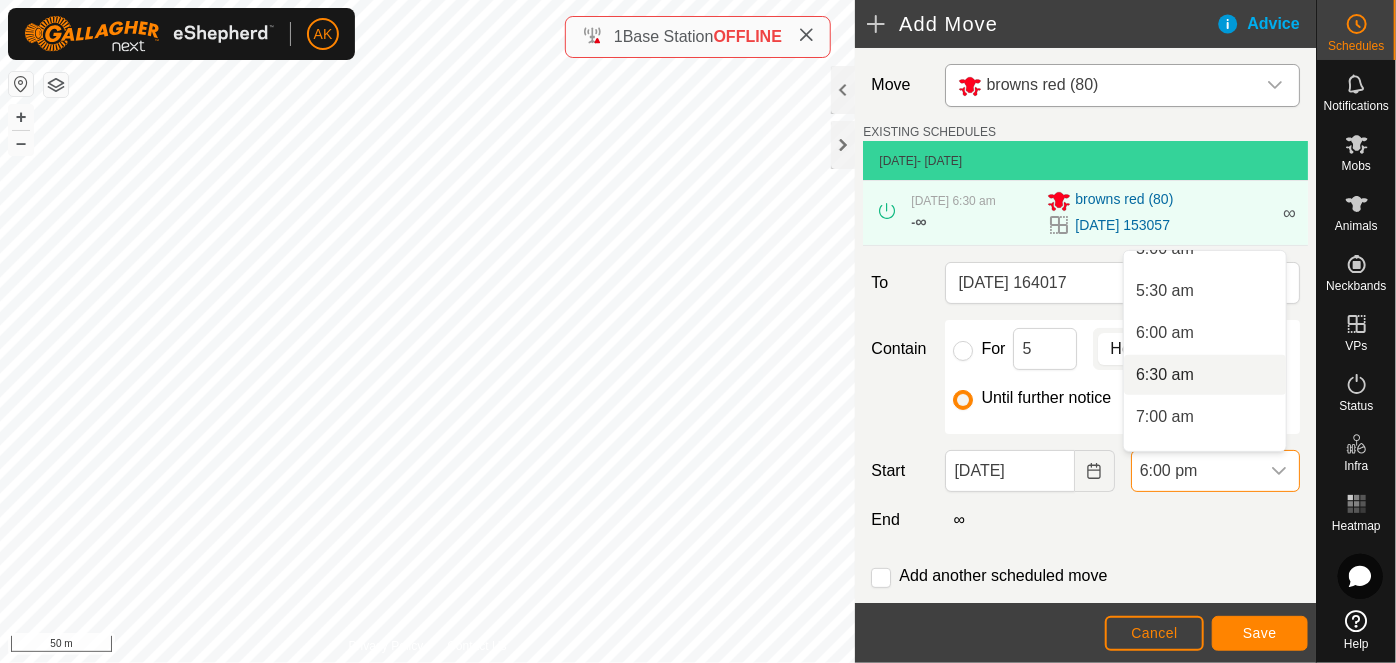 click on "6:30 am" at bounding box center [1205, 375] 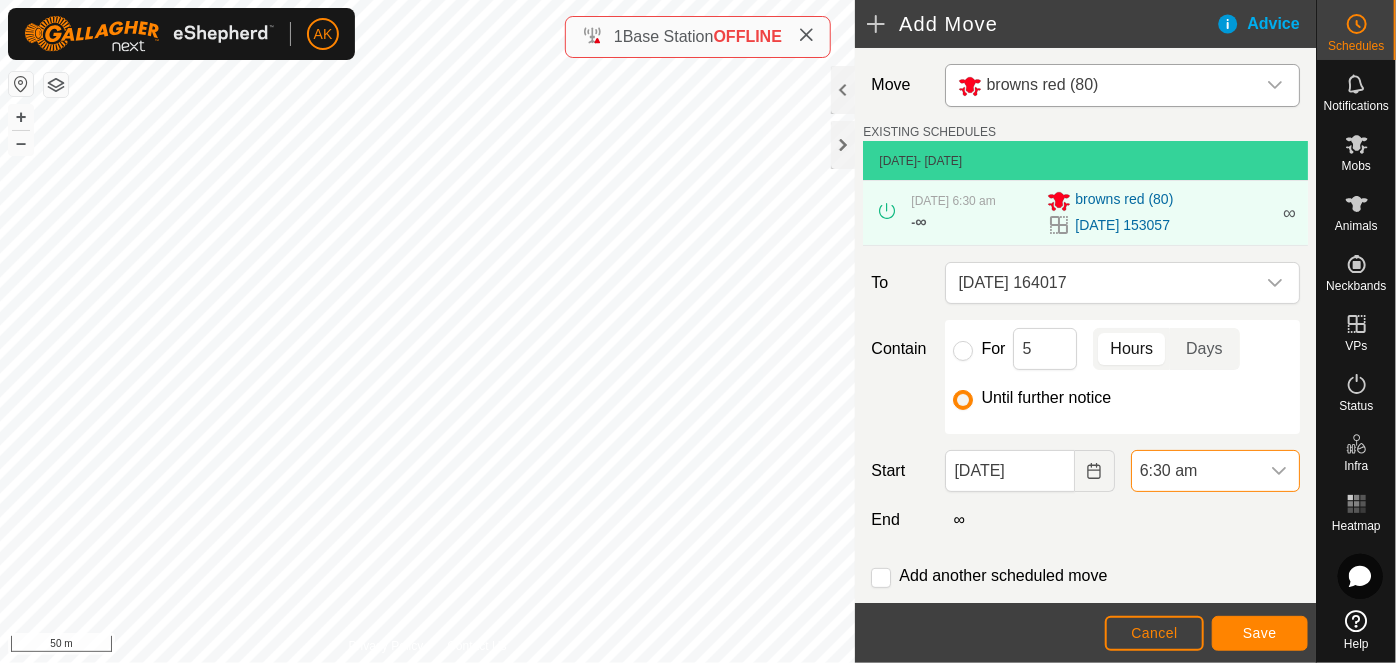 scroll, scrollTop: 1352, scrollLeft: 0, axis: vertical 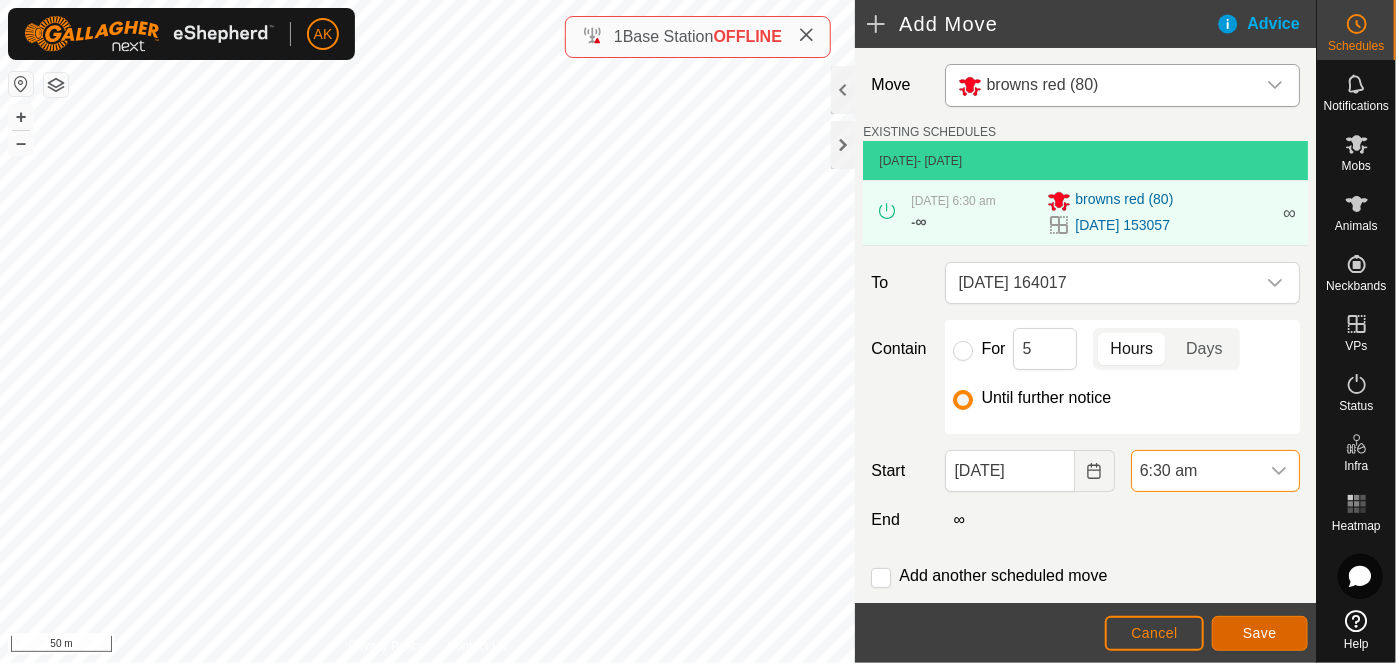 click on "Save" 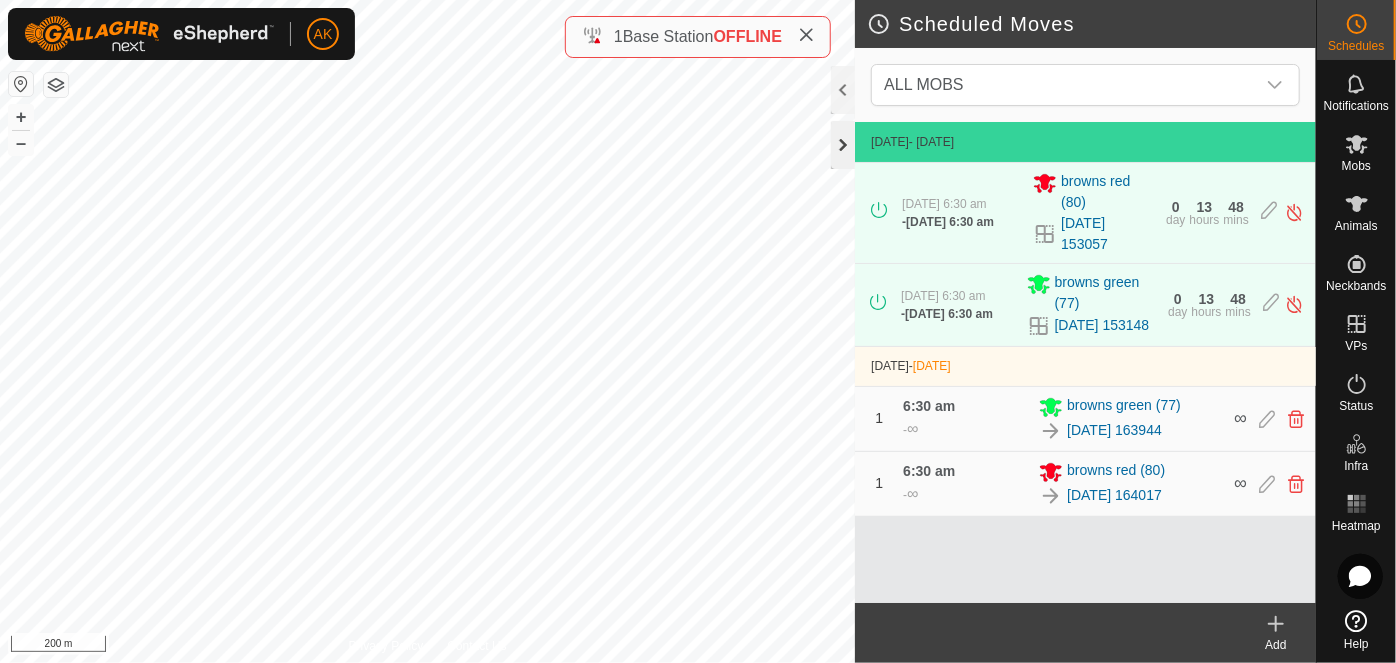 click 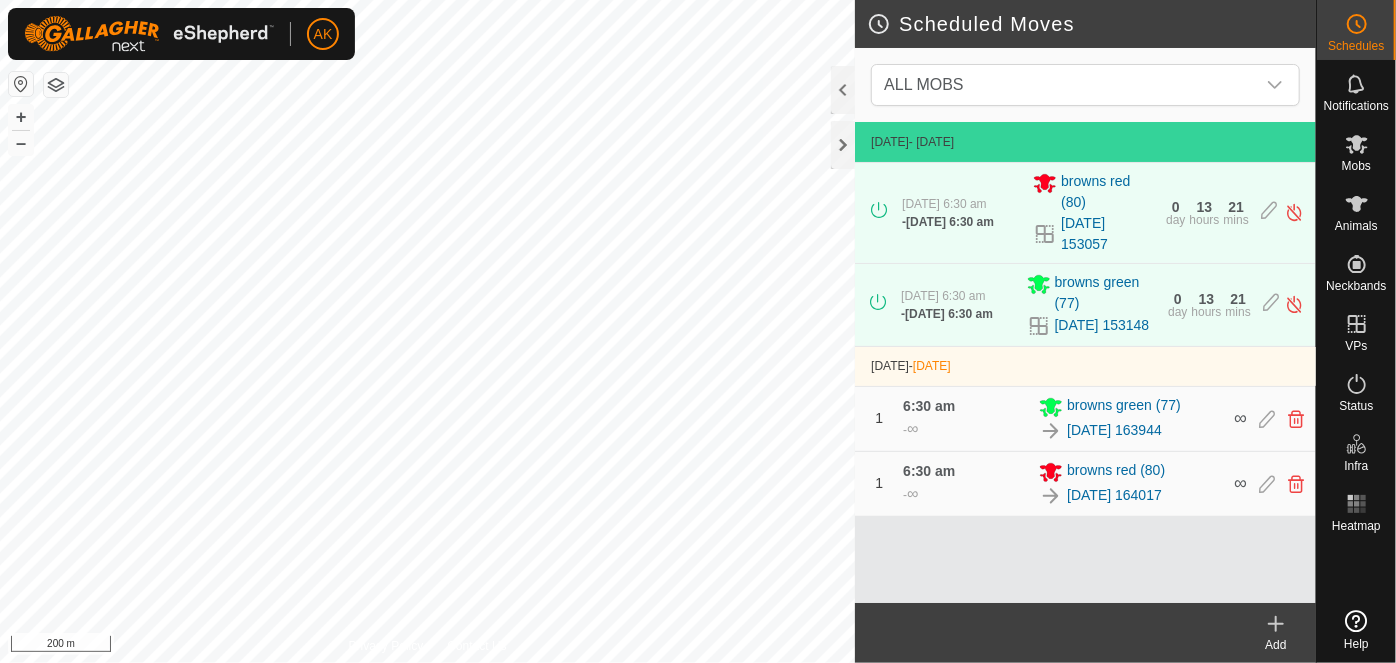 scroll, scrollTop: 0, scrollLeft: 0, axis: both 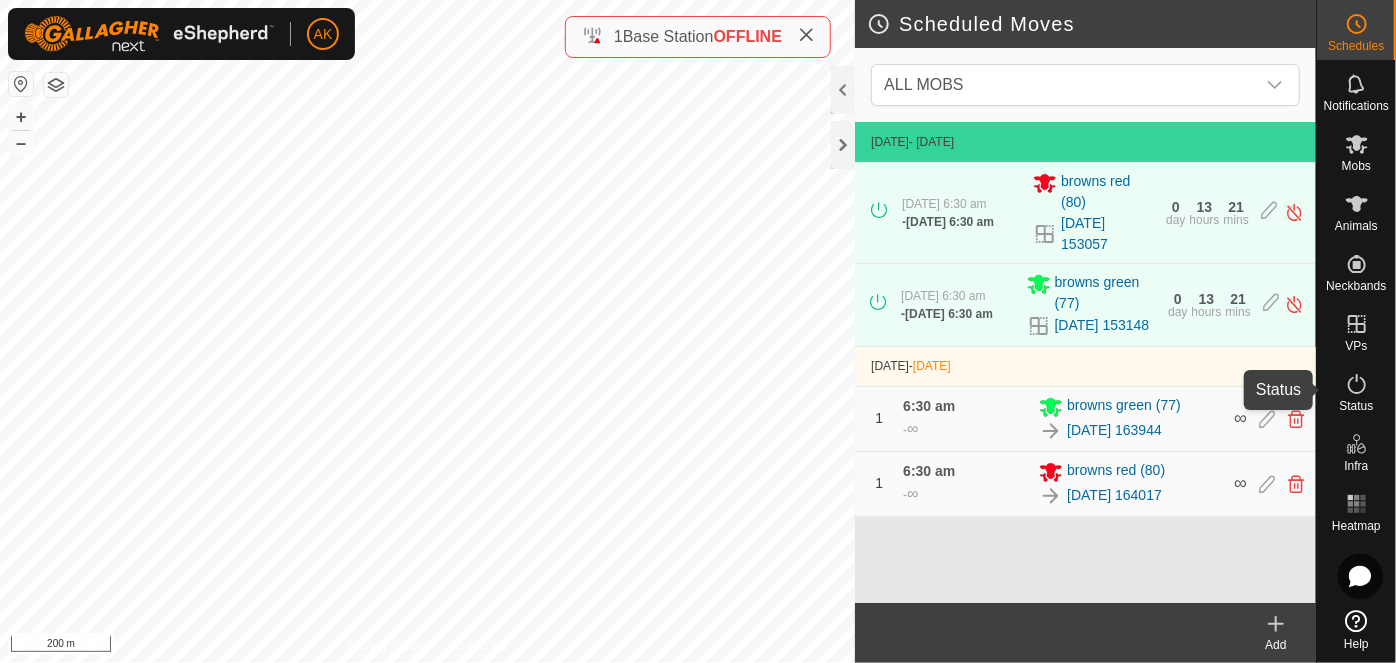 click 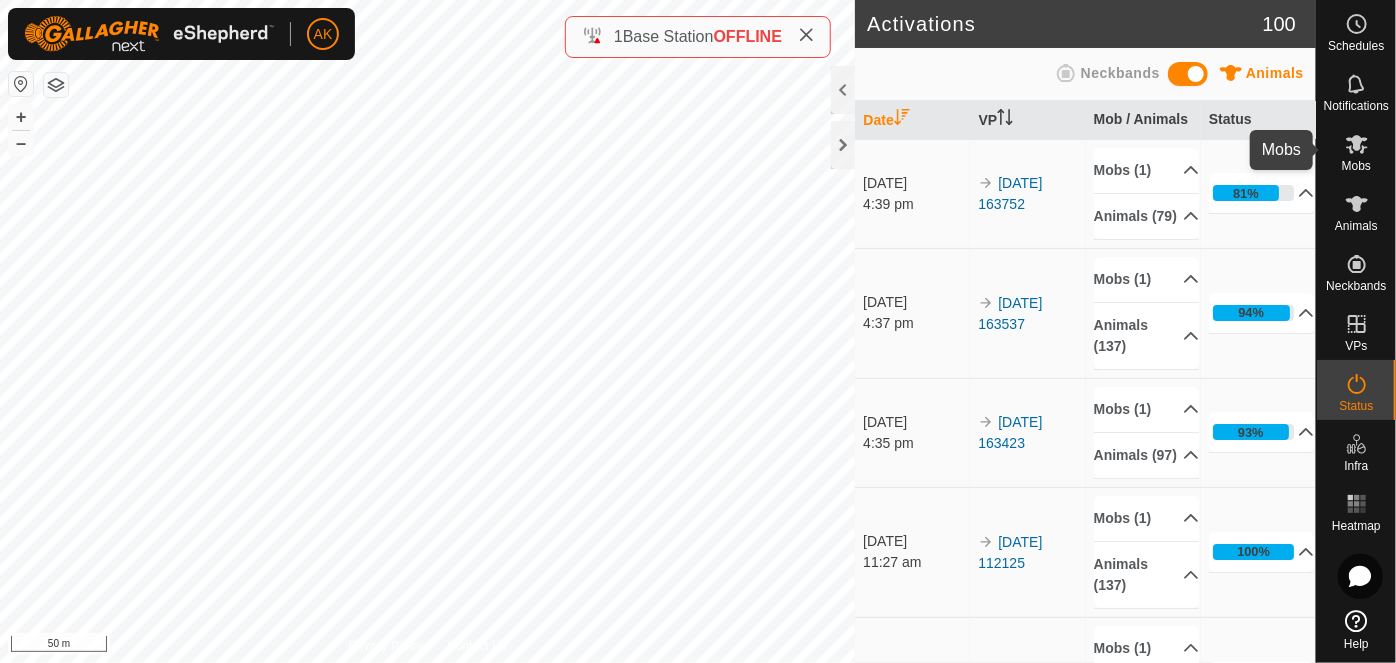 click 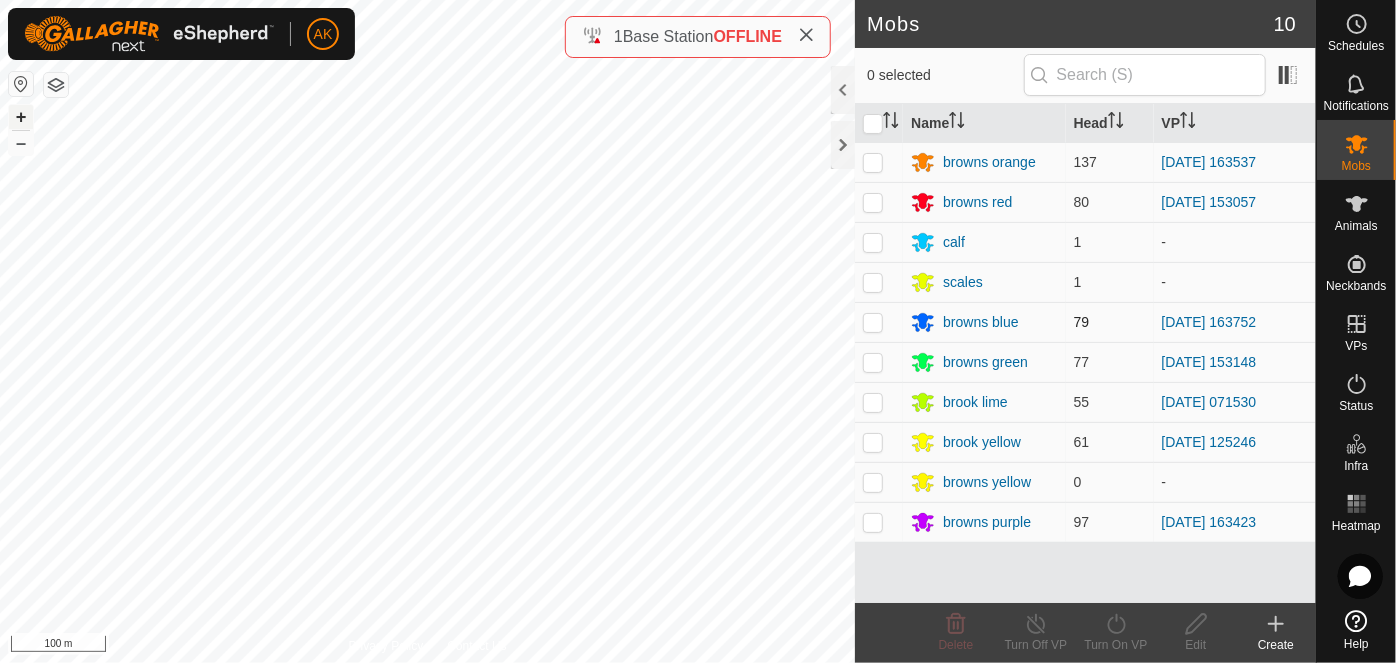 type 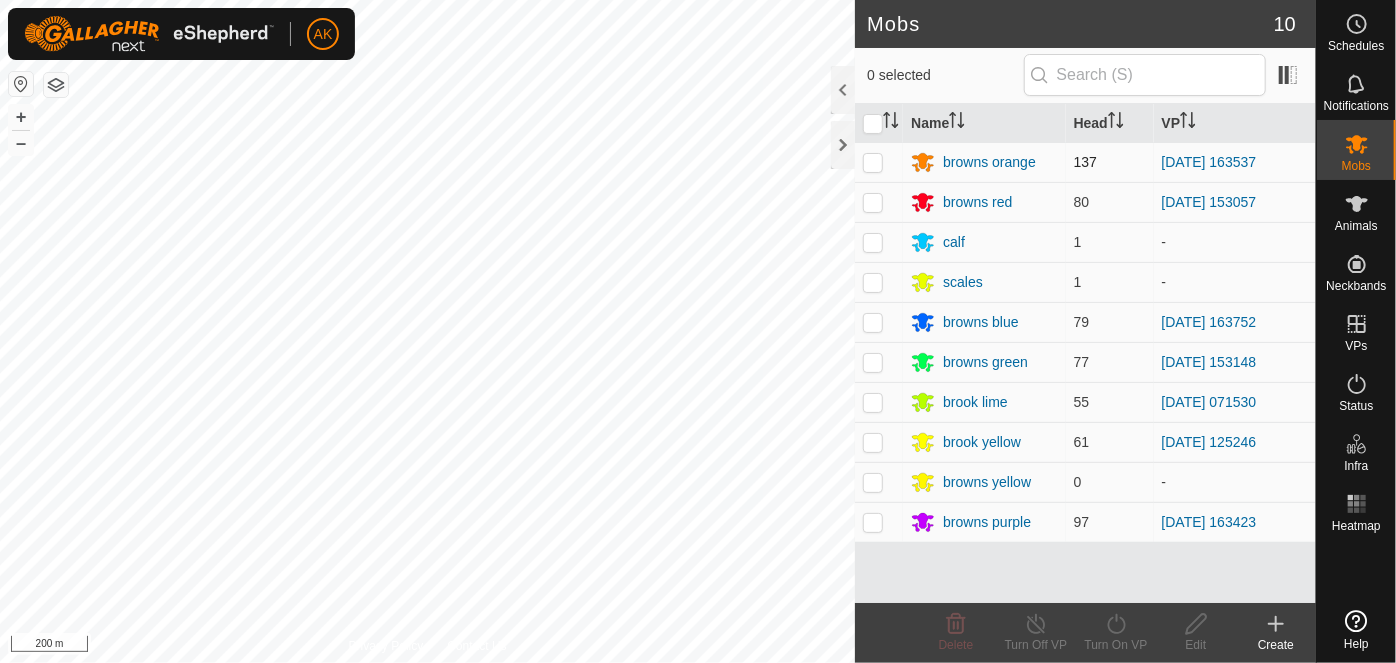 scroll, scrollTop: 0, scrollLeft: 0, axis: both 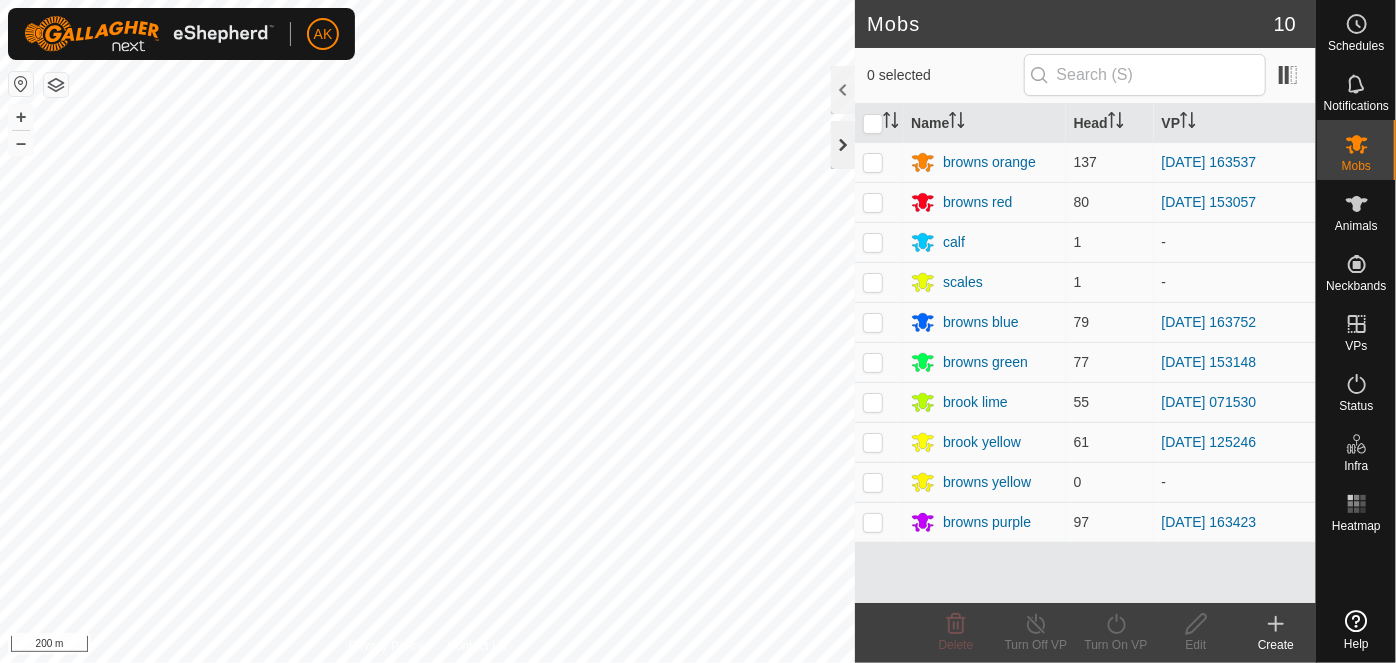 click 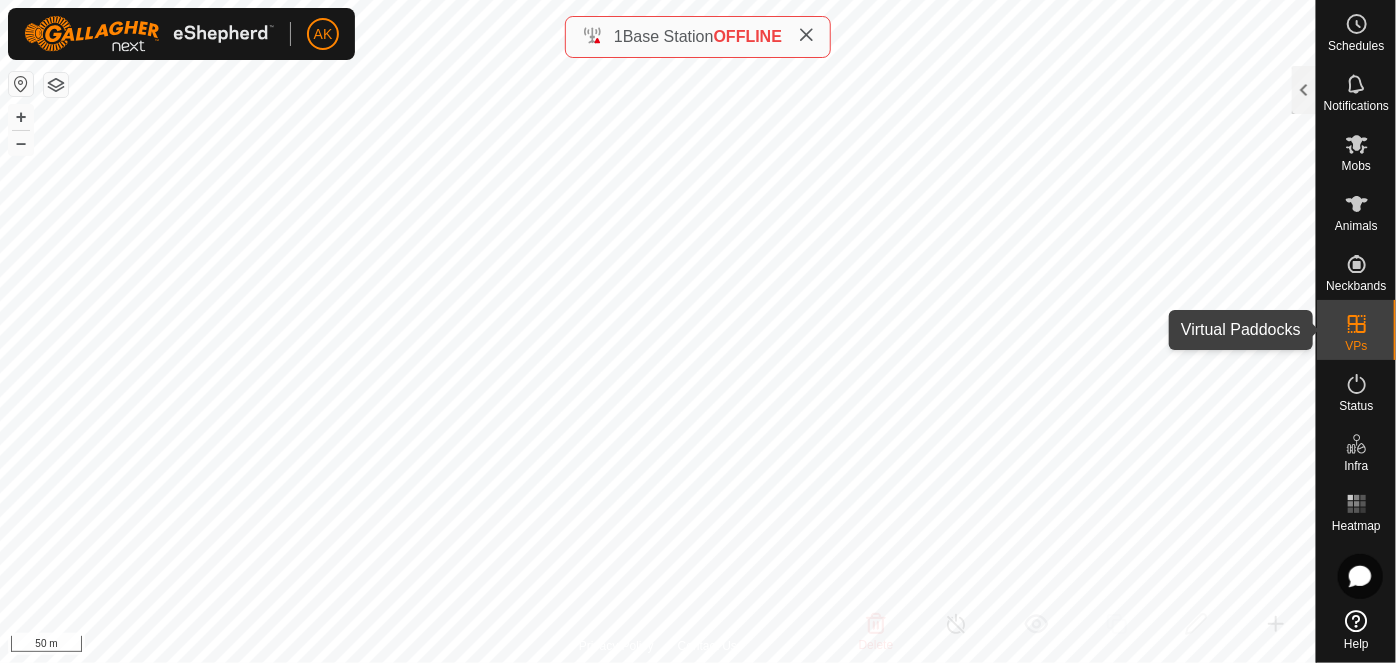 click at bounding box center (1357, 324) 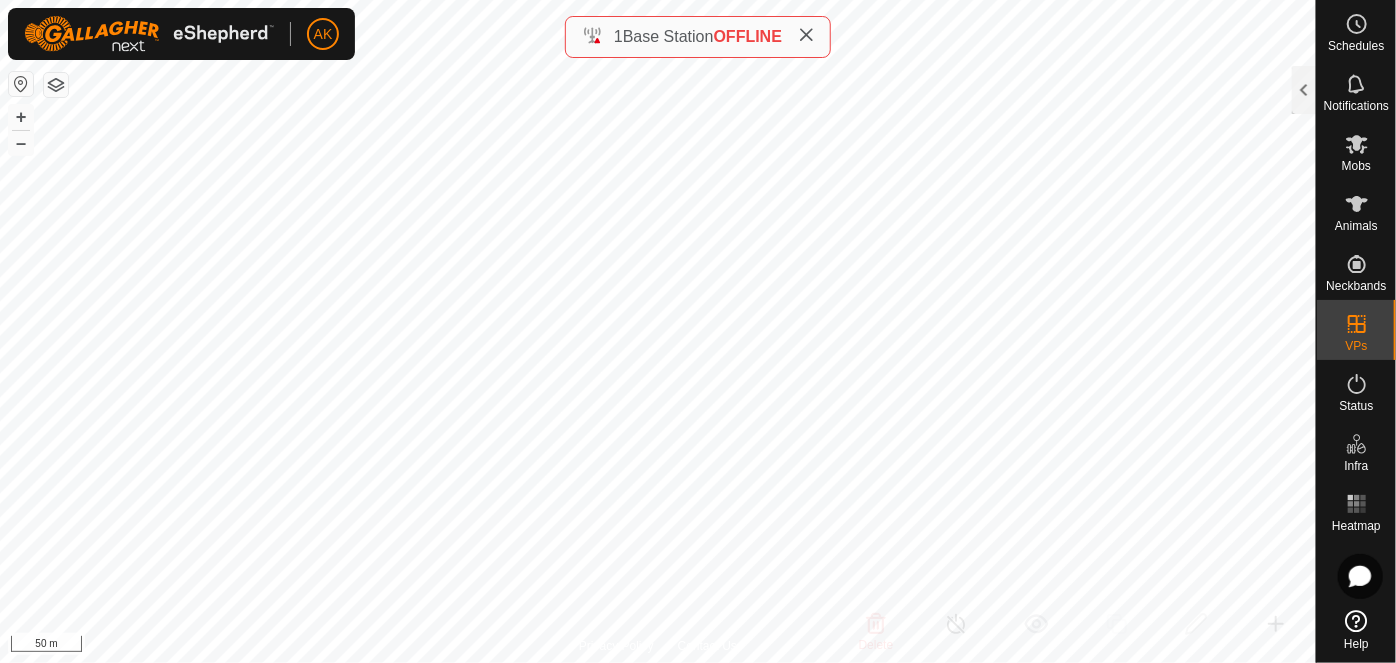 click 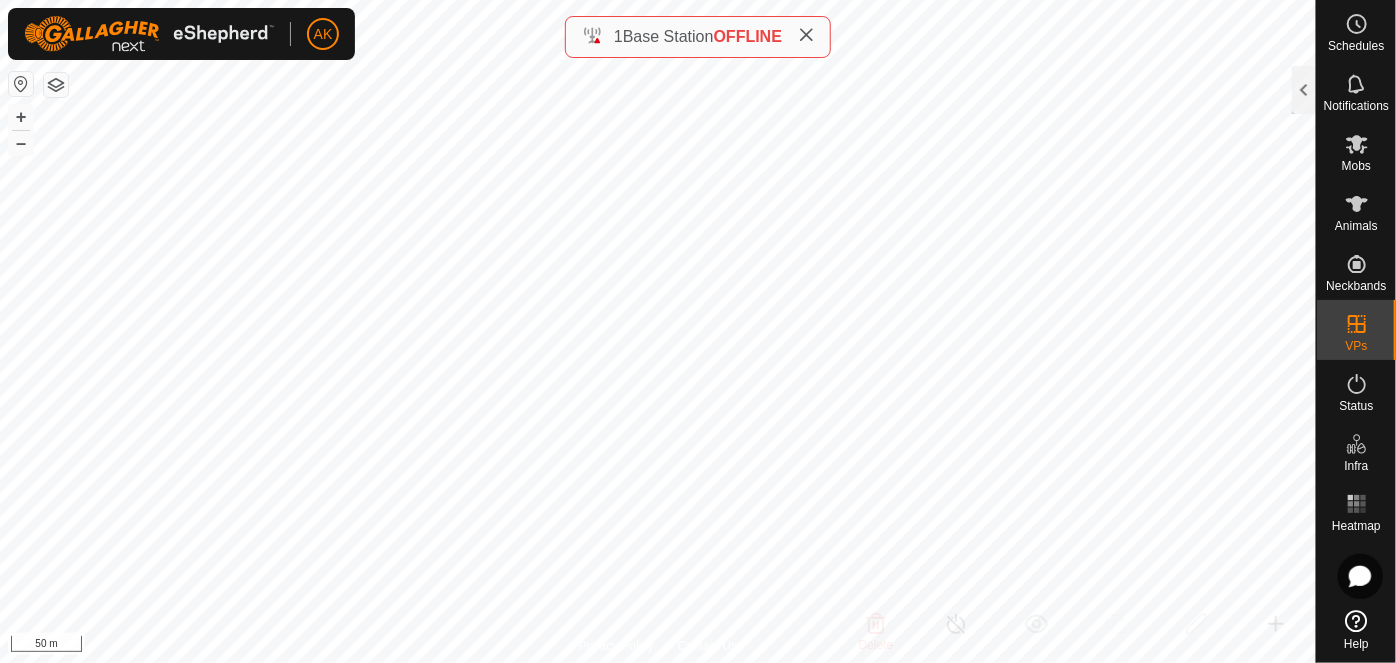 click 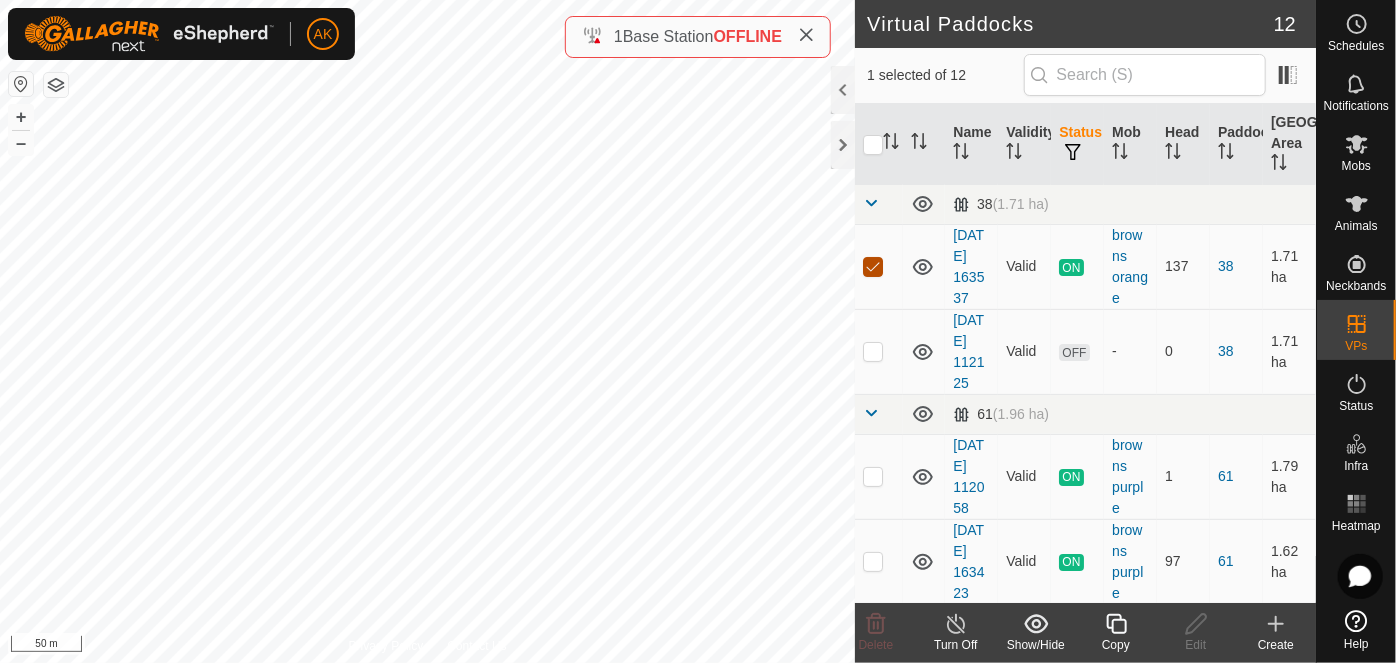 click at bounding box center [873, 267] 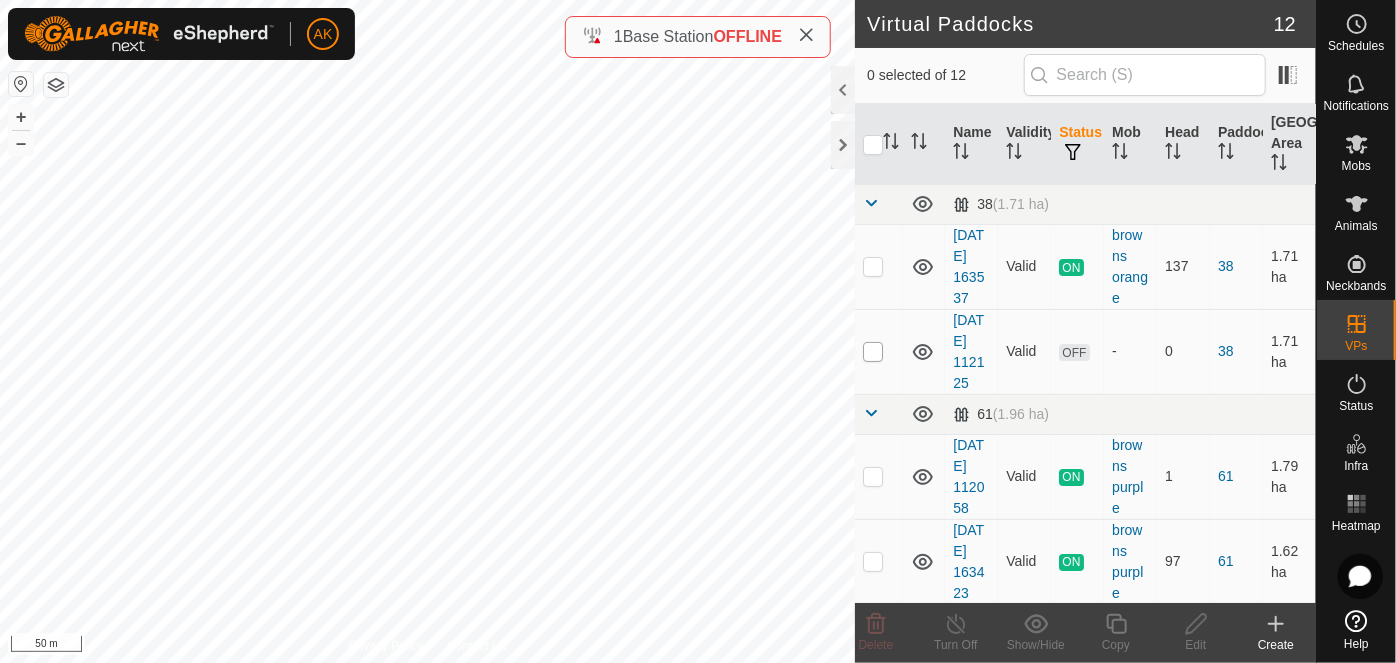 click at bounding box center [873, 352] 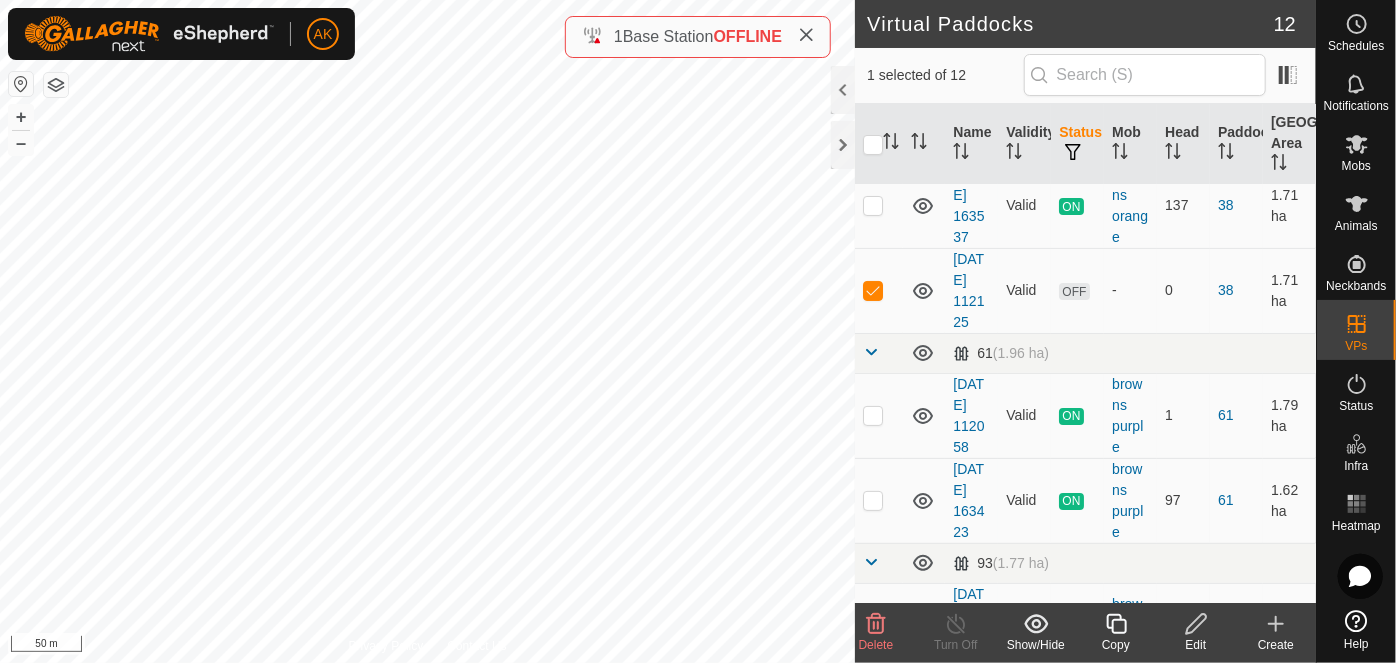 scroll, scrollTop: 181, scrollLeft: 0, axis: vertical 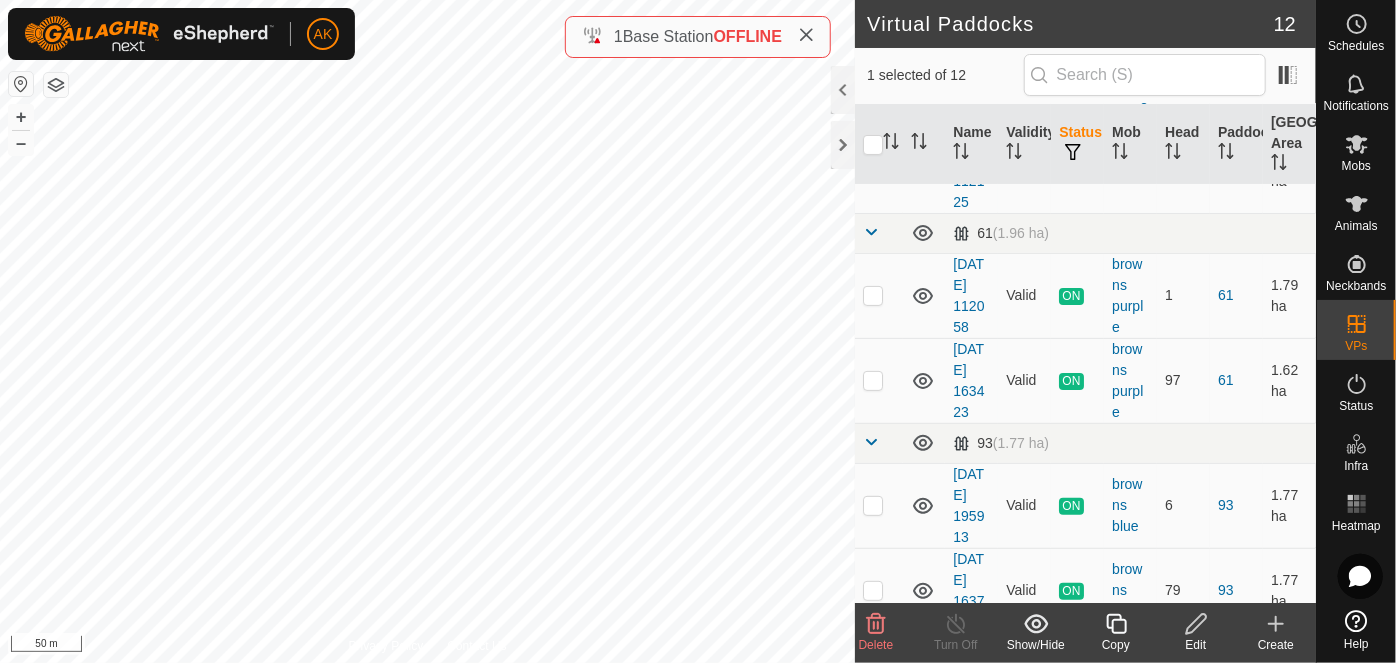 click 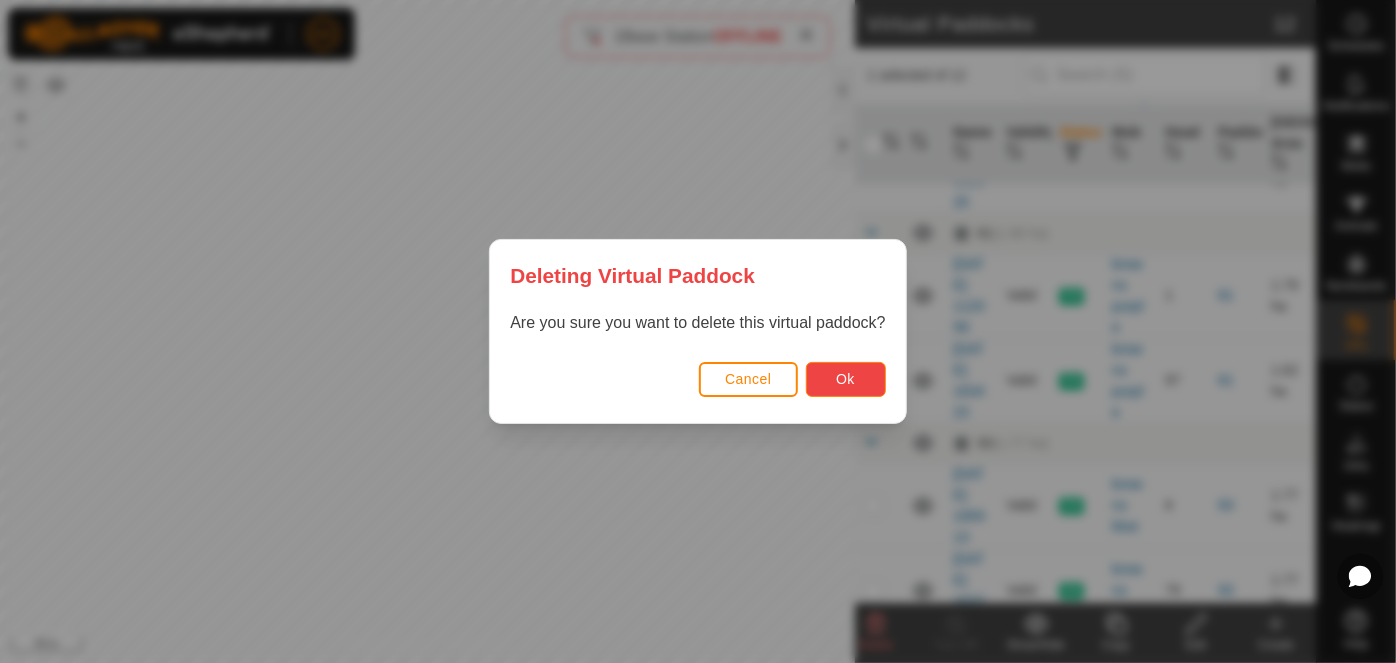 click on "Ok" at bounding box center [845, 379] 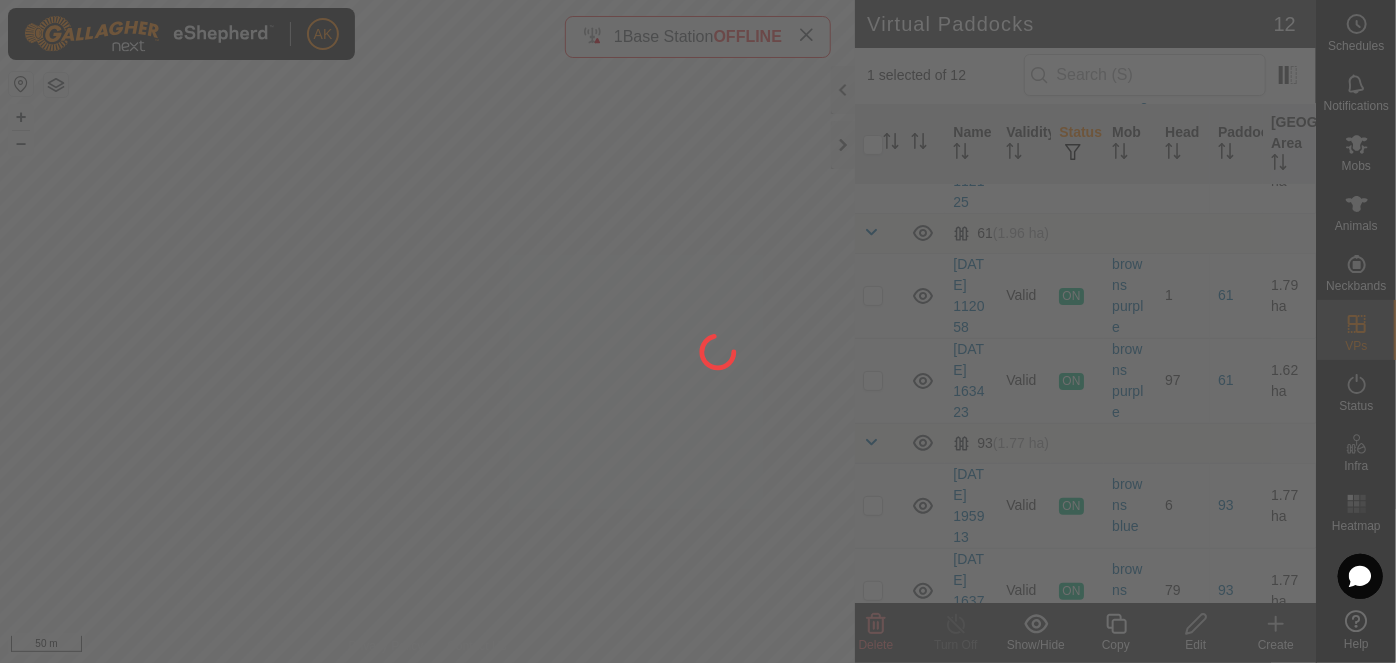 checkbox on "false" 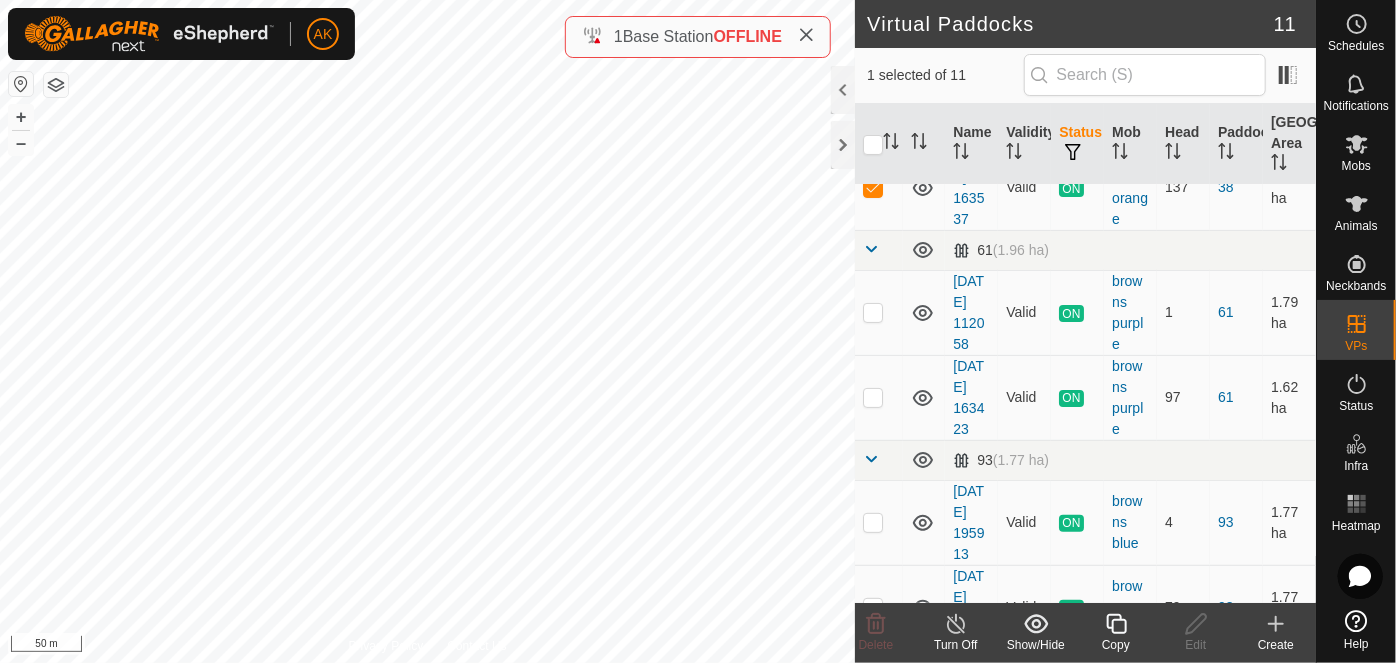 scroll, scrollTop: 0, scrollLeft: 0, axis: both 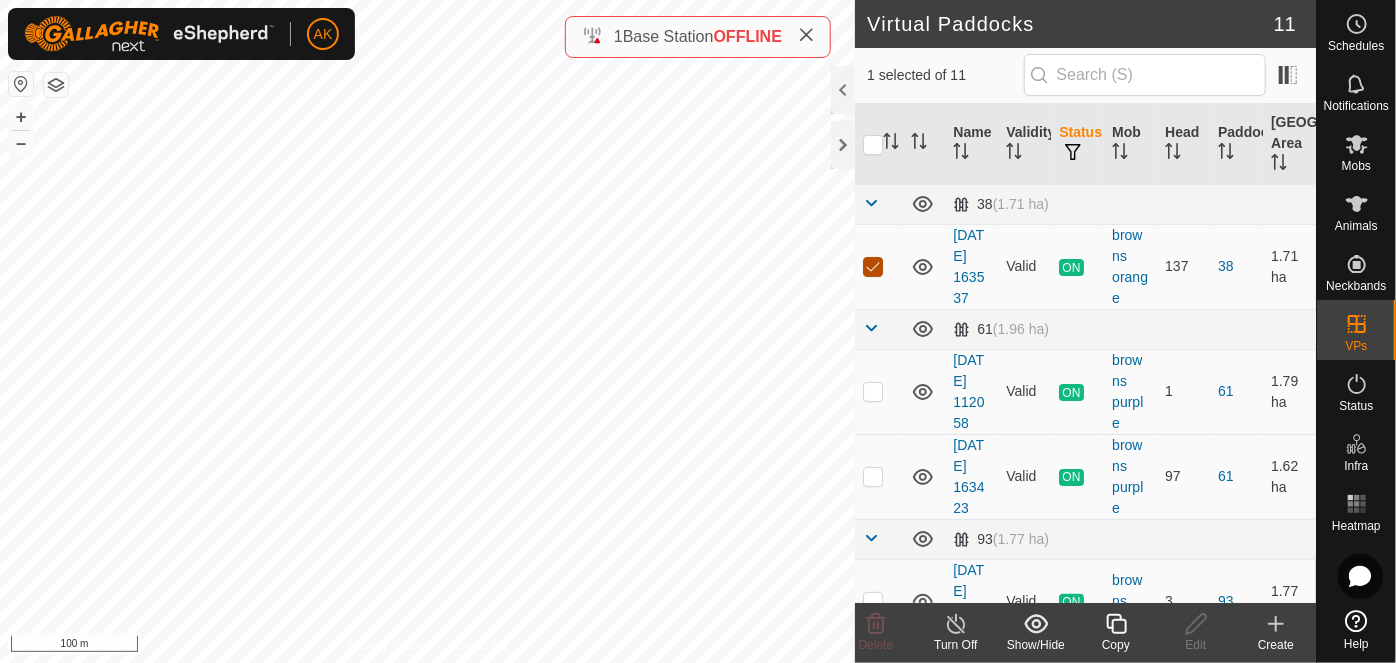 click at bounding box center (873, 267) 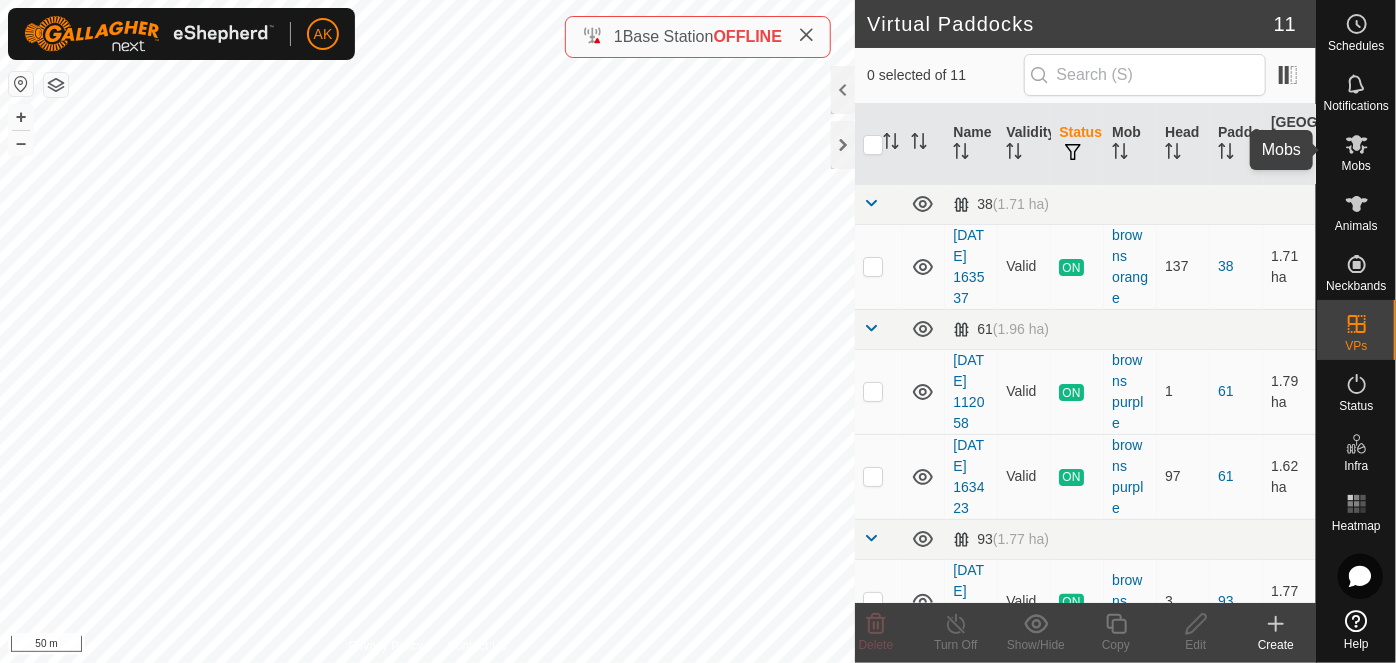 click at bounding box center [1357, 144] 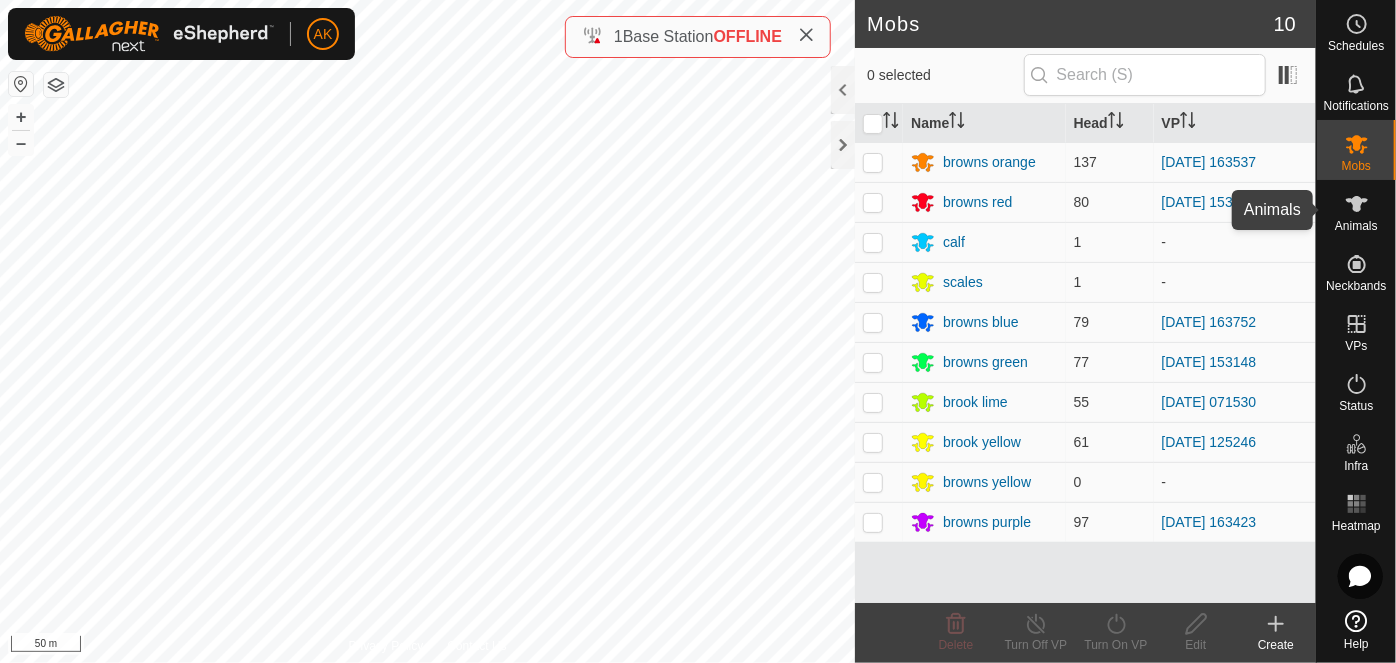 click 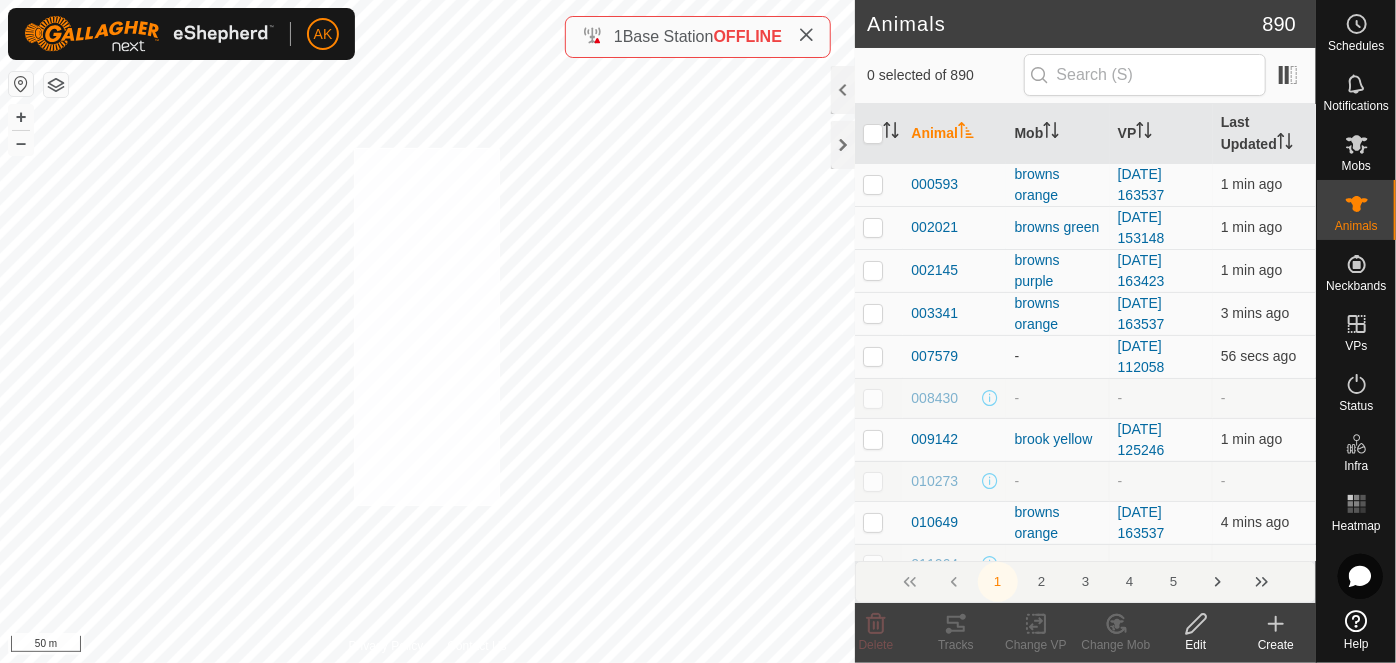 checkbox on "true" 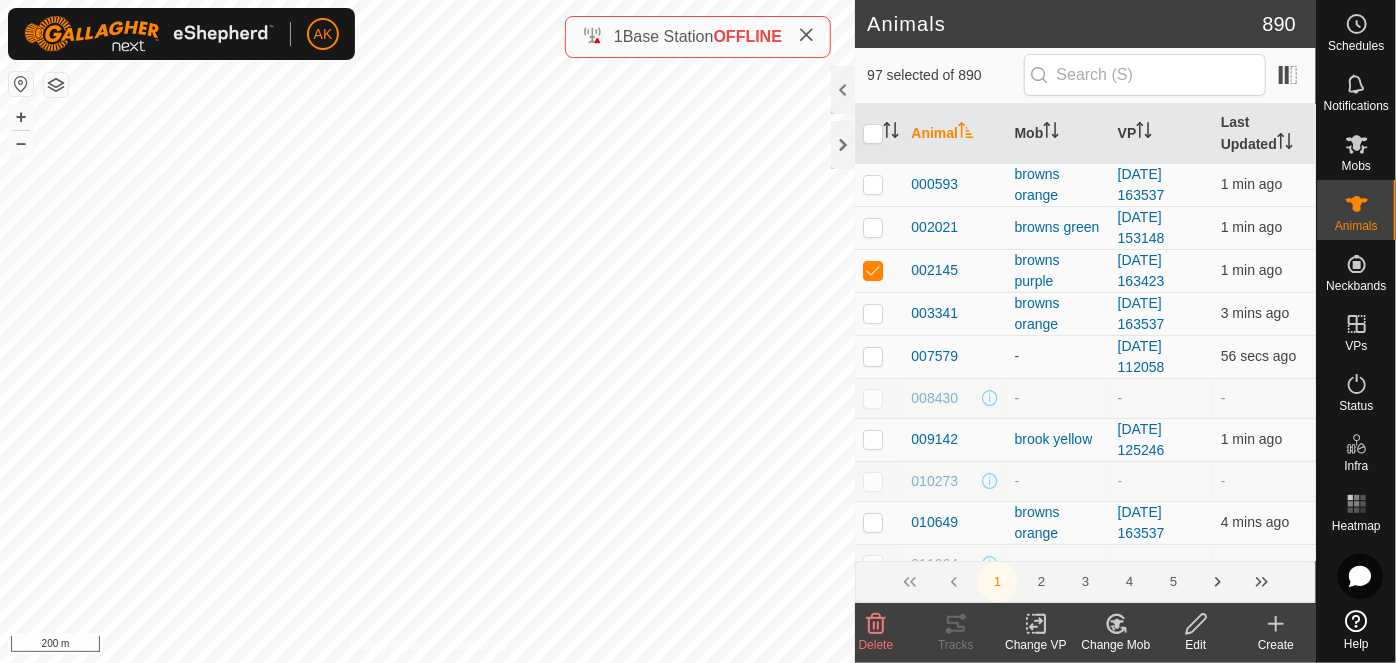 click at bounding box center [873, 398] 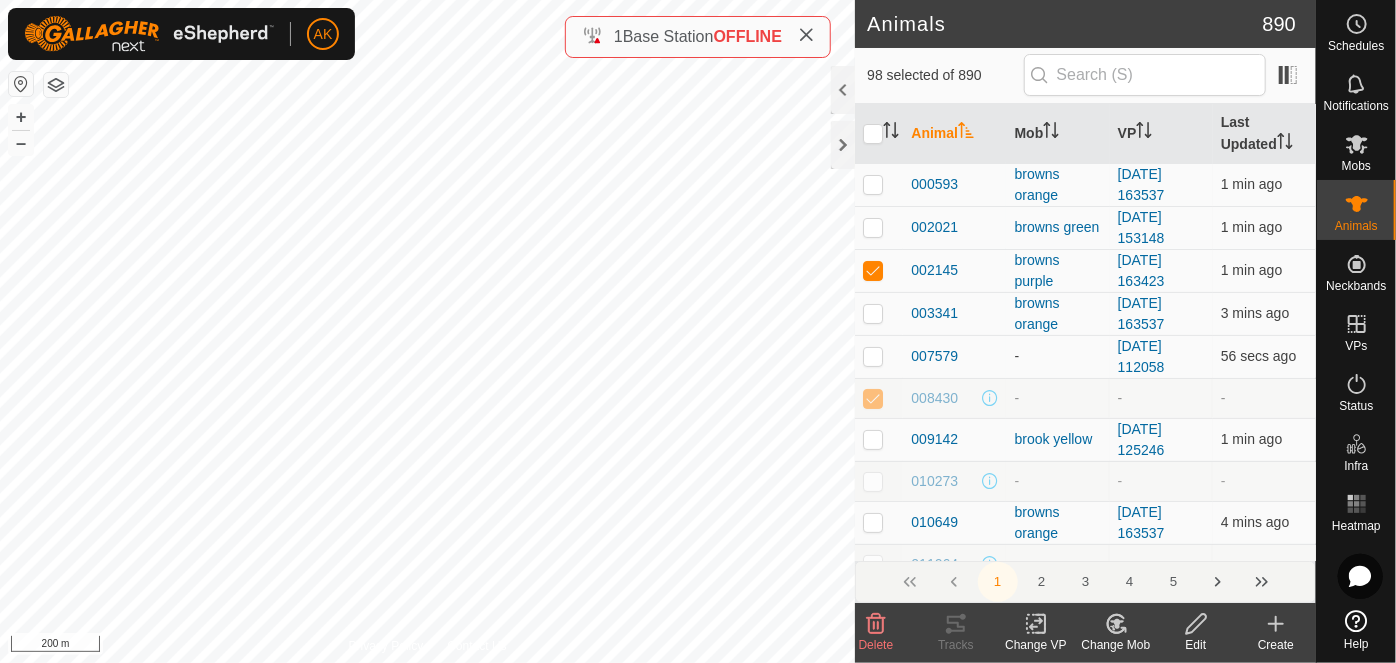 click at bounding box center (873, 398) 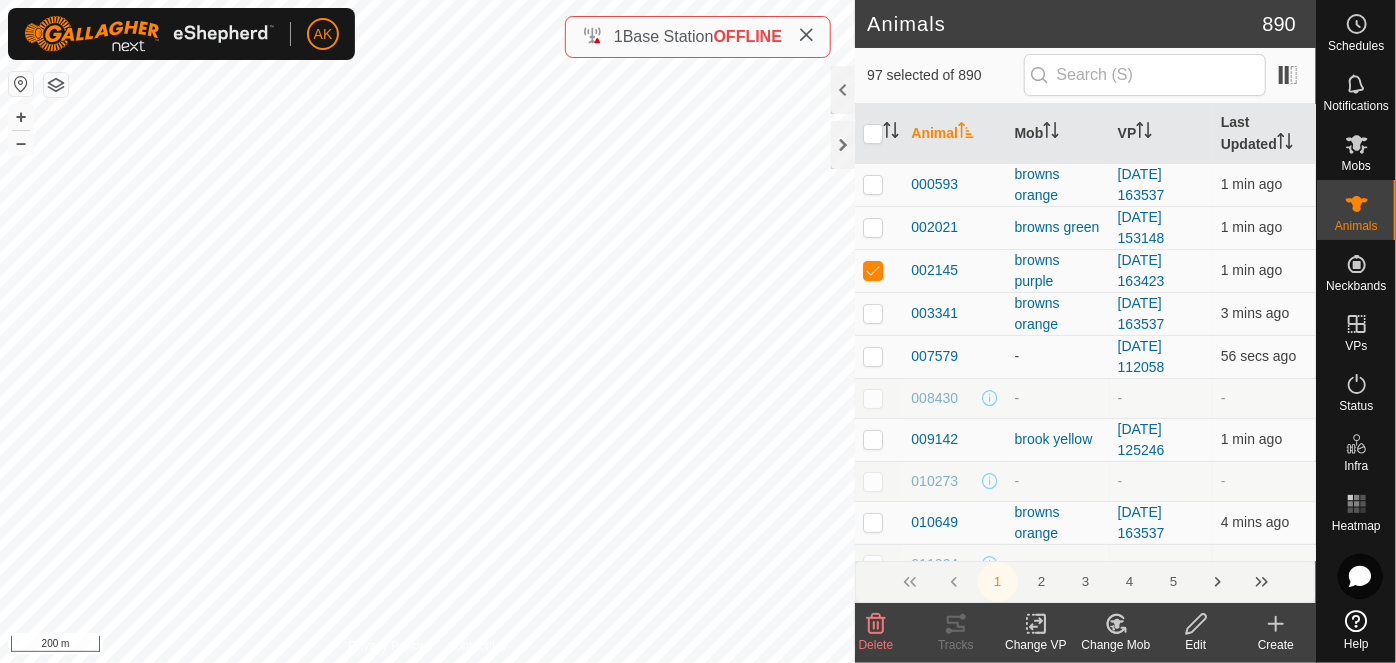 click at bounding box center (873, 398) 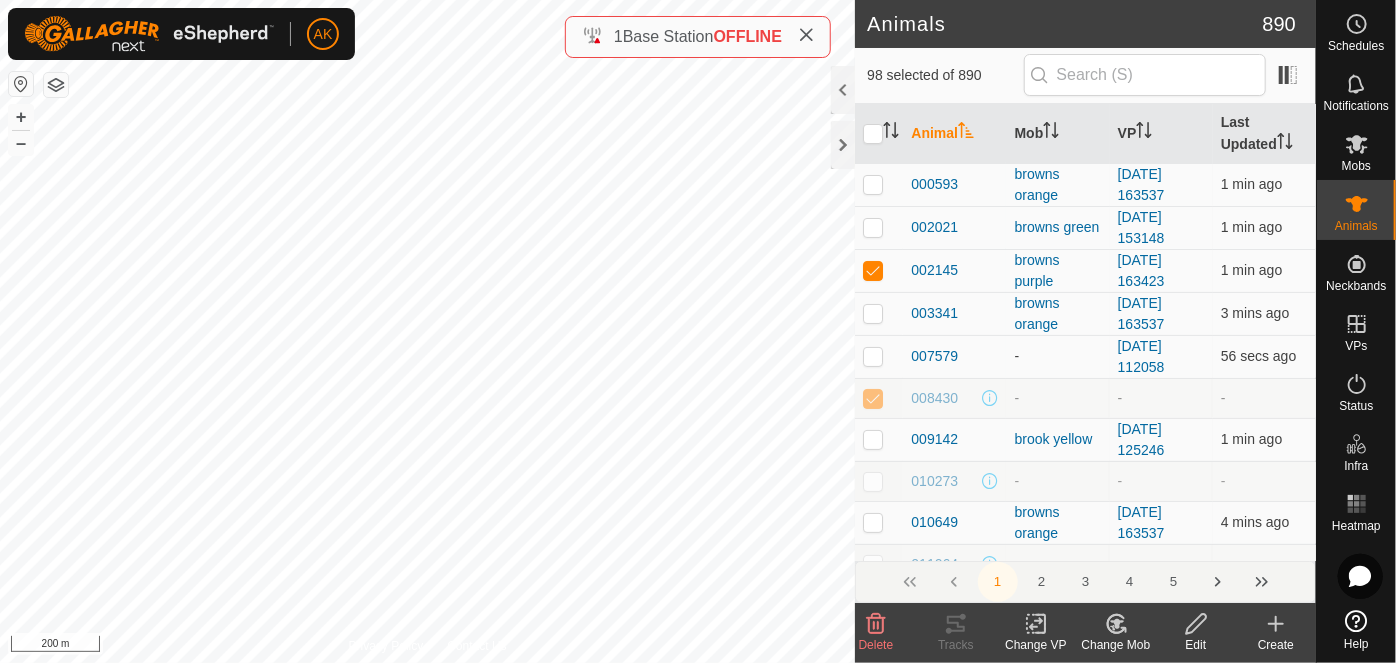 click at bounding box center [873, 398] 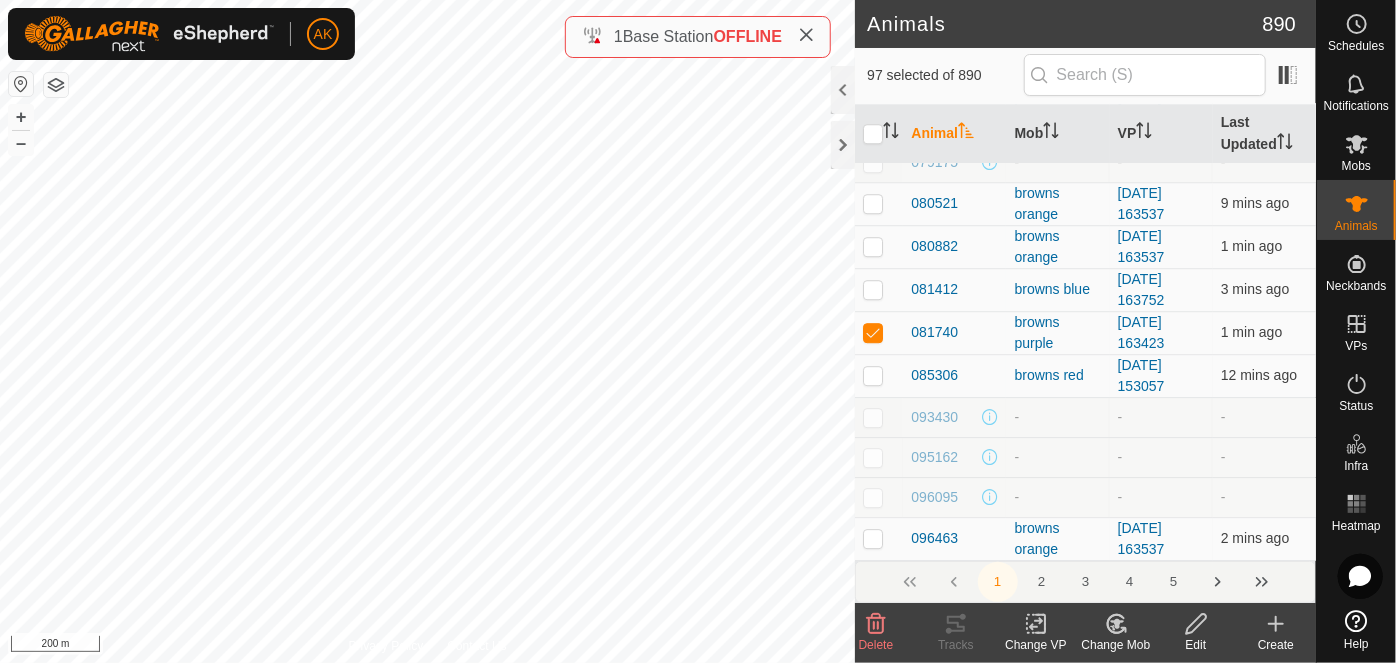 scroll, scrollTop: 2454, scrollLeft: 0, axis: vertical 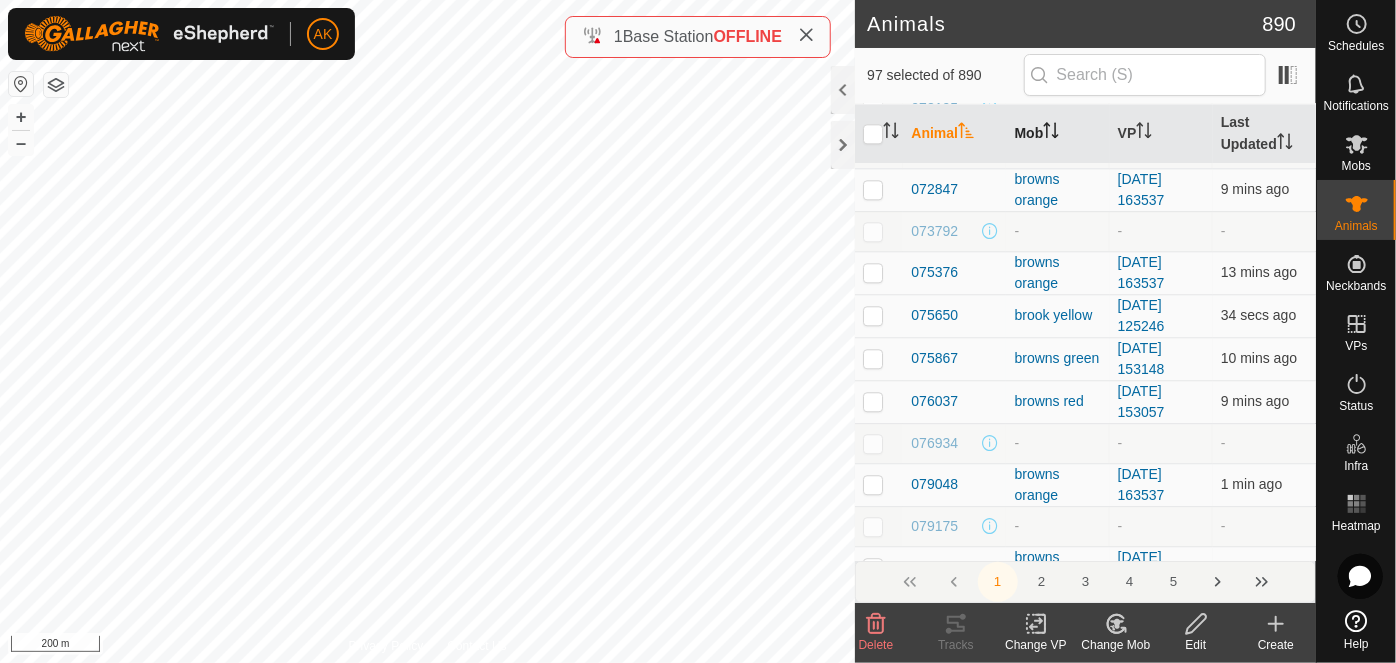click on "Mob" at bounding box center [1057, 134] 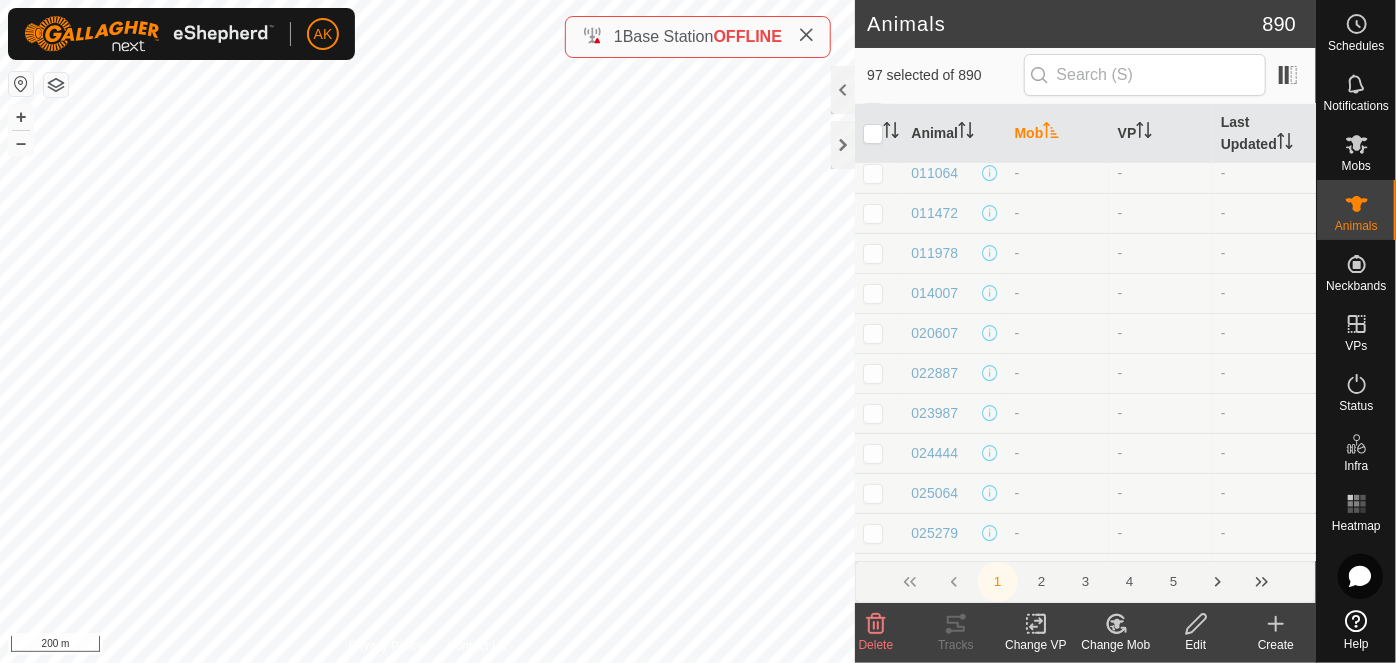 scroll, scrollTop: 0, scrollLeft: 0, axis: both 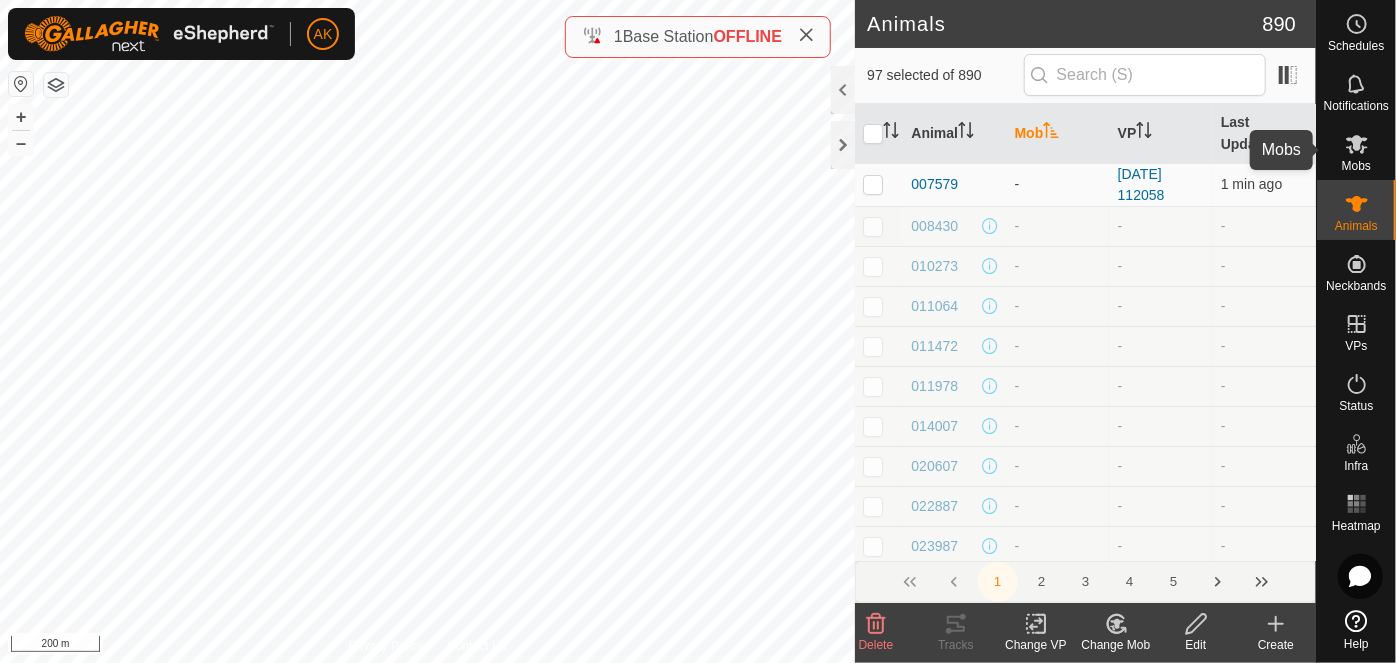 click at bounding box center (1357, 144) 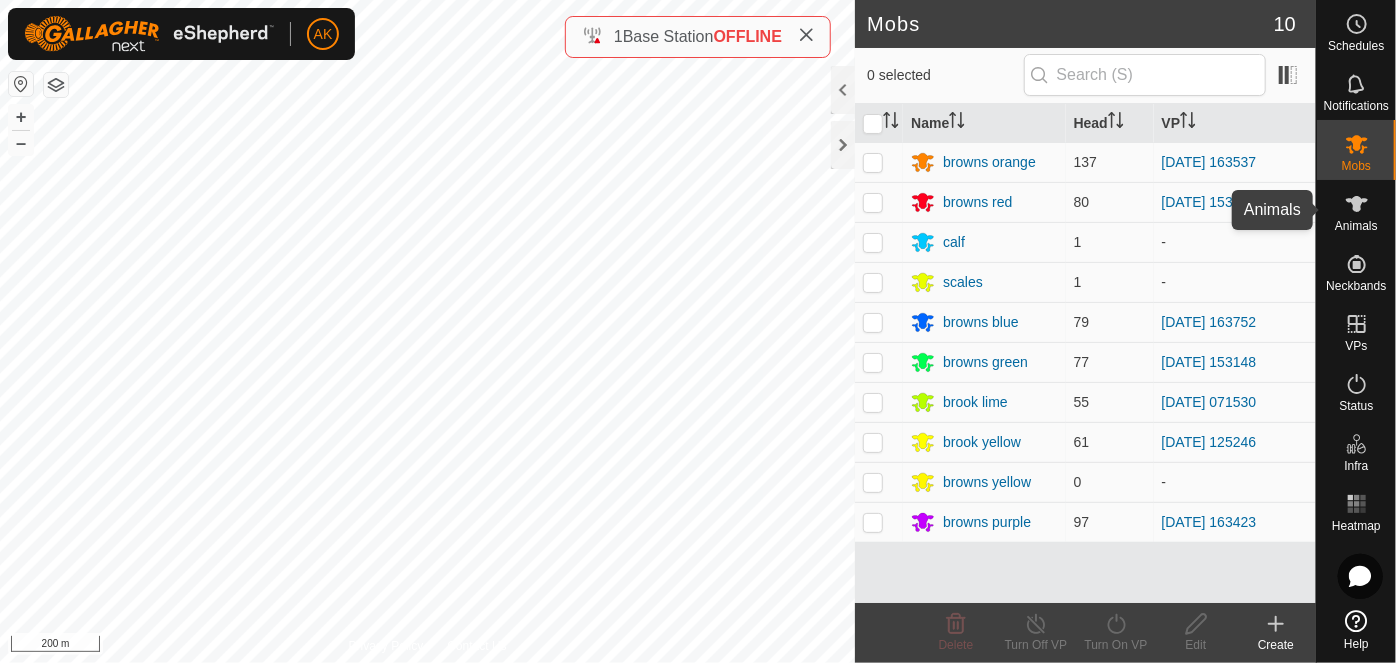 click 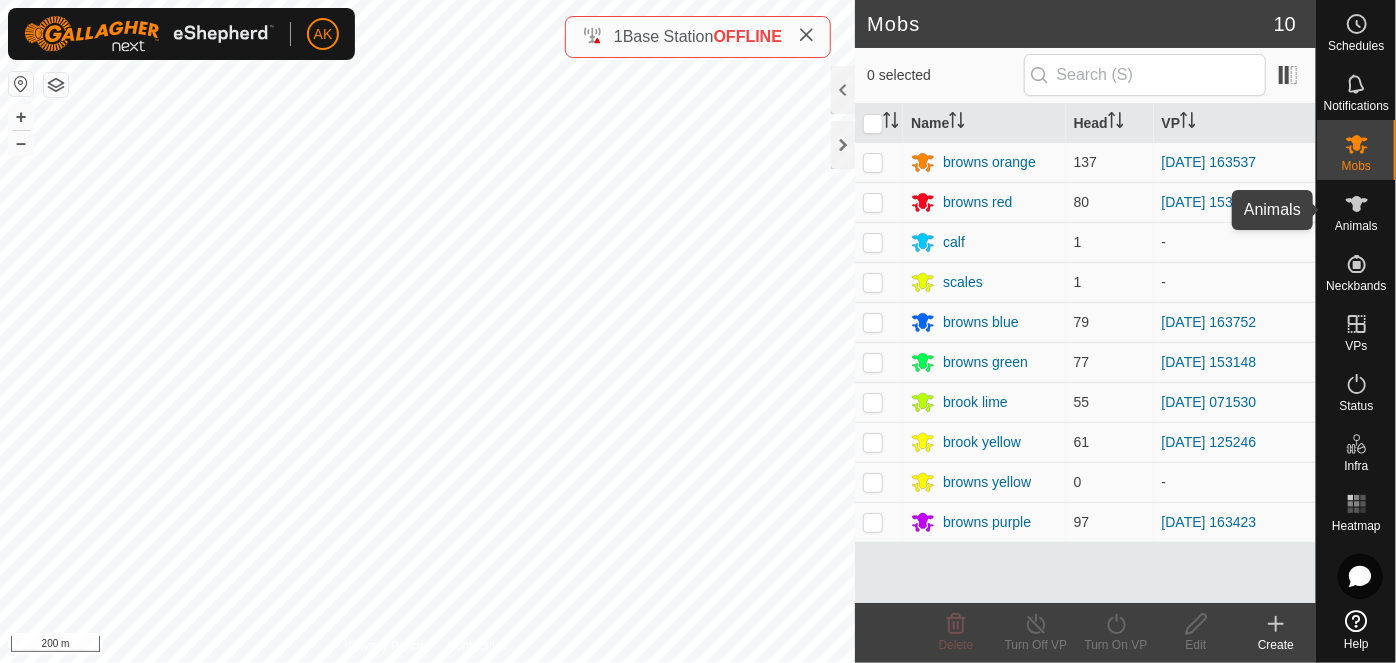click 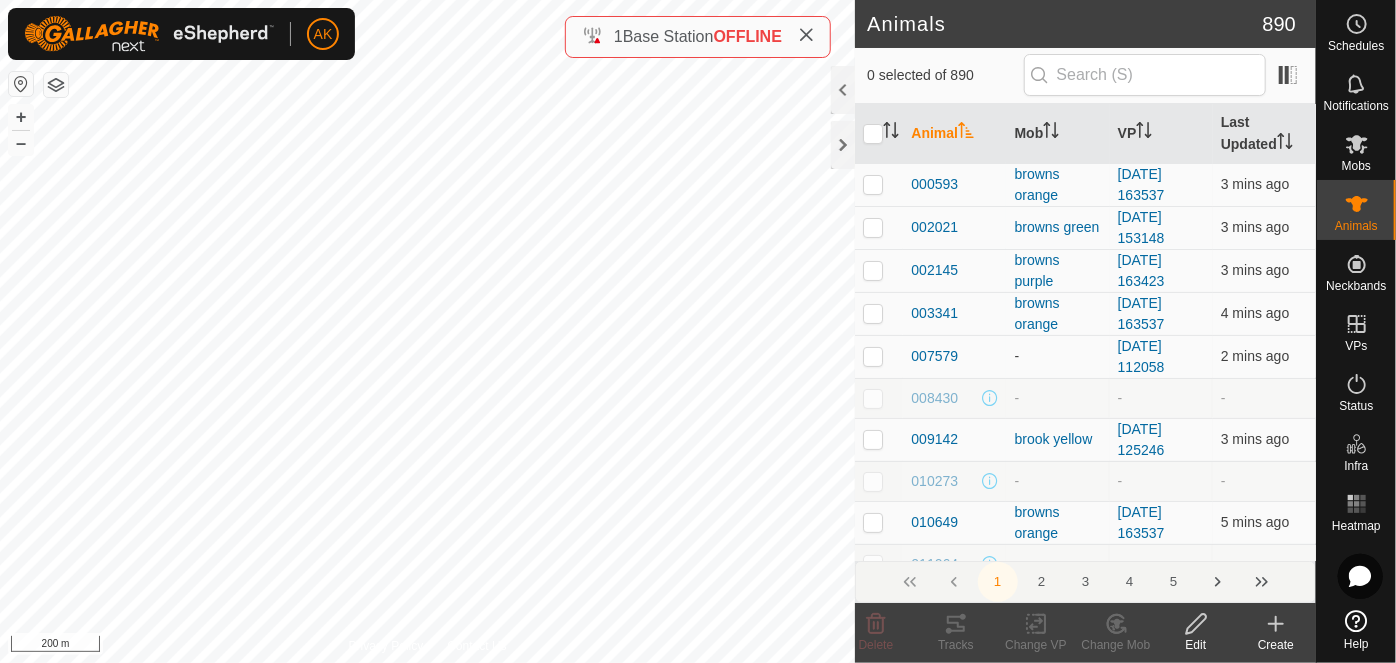click on "Mob" at bounding box center (1057, 134) 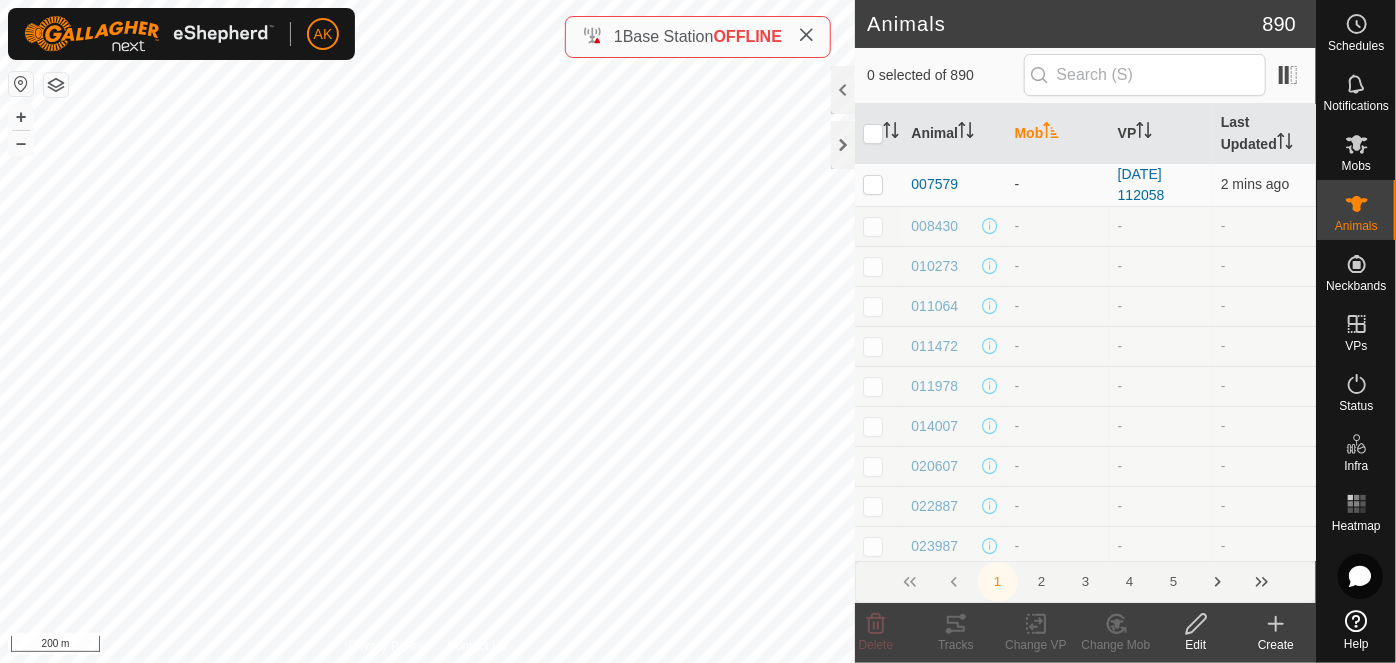 click on "Mob" at bounding box center [1057, 134] 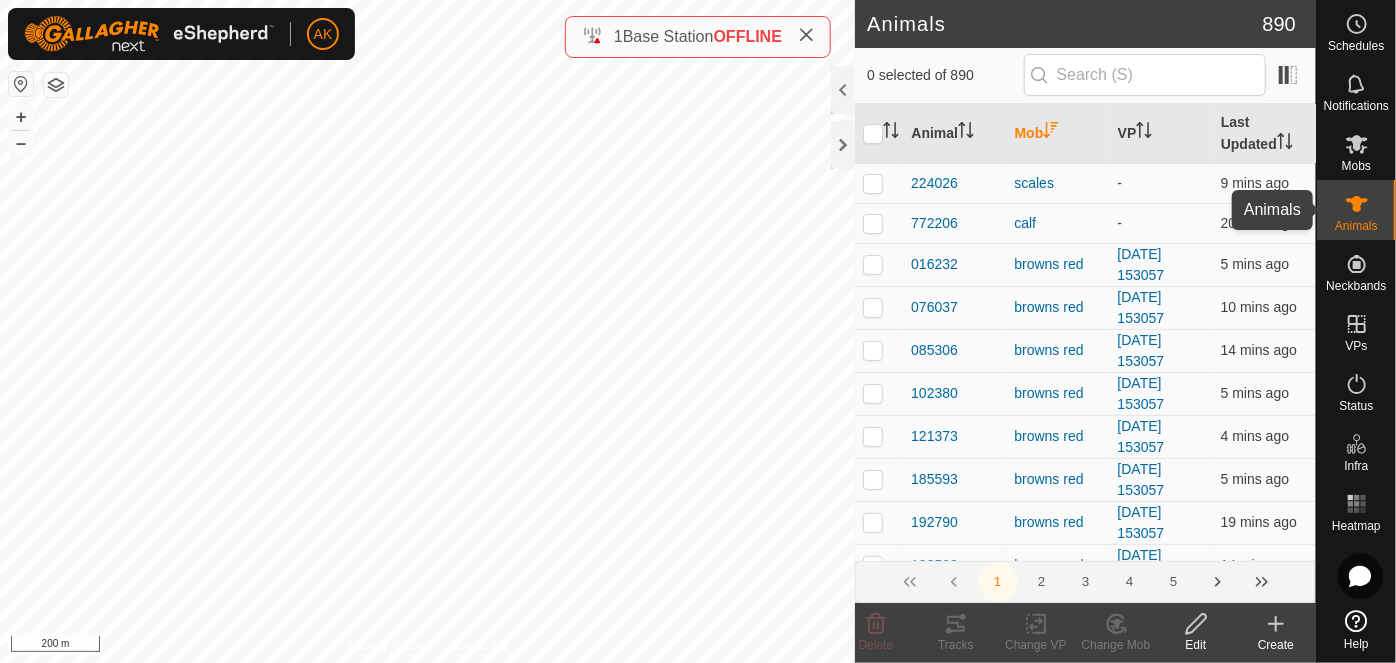 click 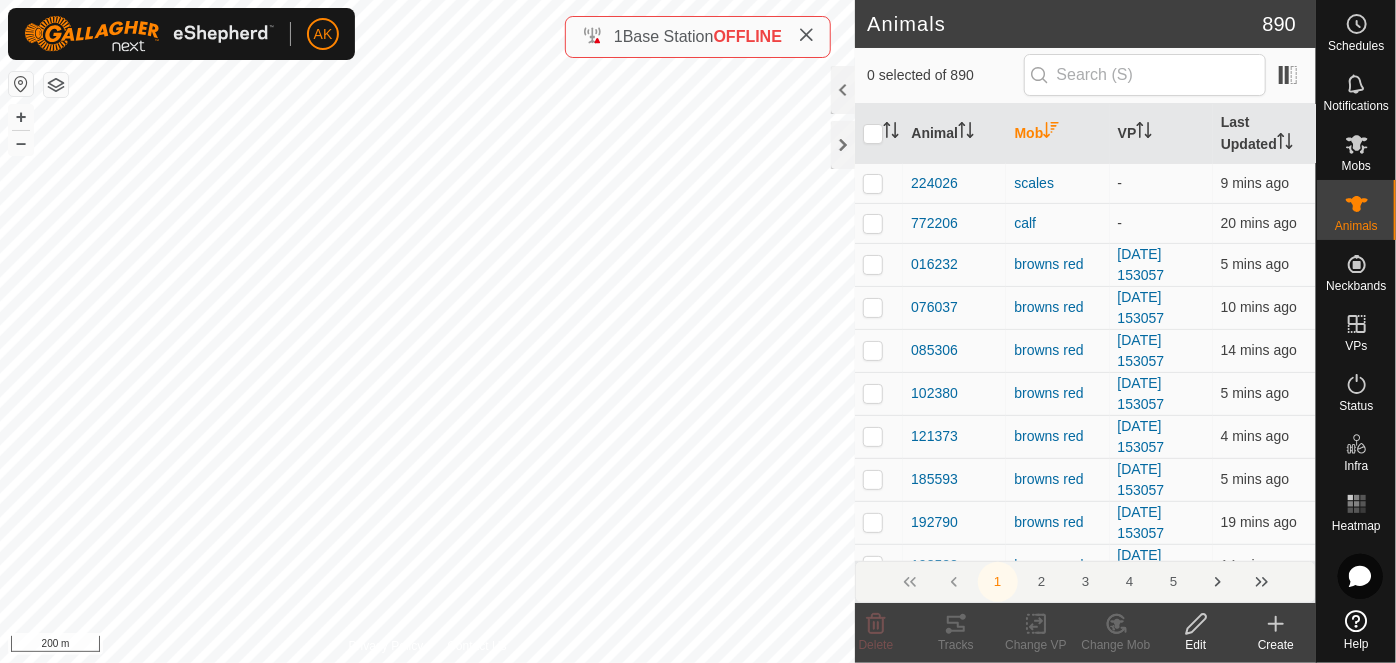 click on "Mob" at bounding box center [1057, 134] 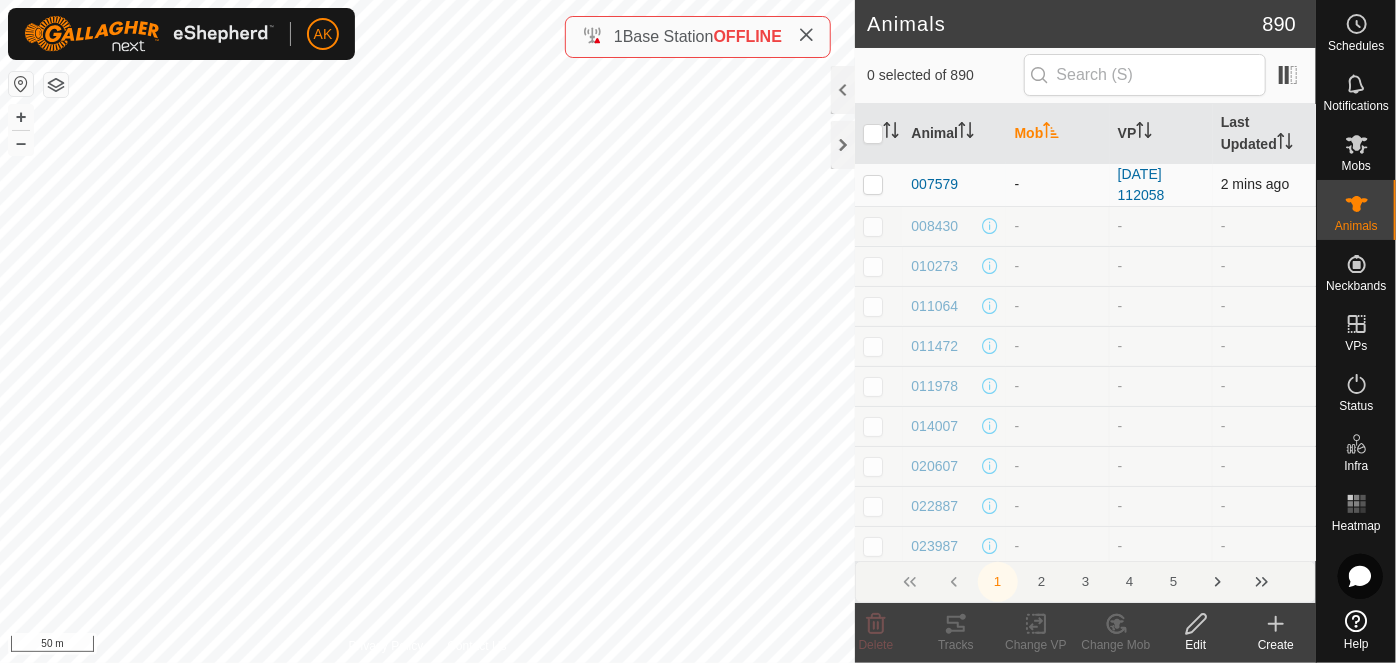 click at bounding box center (873, 184) 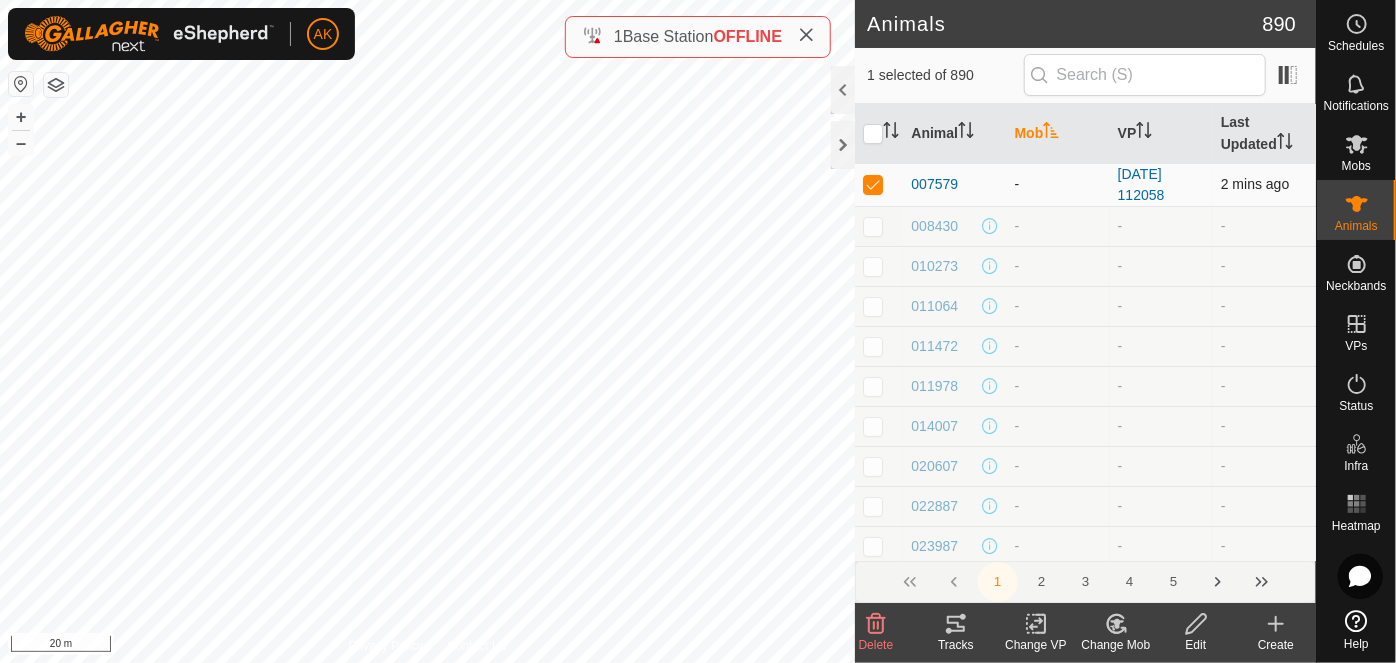 click at bounding box center (873, 184) 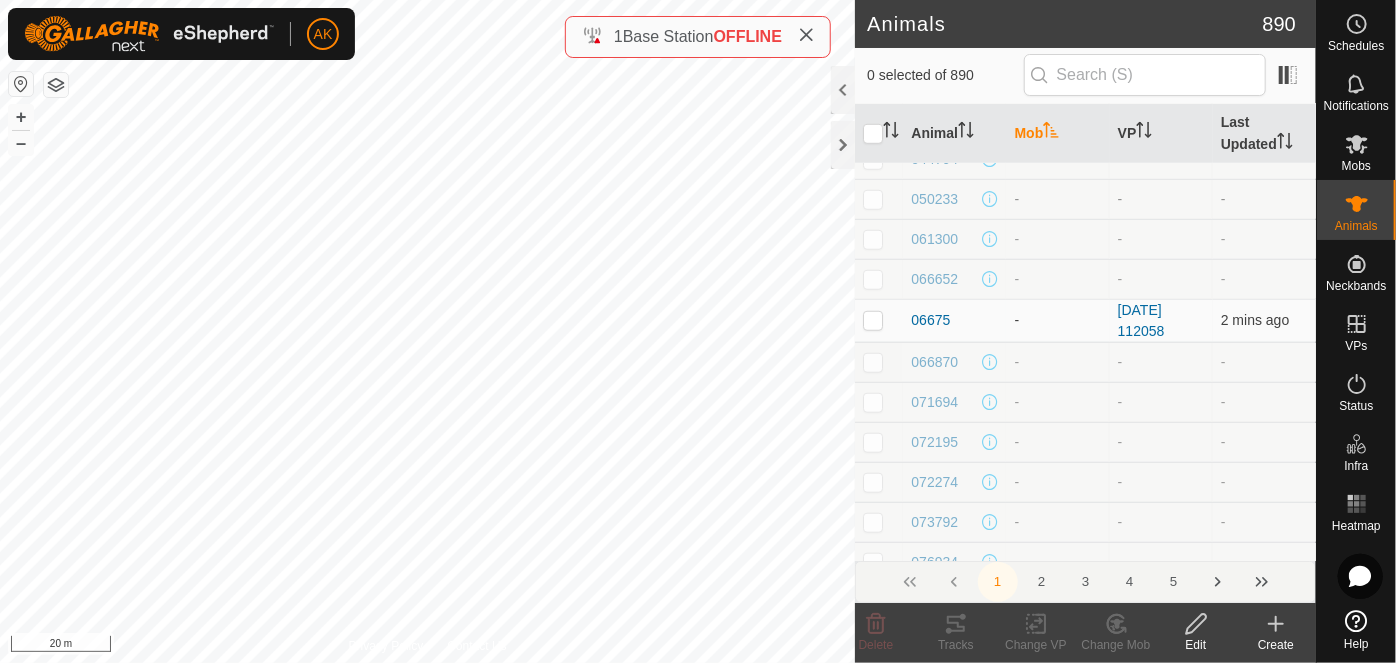 scroll, scrollTop: 818, scrollLeft: 0, axis: vertical 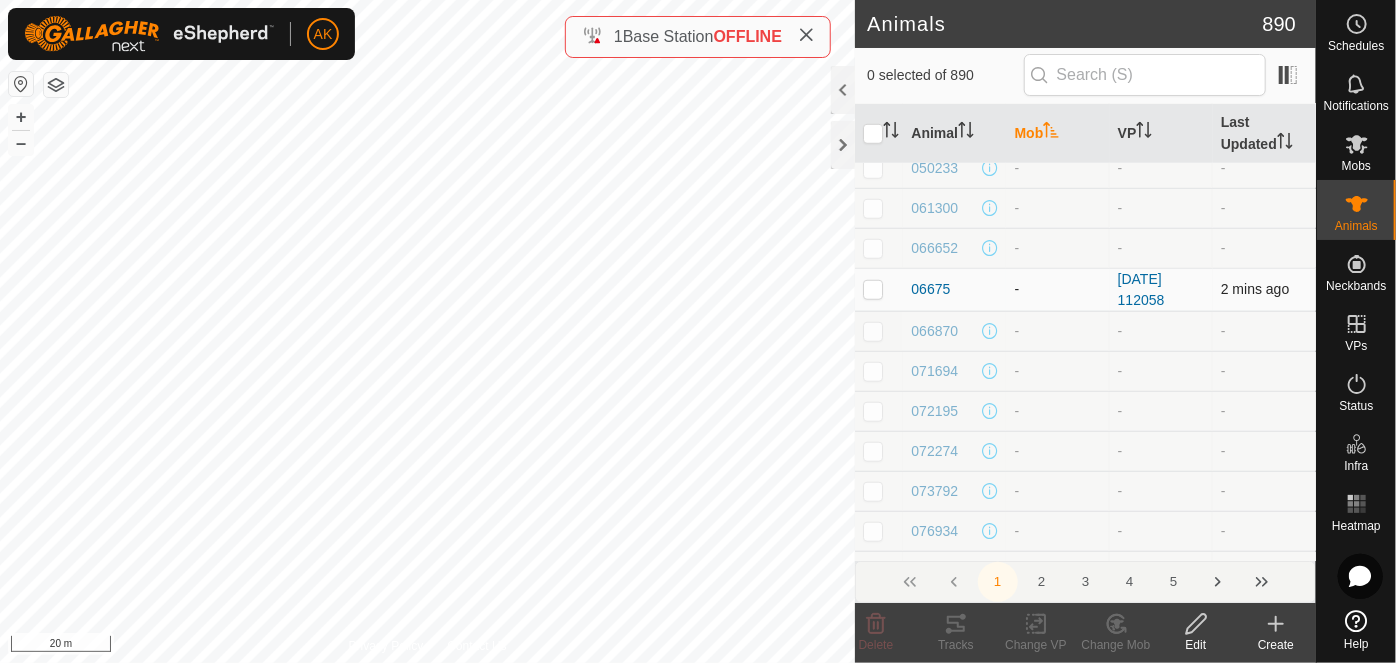 click at bounding box center [873, 289] 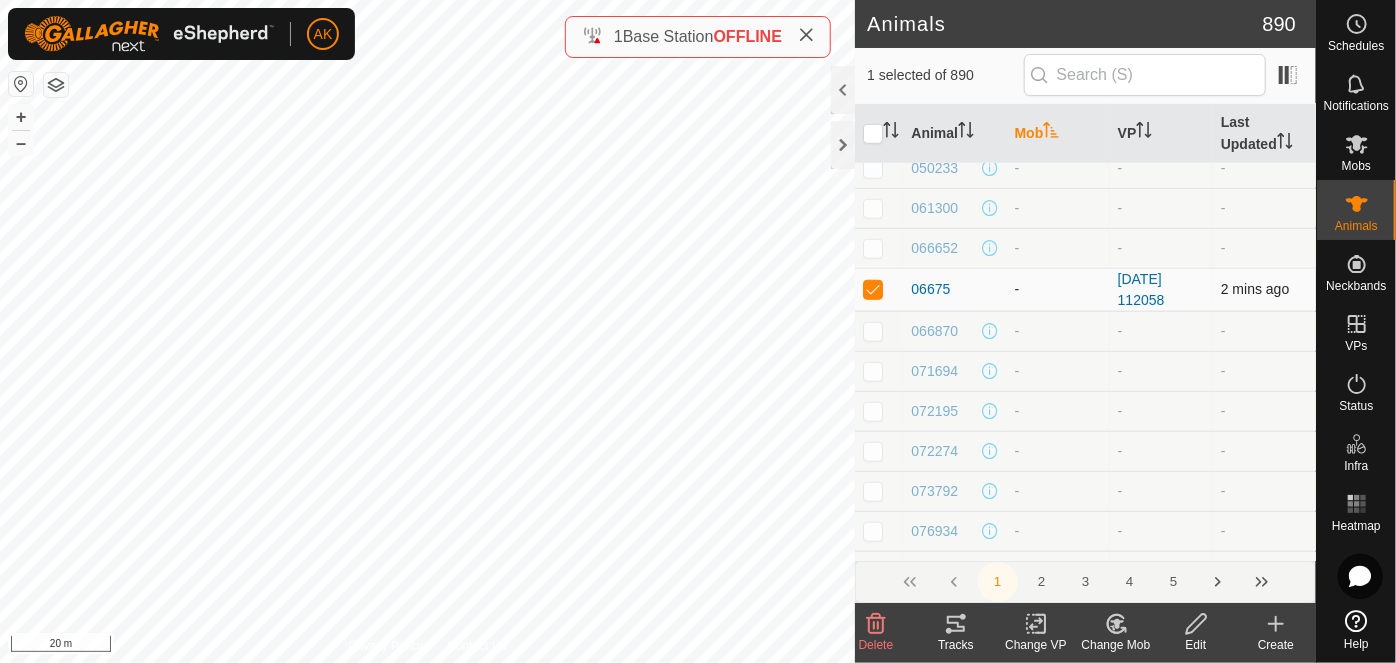 click at bounding box center [873, 289] 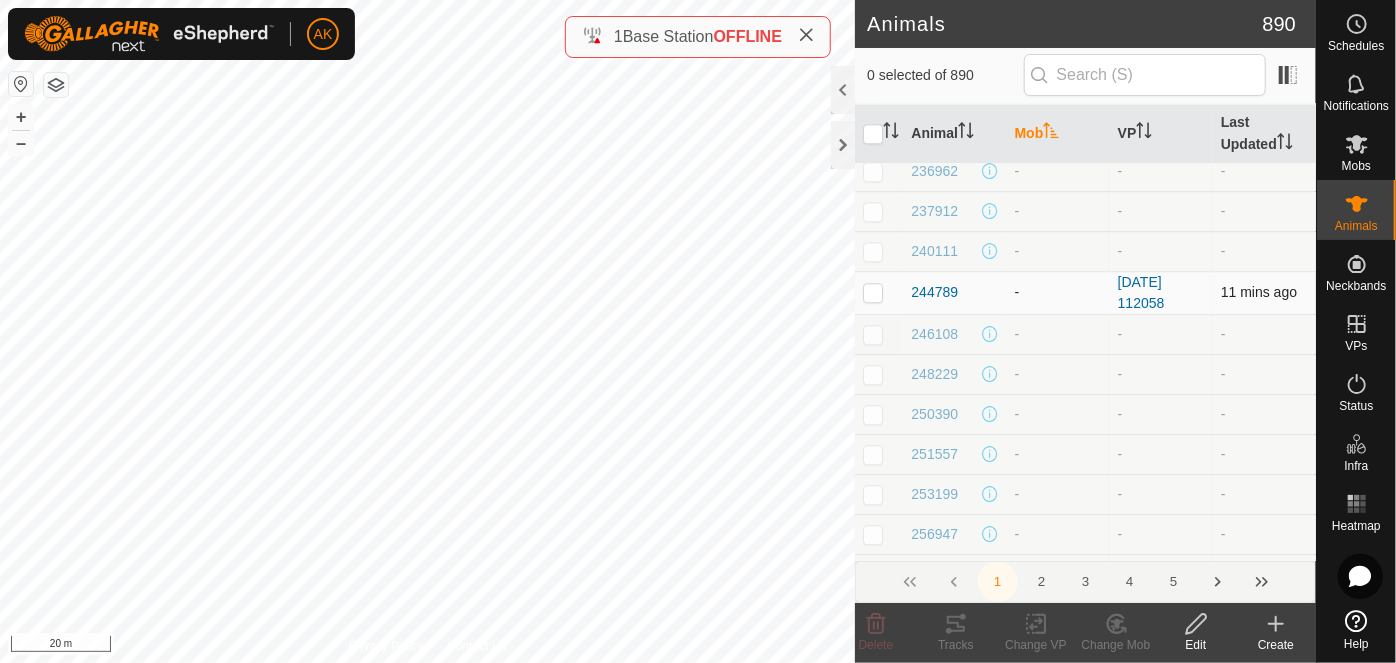 scroll, scrollTop: 2545, scrollLeft: 0, axis: vertical 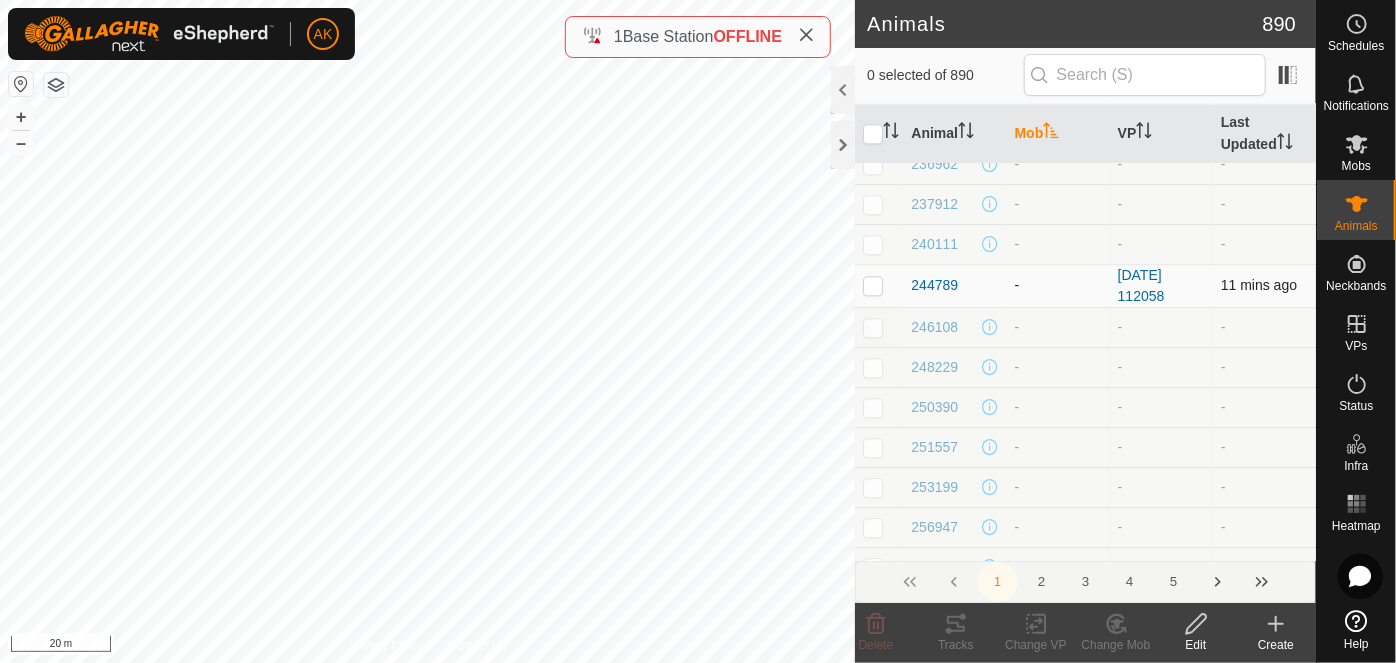 click at bounding box center [873, 285] 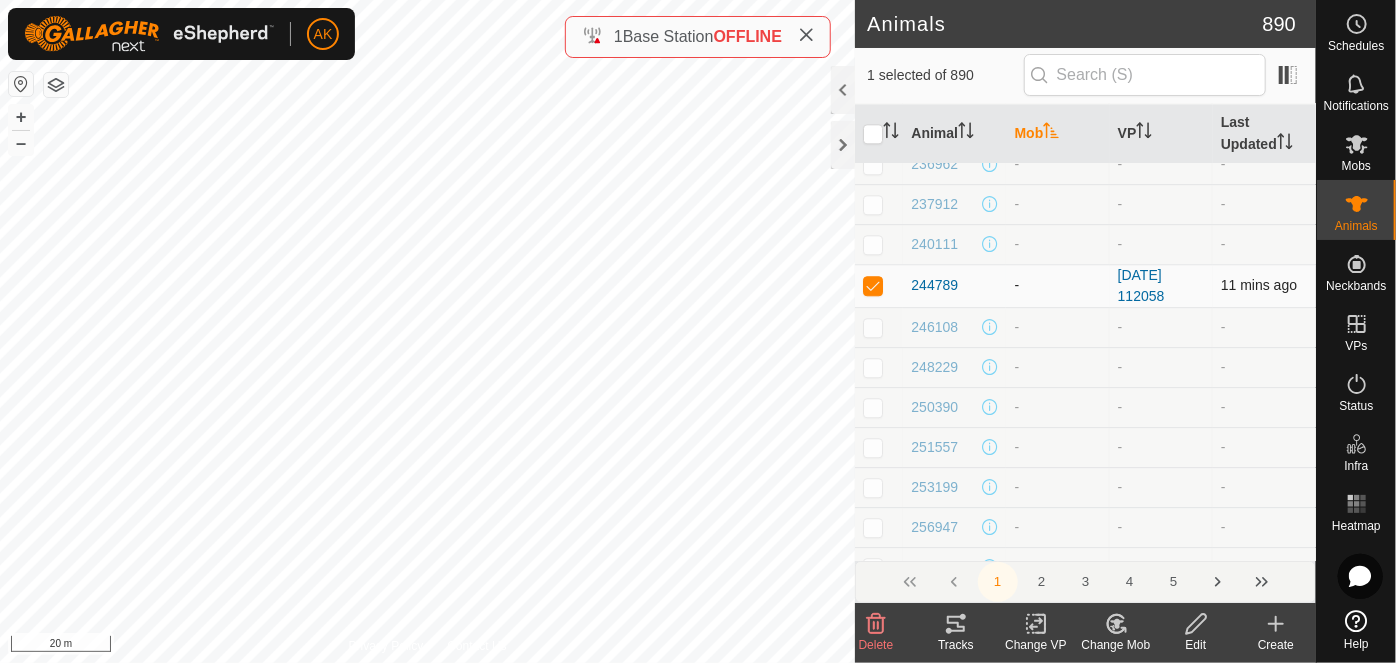 click at bounding box center (873, 285) 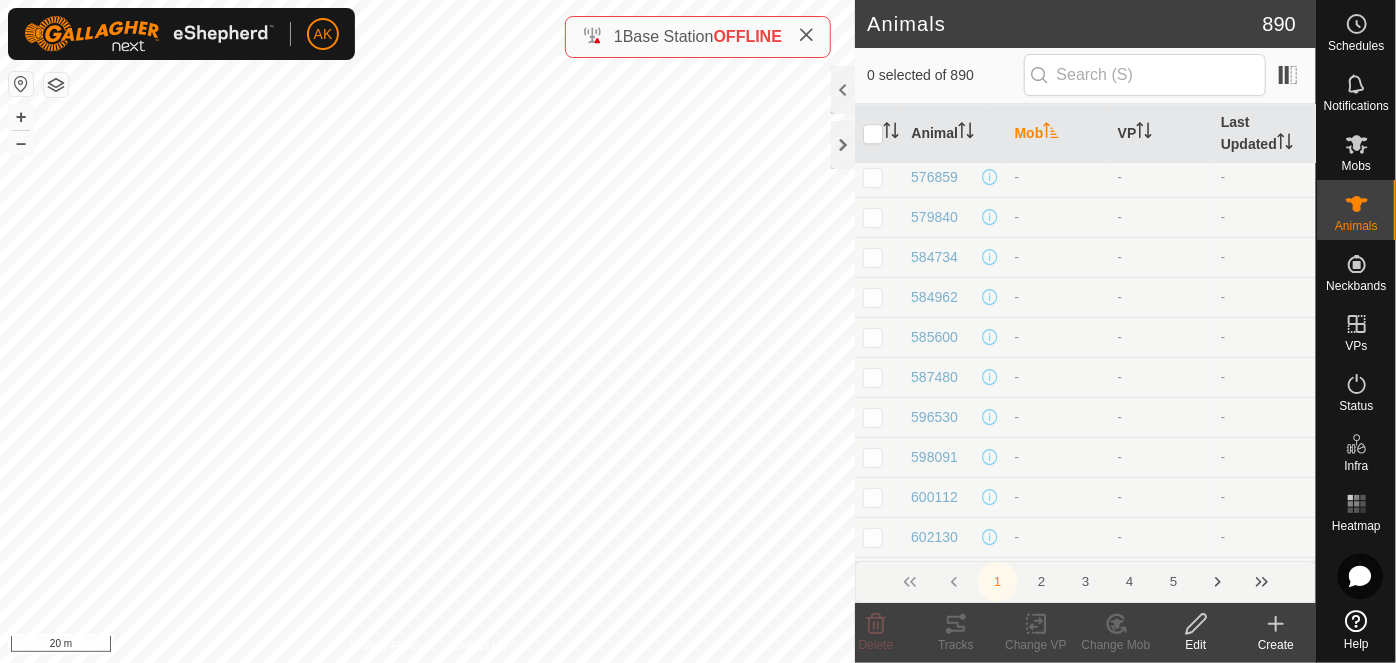 scroll, scrollTop: 6818, scrollLeft: 0, axis: vertical 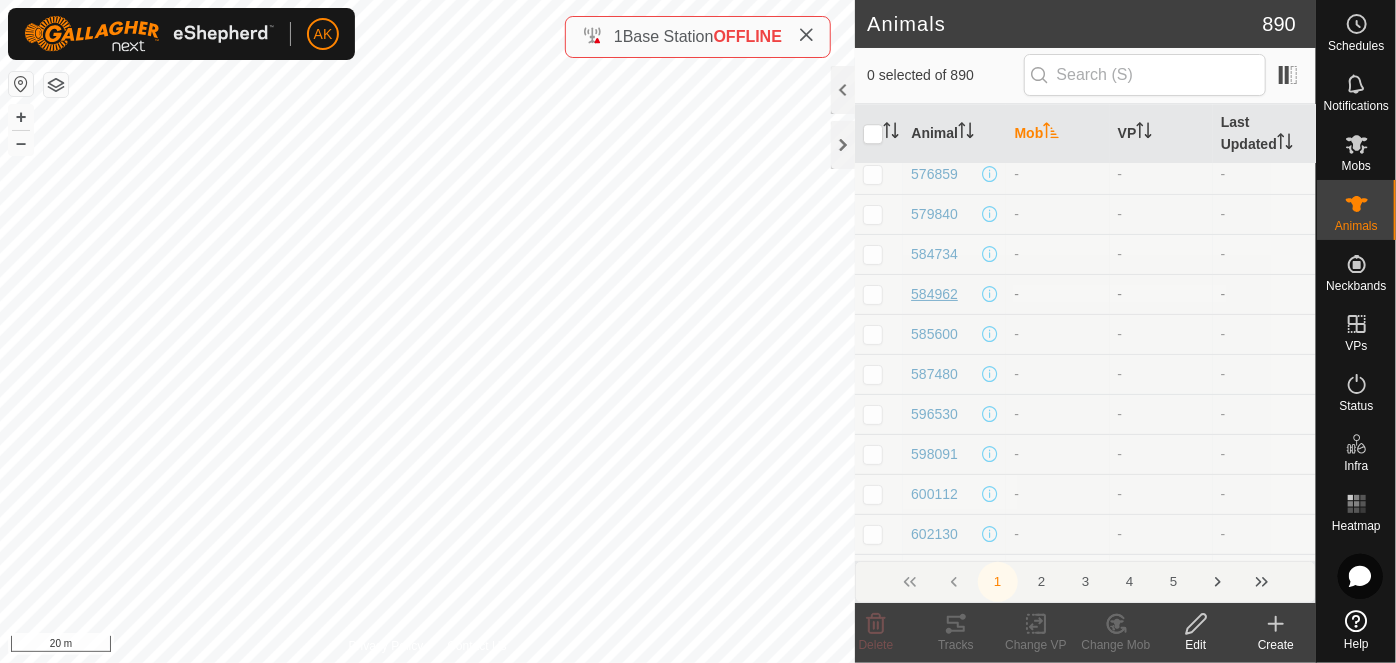 click on "584962" at bounding box center (934, 294) 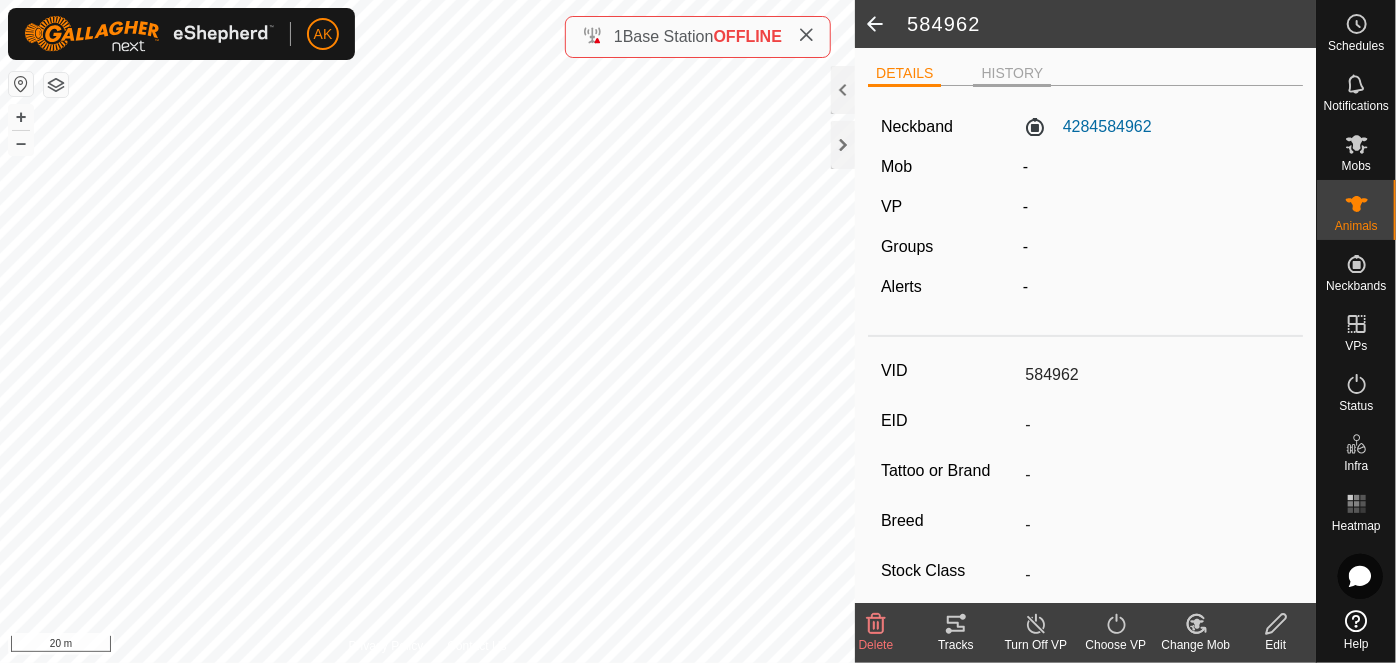 click on "HISTORY" 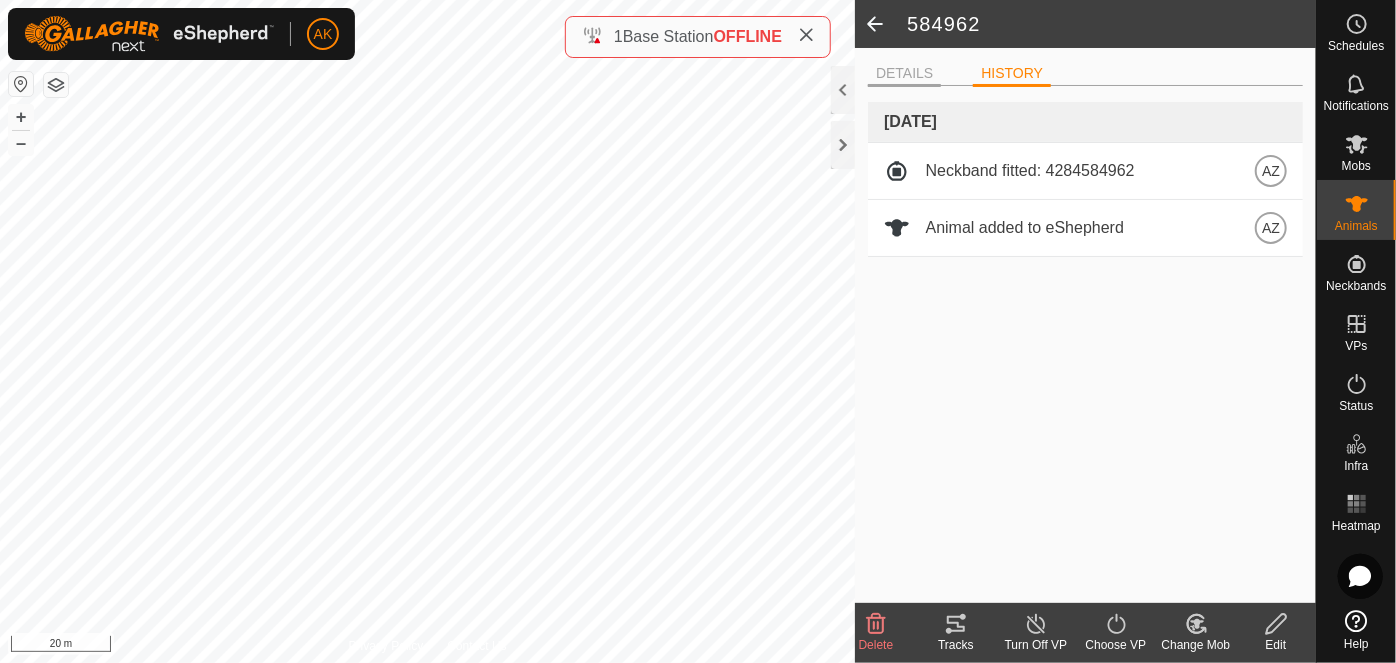 click on "DETAILS" 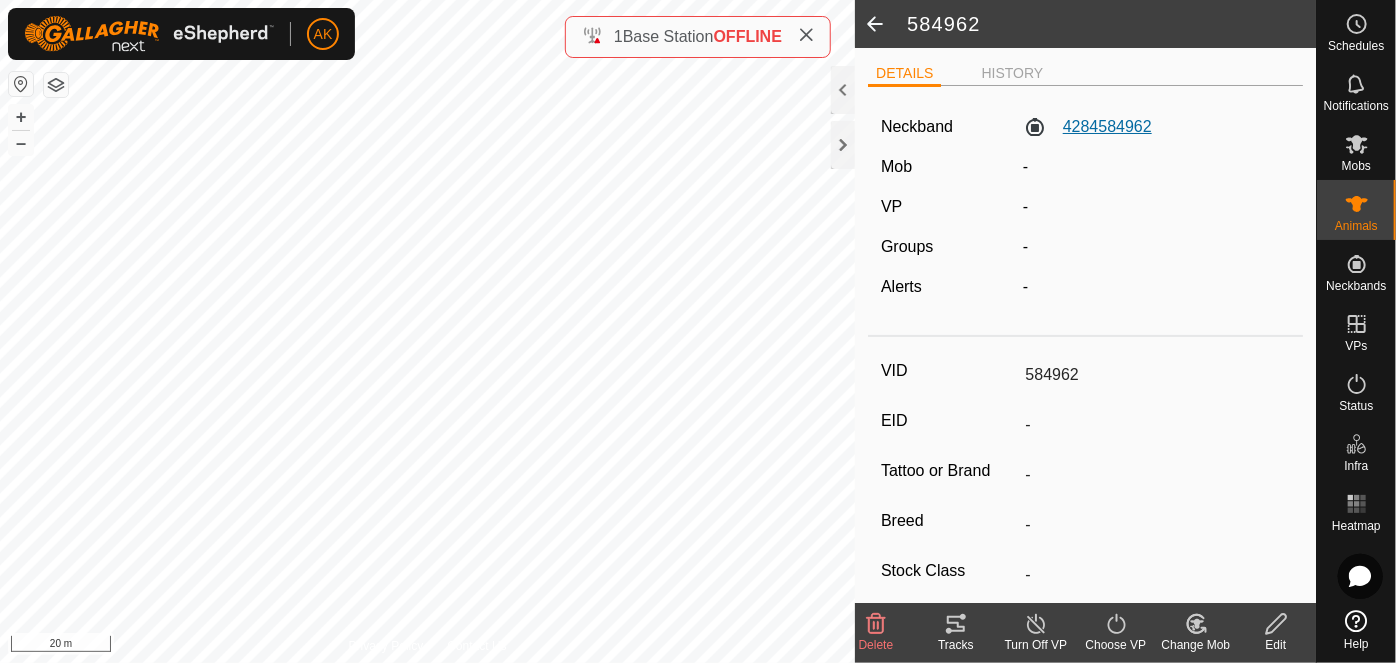 click on "4284584962" 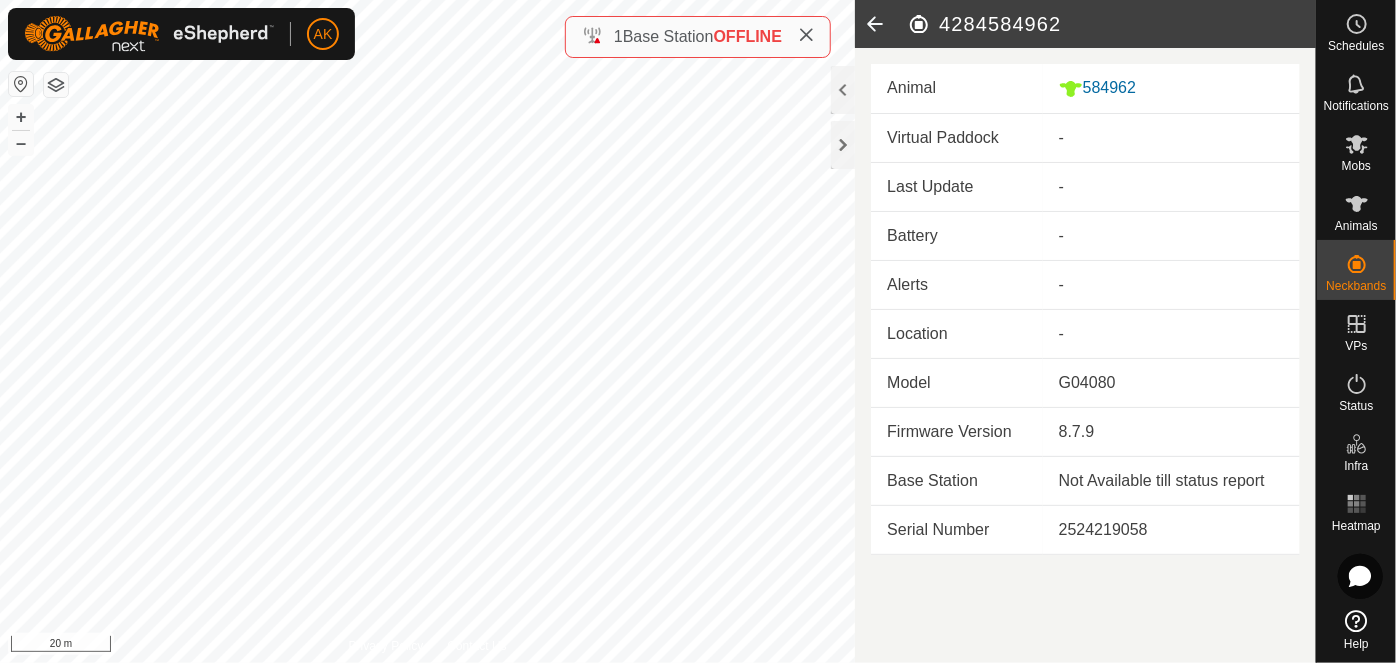 click 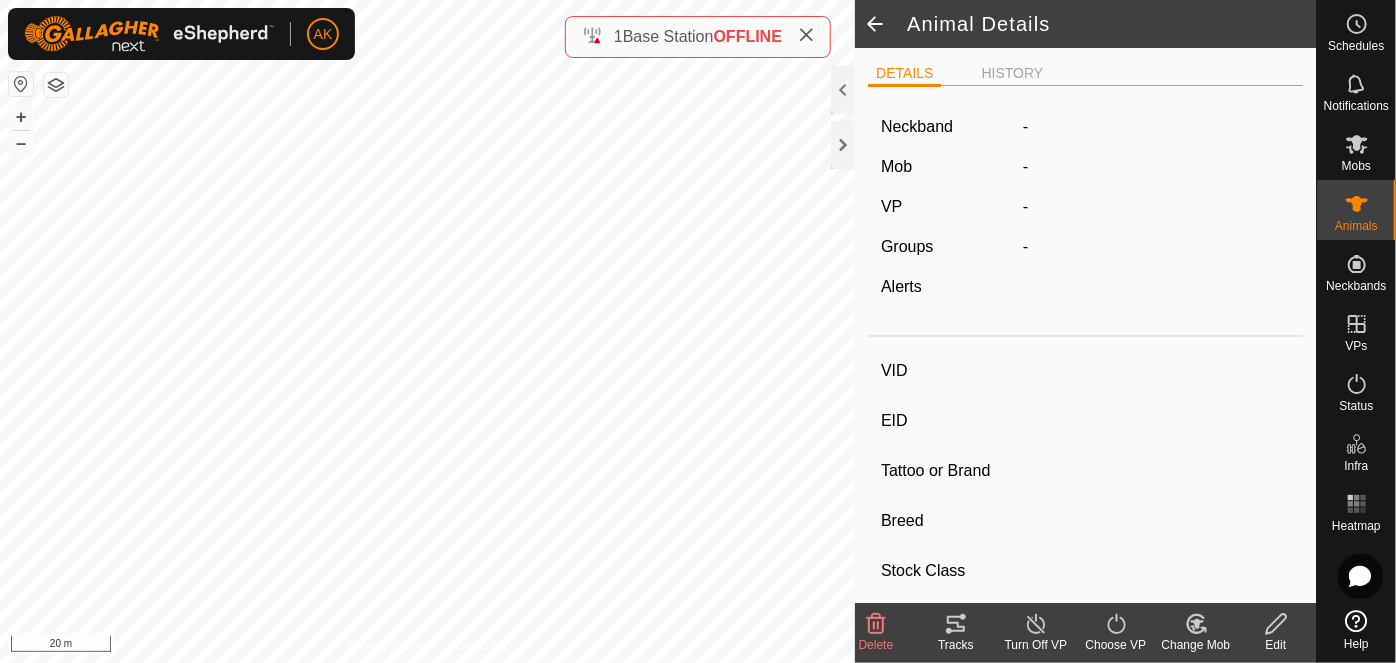 type on "584962" 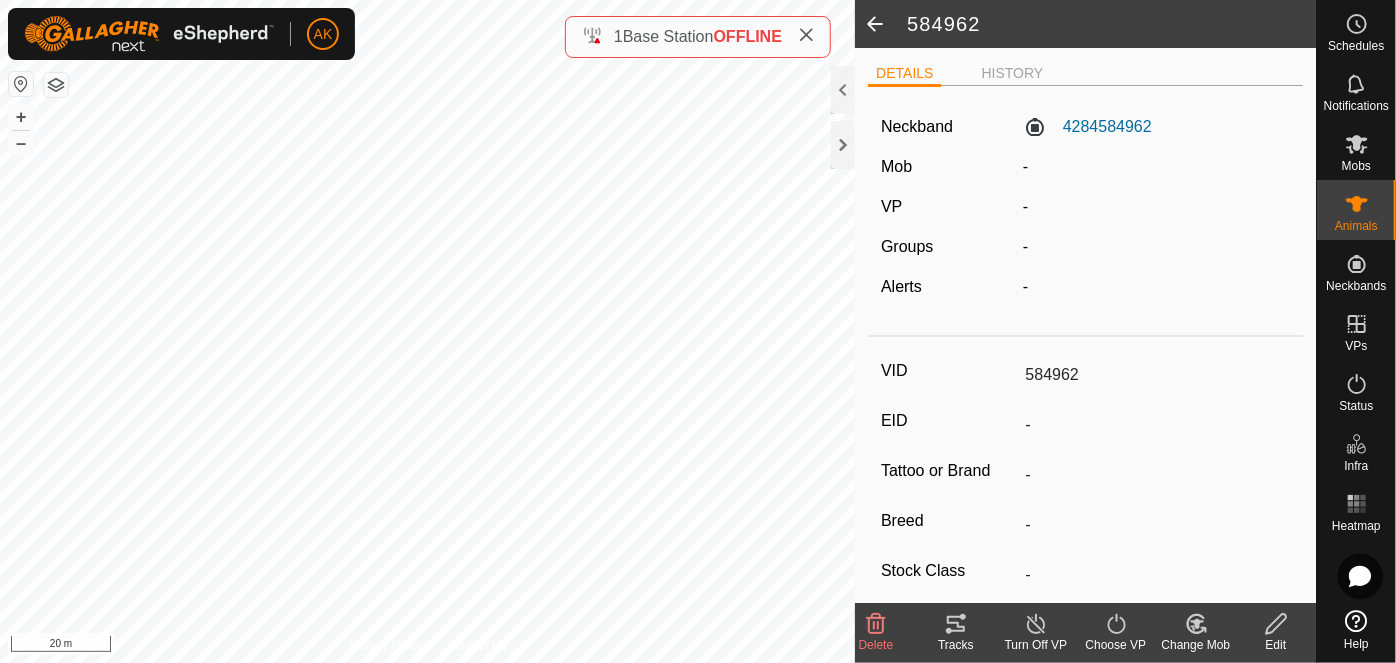 click 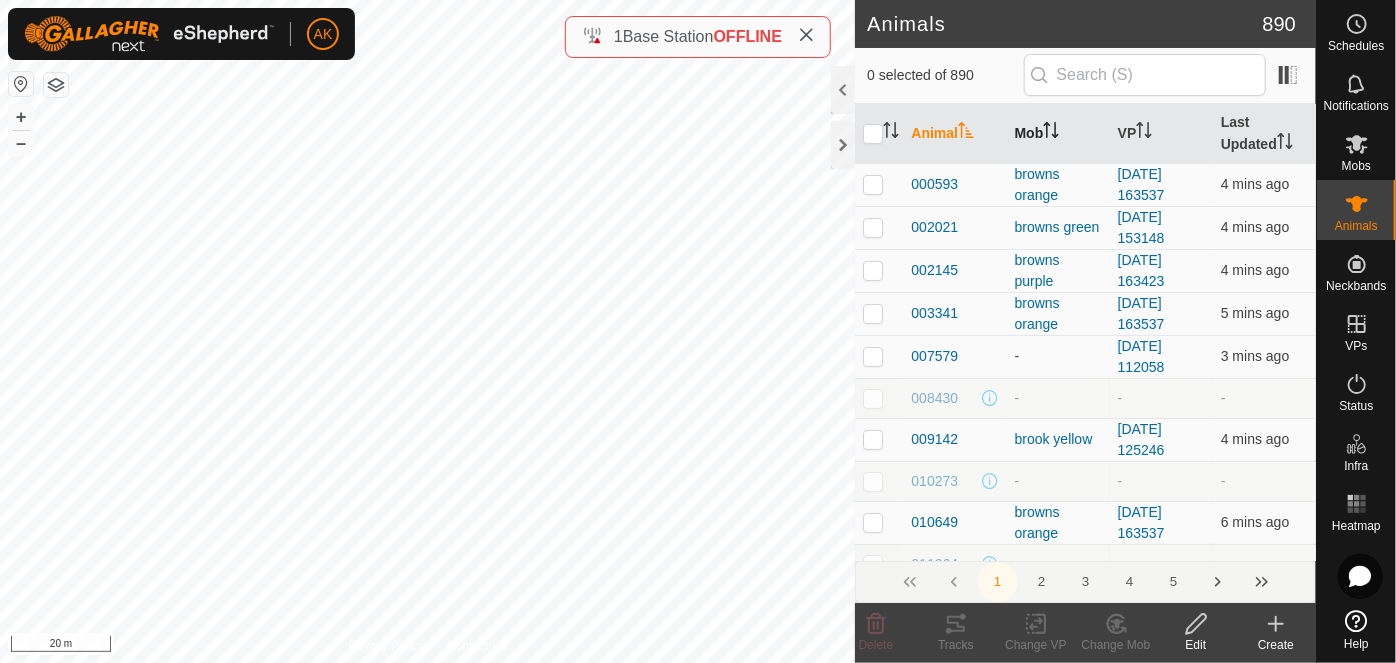 click on "Mob" at bounding box center [1057, 134] 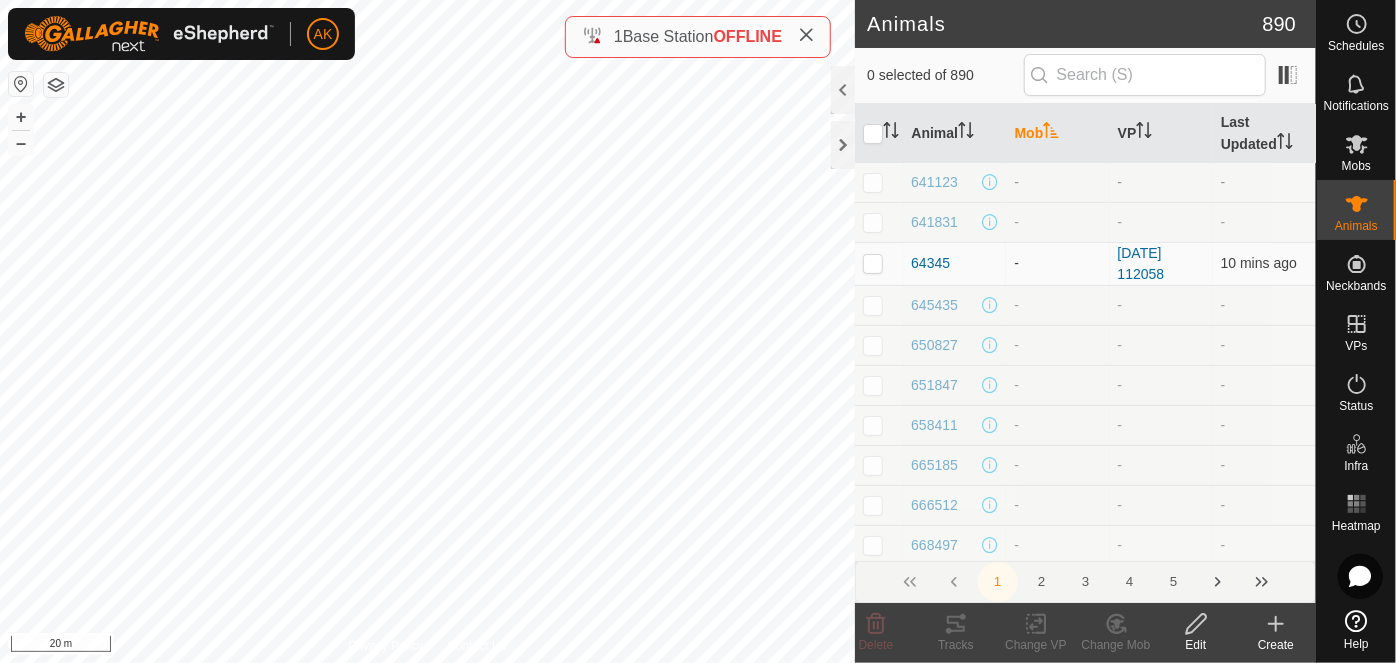 scroll, scrollTop: 7611, scrollLeft: 0, axis: vertical 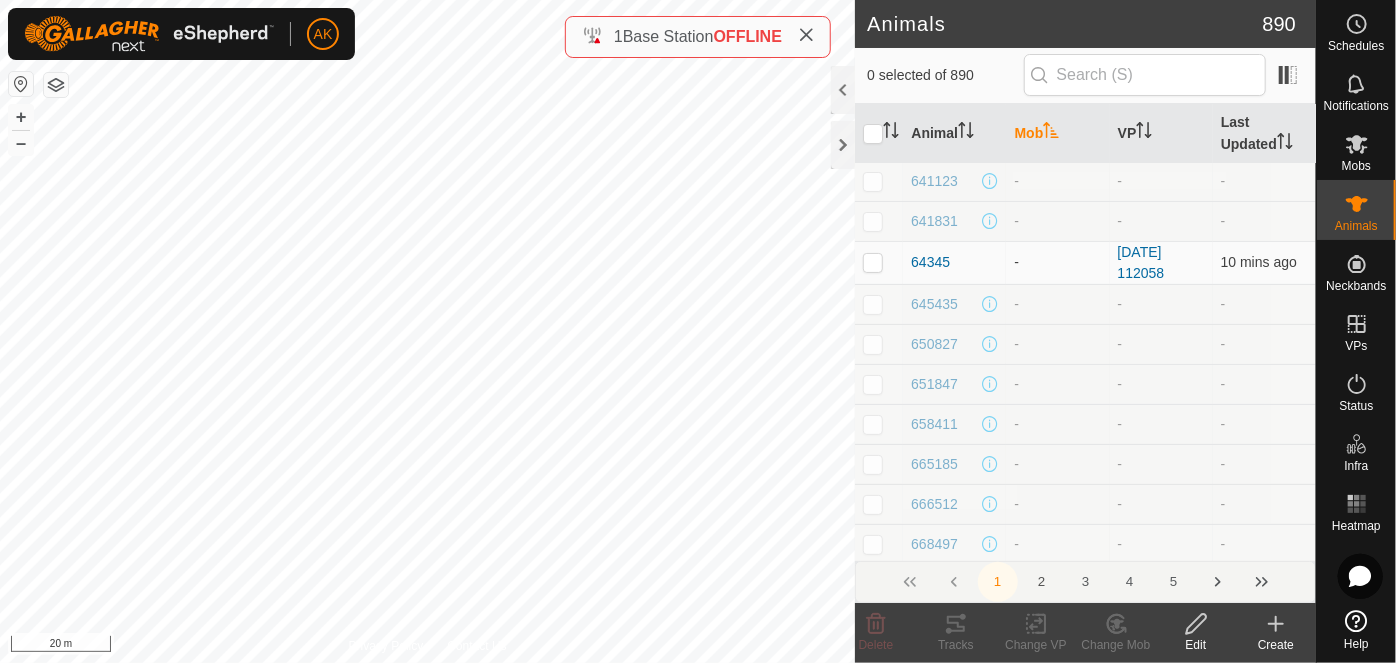 click on "2" at bounding box center (1042, 582) 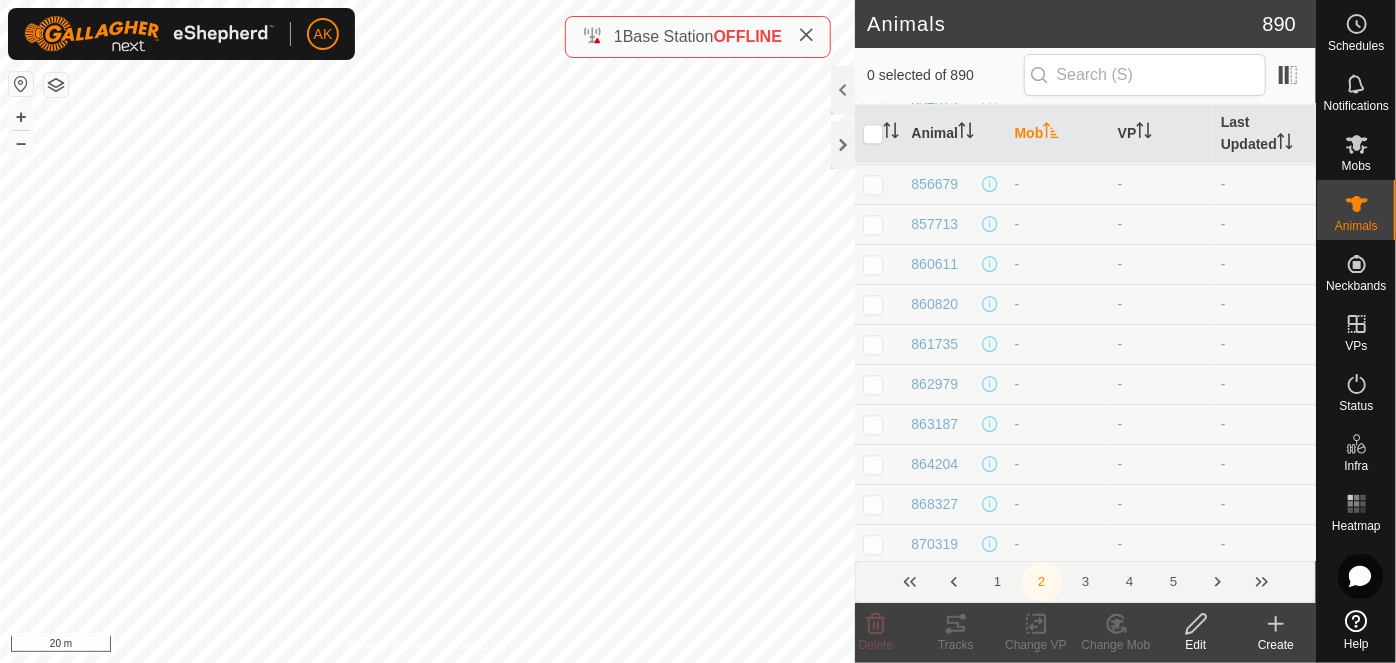 scroll, scrollTop: 2272, scrollLeft: 0, axis: vertical 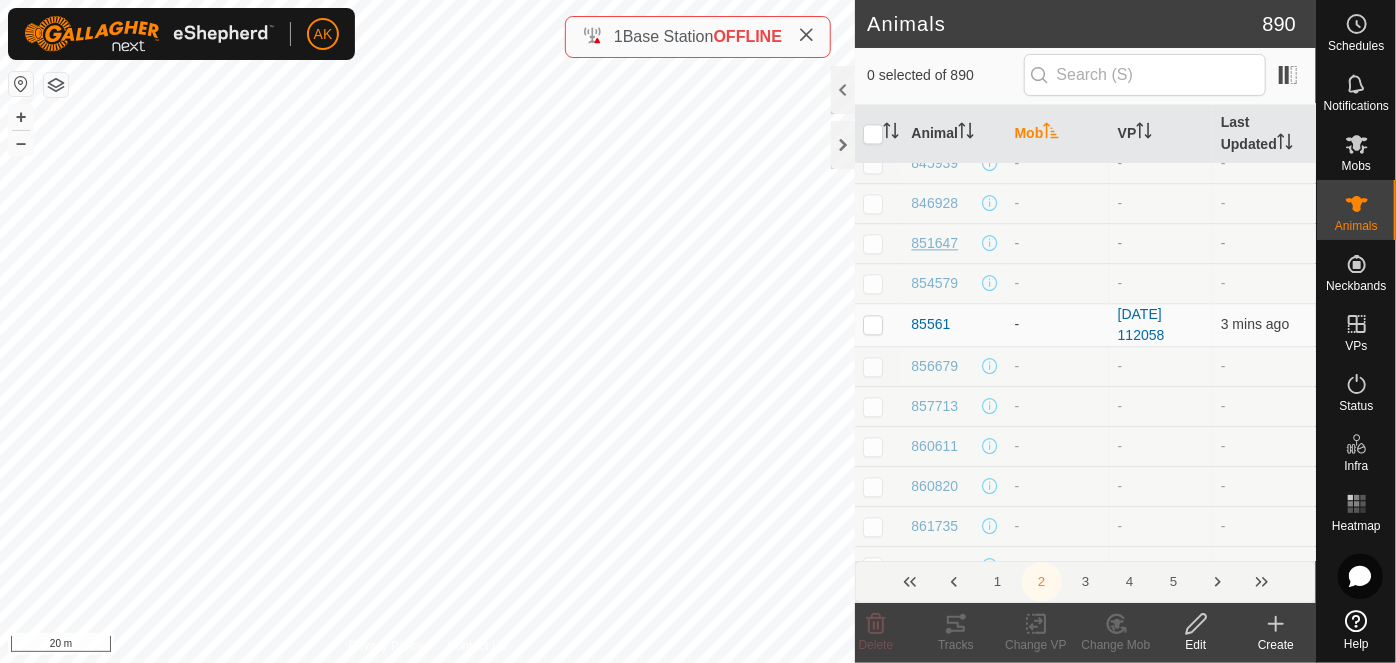click on "851647" at bounding box center [934, 243] 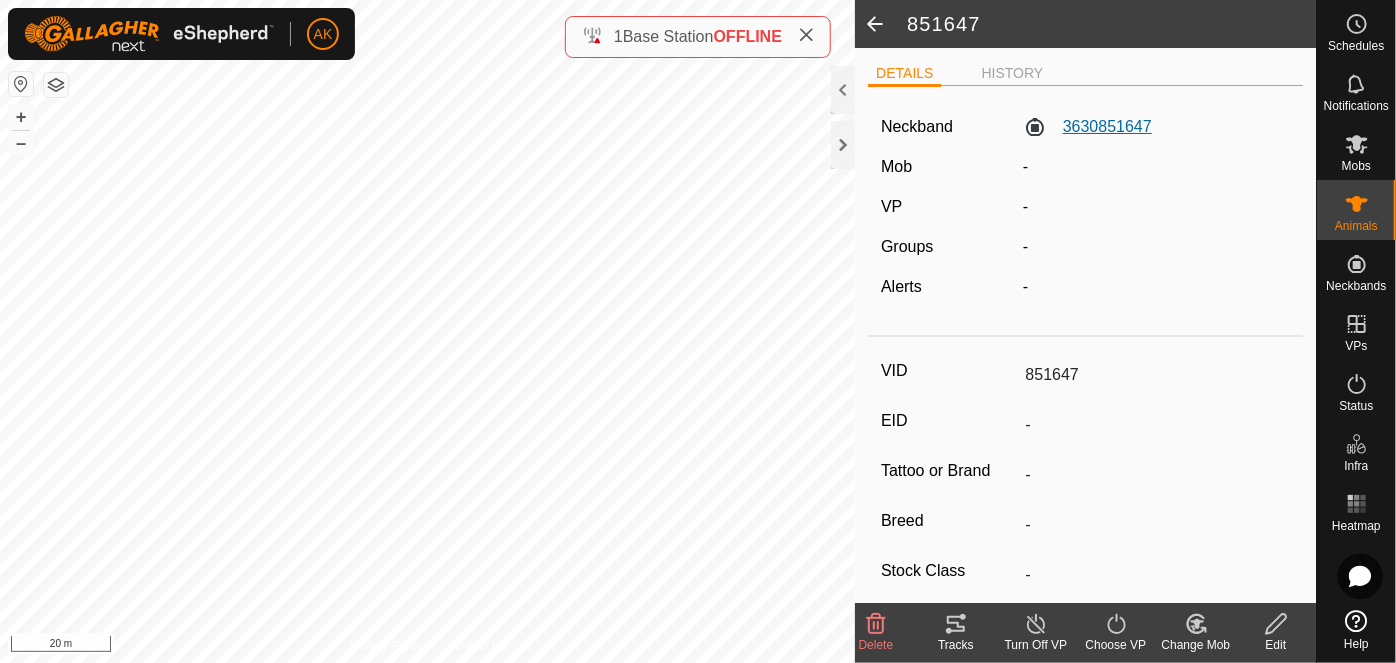 click on "3630851647" 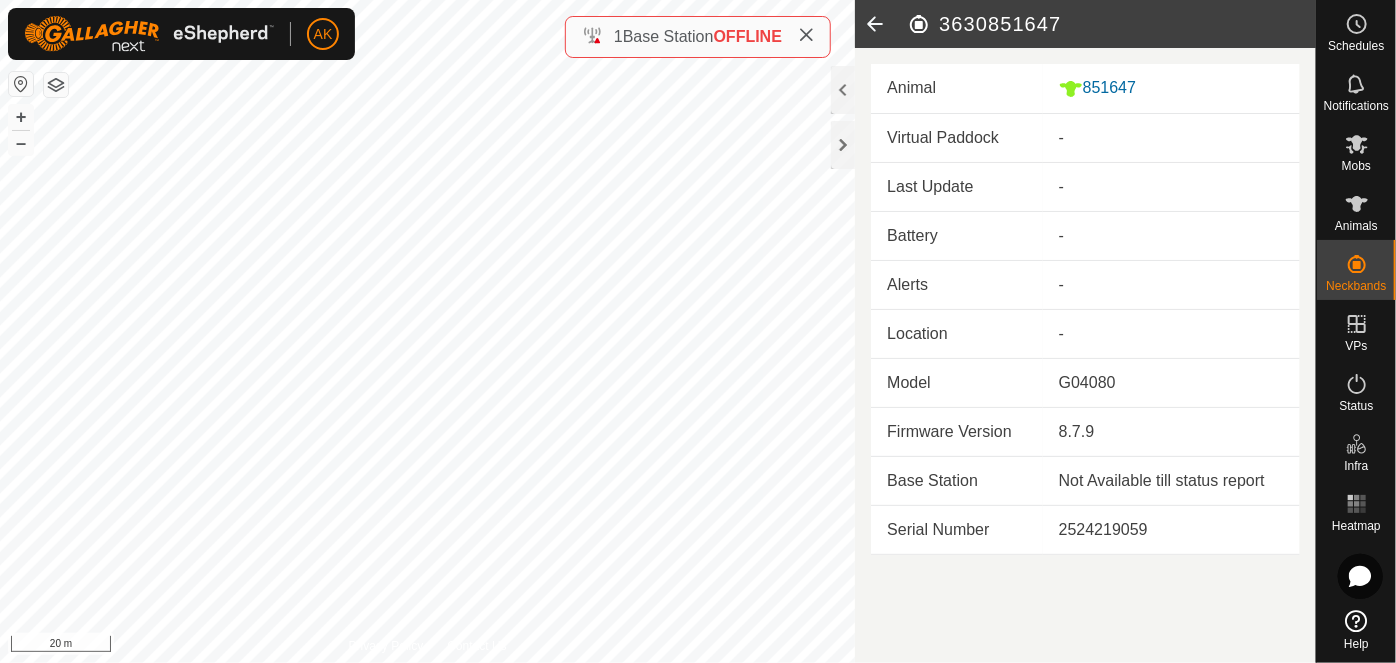 click 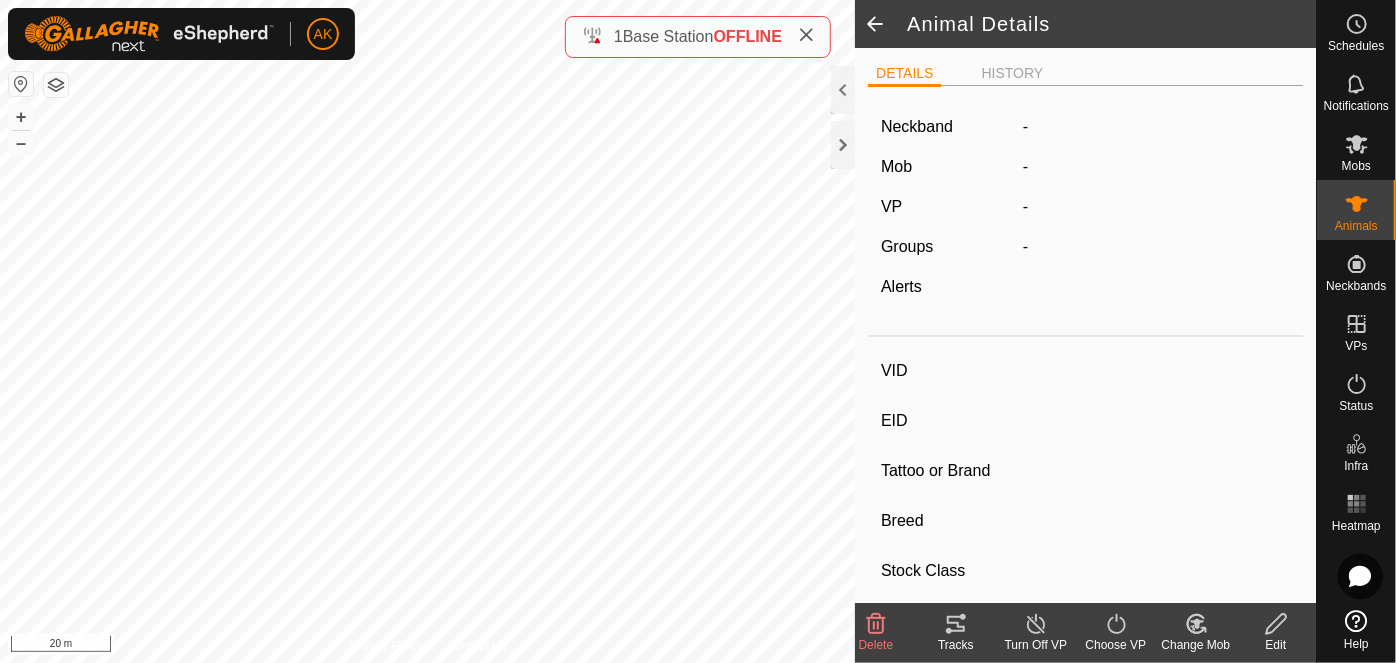 type on "851647" 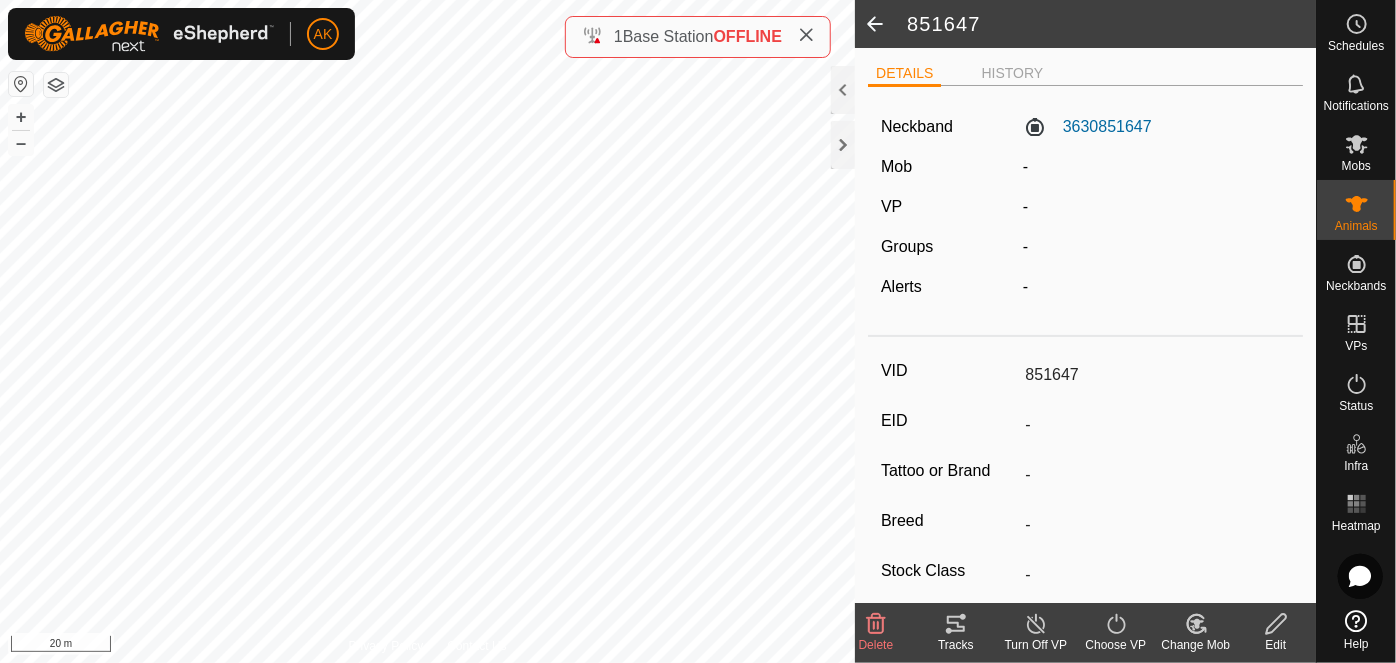 click 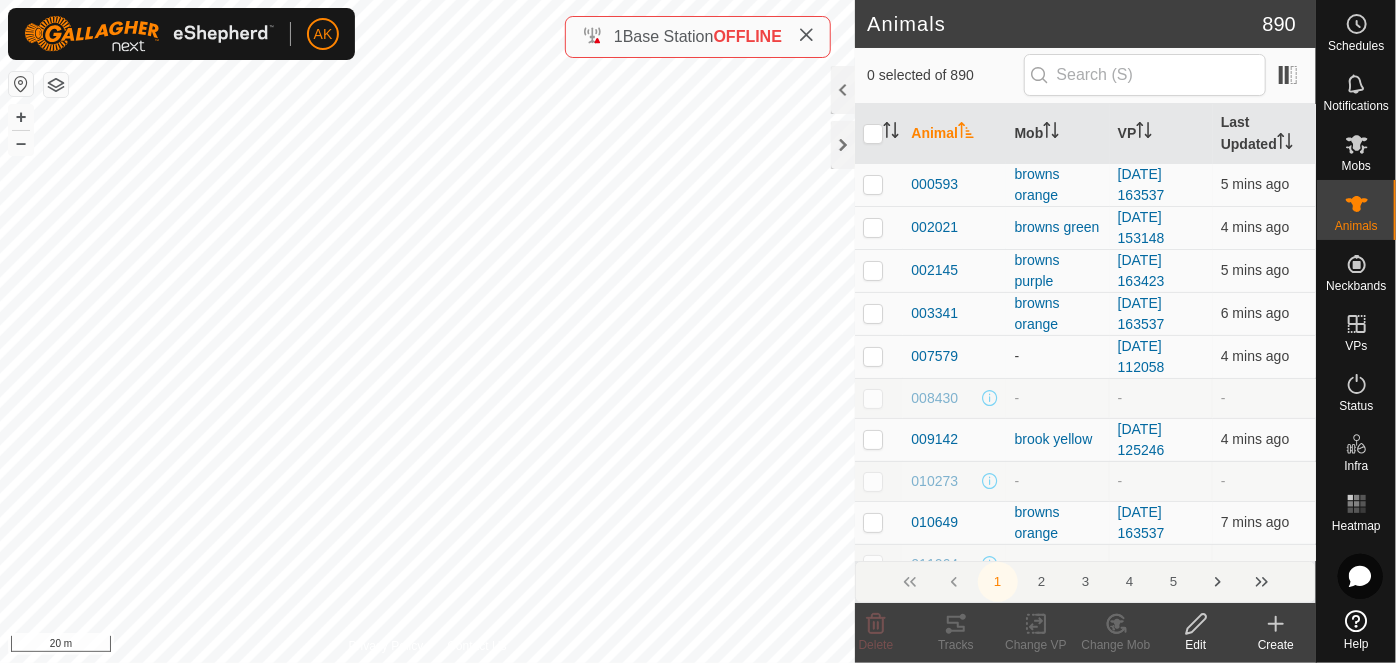 click on "Mob" at bounding box center [1057, 134] 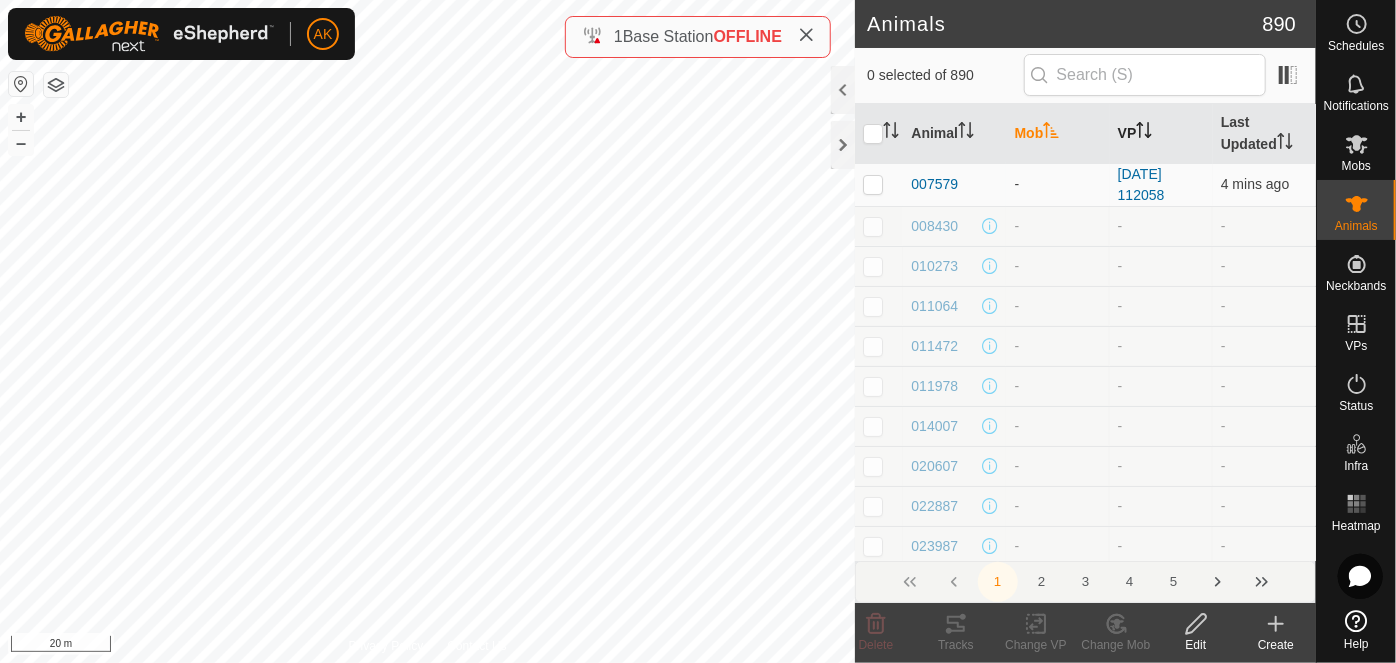 click on "VP" at bounding box center [1161, 134] 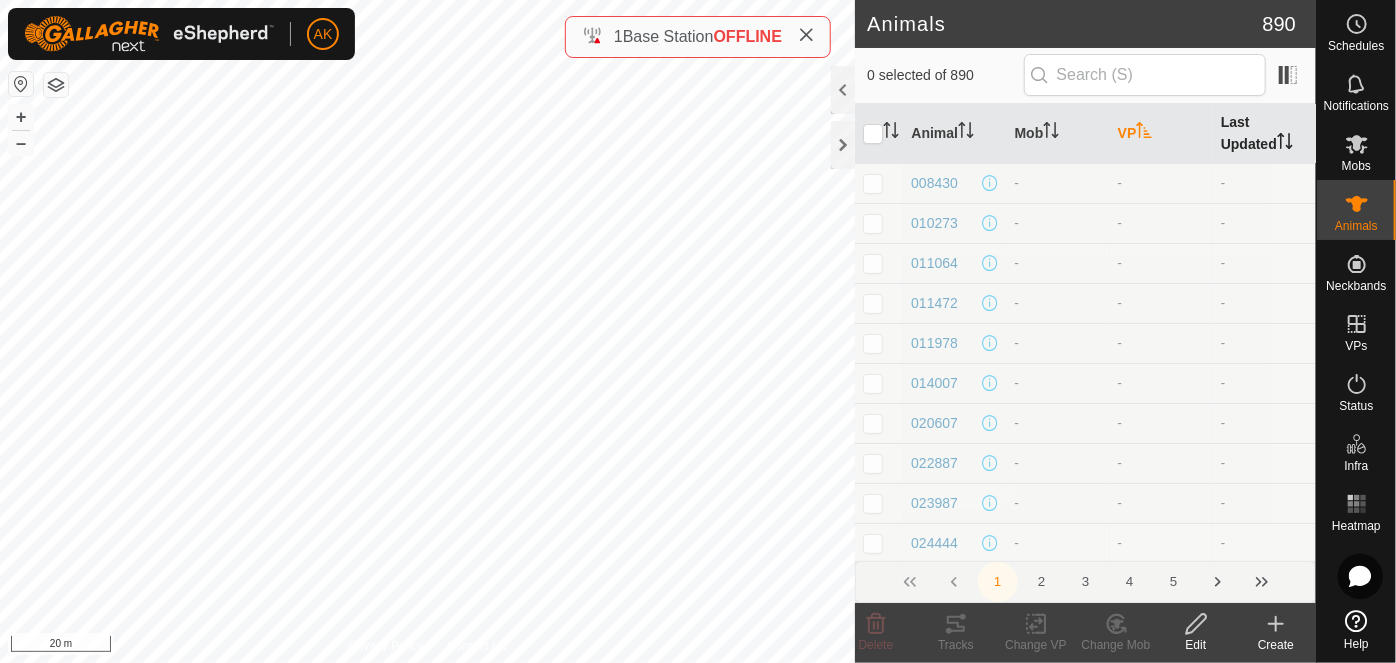 click on "Last Updated" at bounding box center (1264, 134) 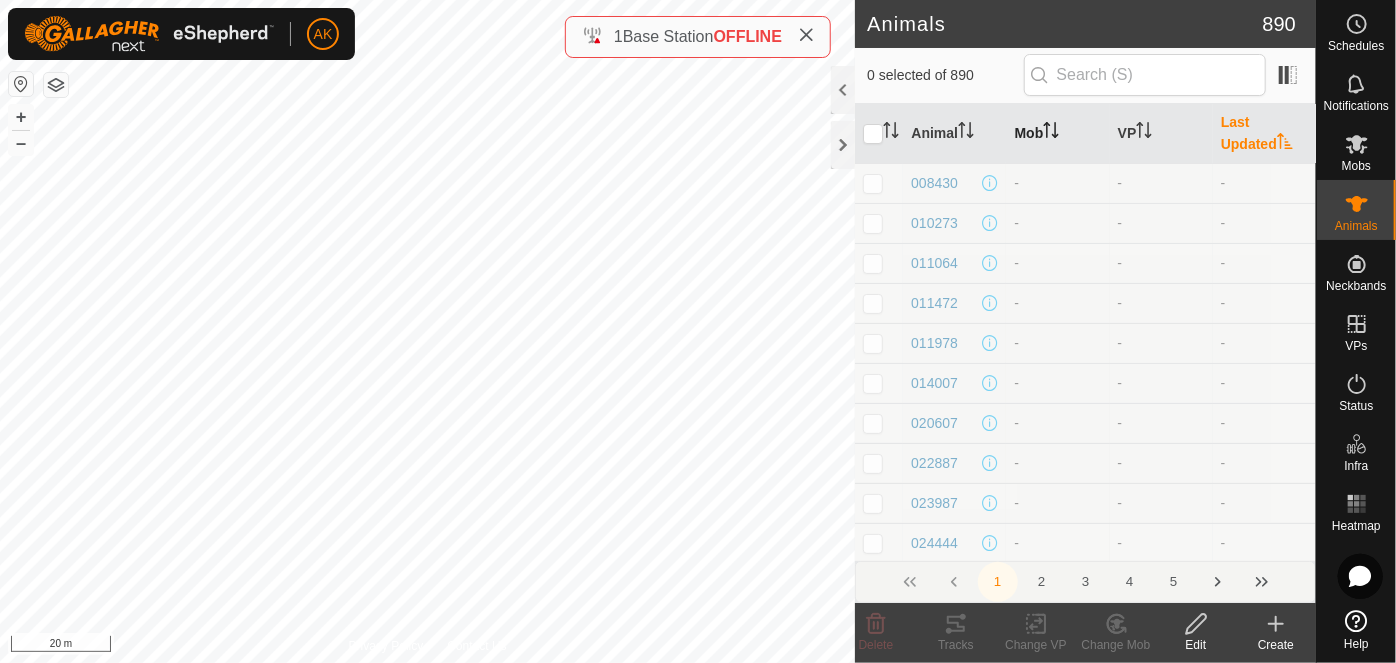 click on "Mob" at bounding box center [1057, 134] 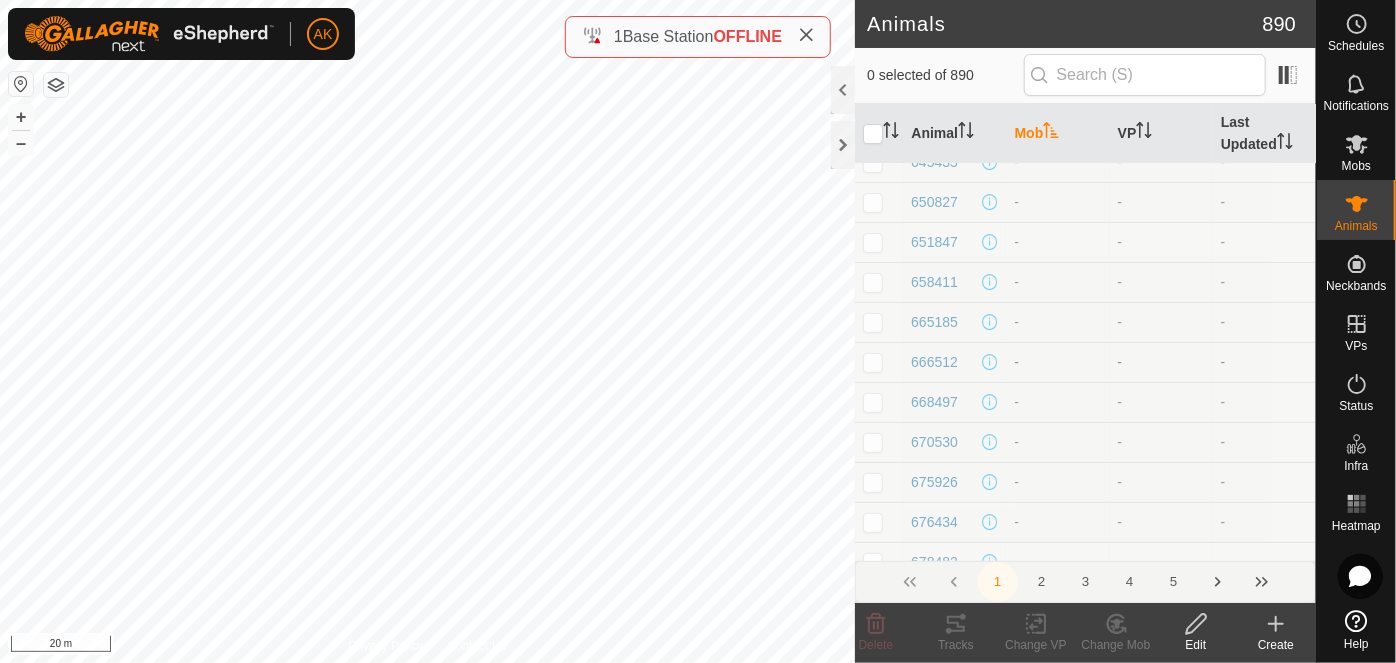 scroll, scrollTop: 7600, scrollLeft: 0, axis: vertical 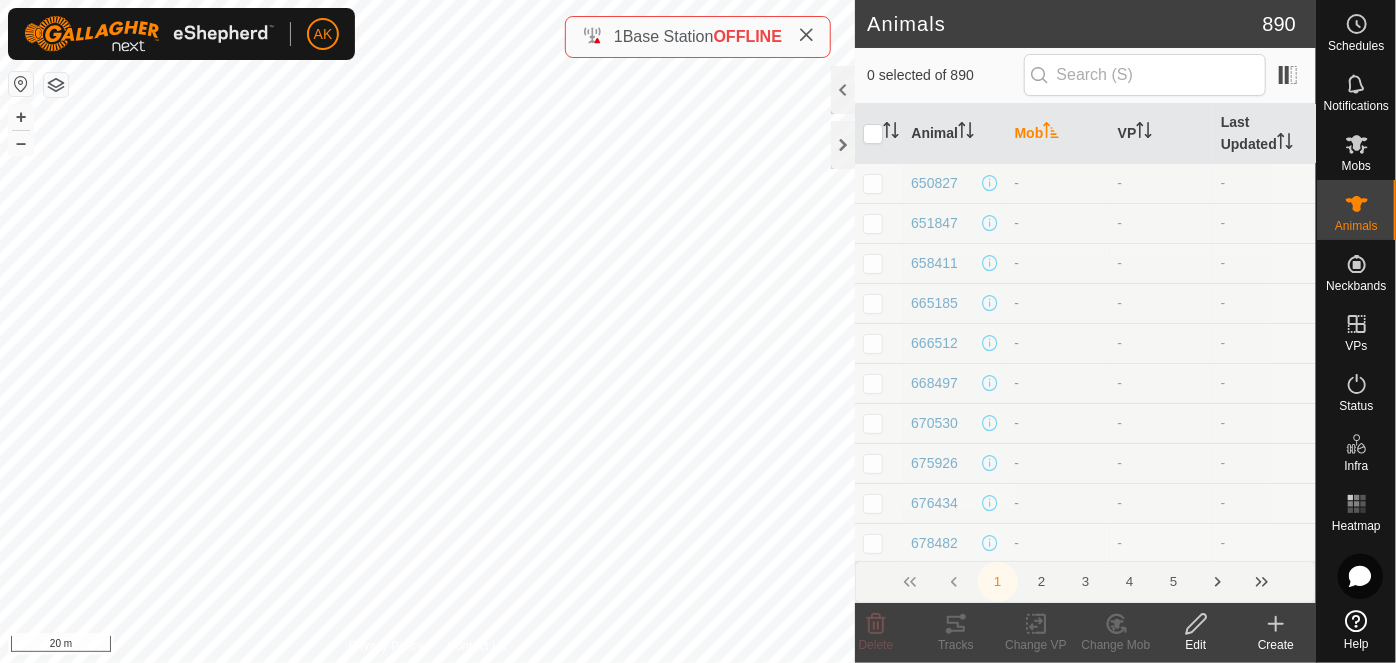 click on "2" at bounding box center (1042, 582) 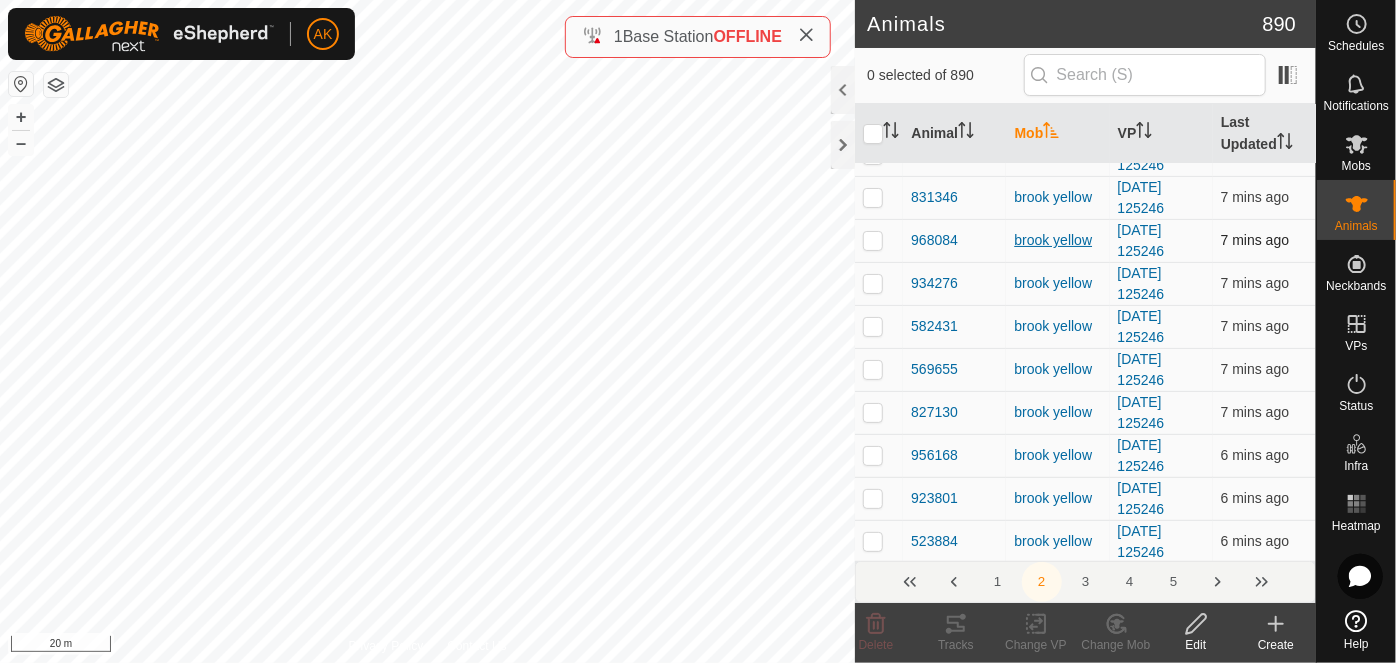 scroll, scrollTop: 7893, scrollLeft: 0, axis: vertical 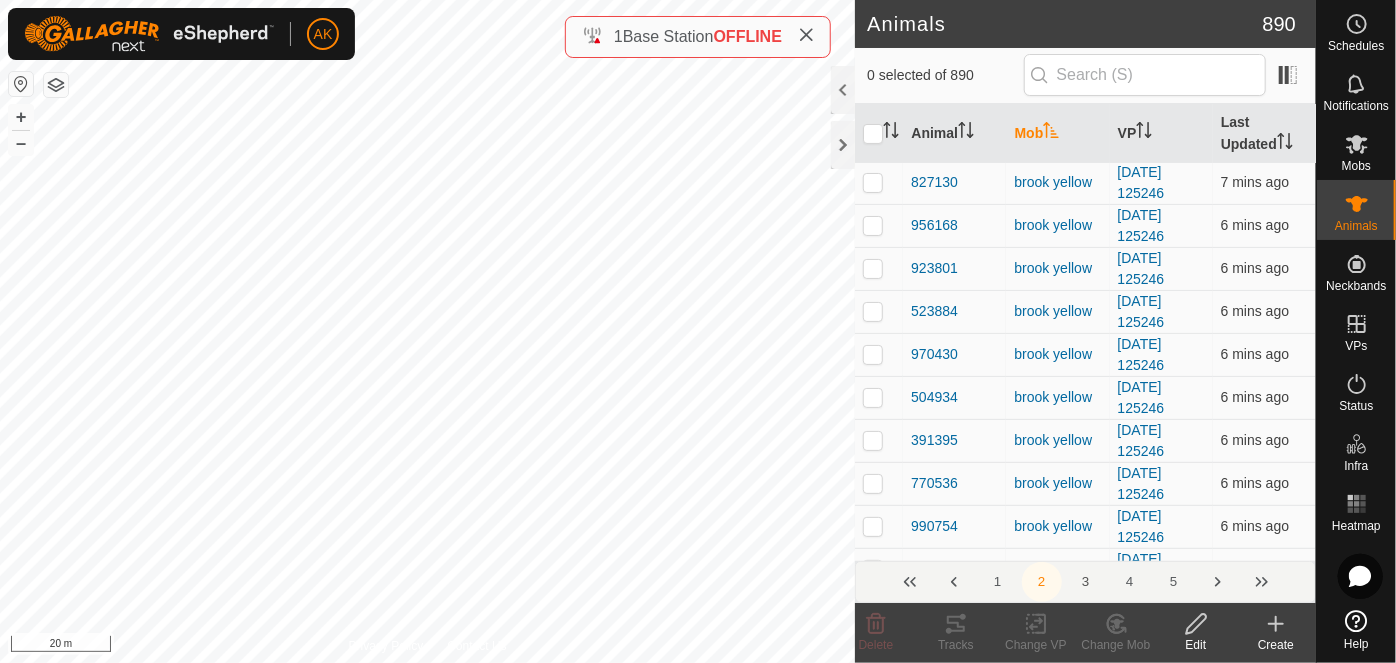 click on "3" at bounding box center [1086, 582] 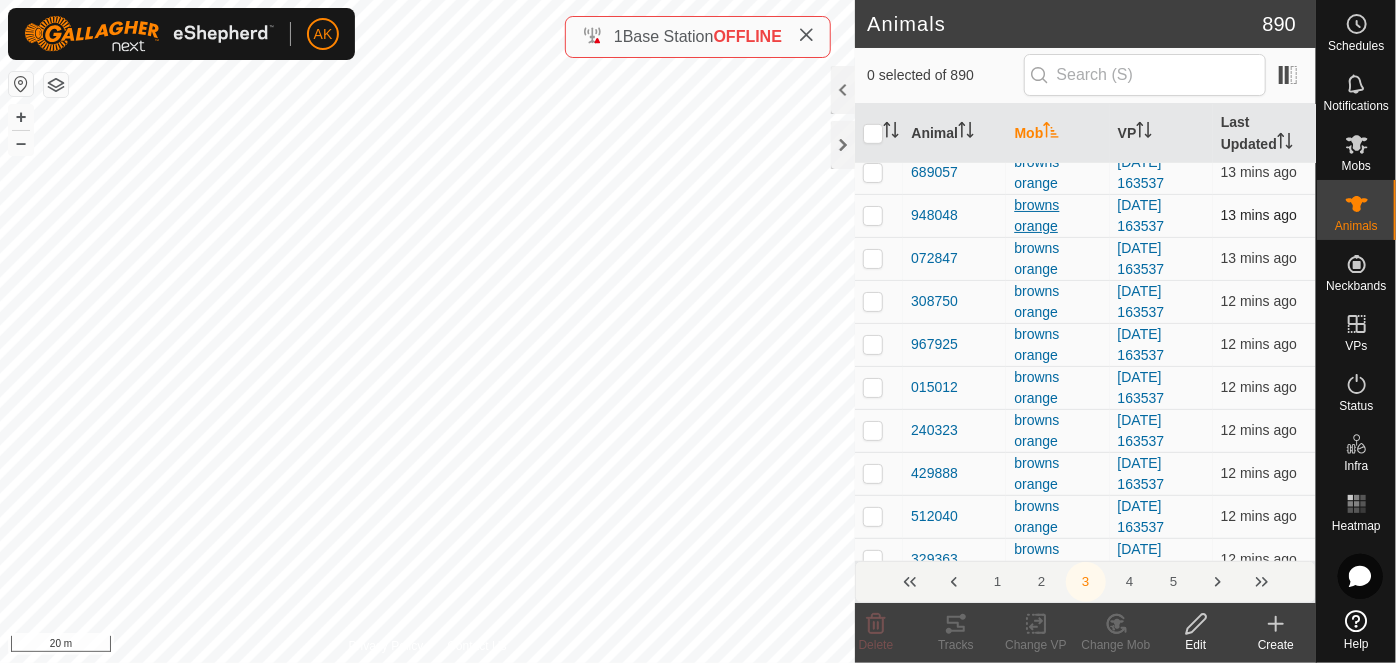 scroll, scrollTop: 8407, scrollLeft: 0, axis: vertical 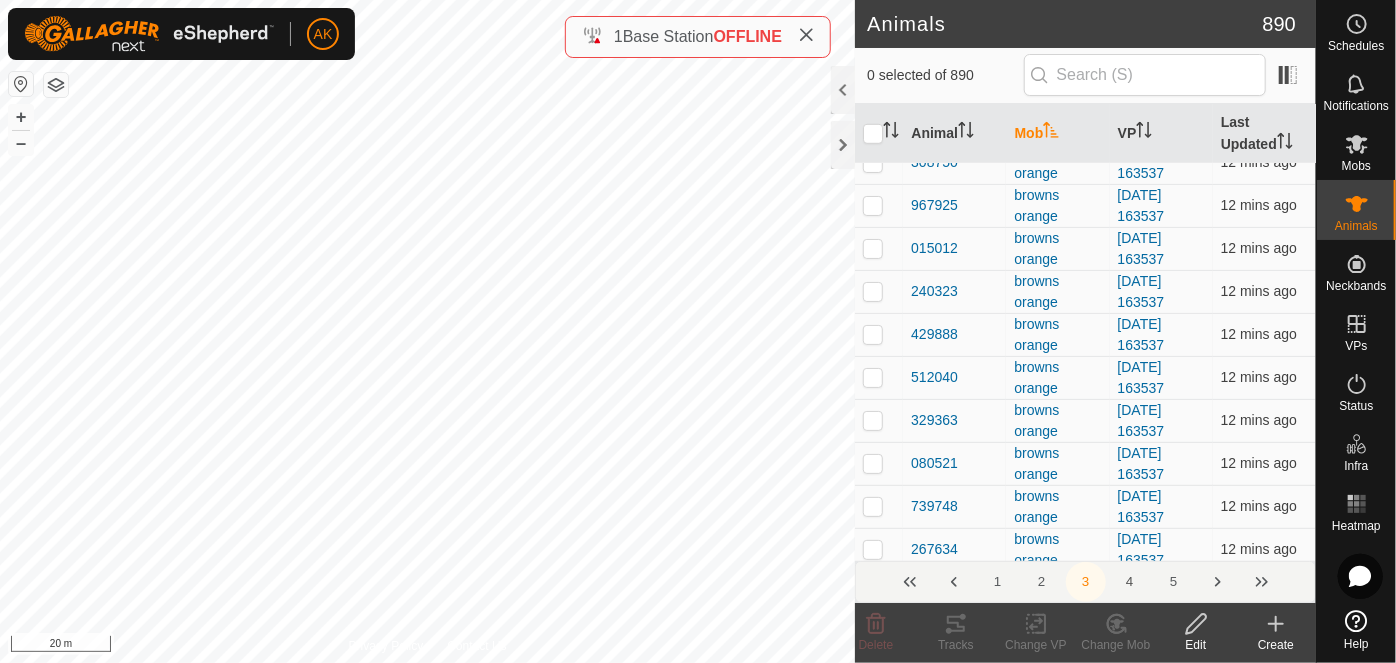 click on "4" at bounding box center (1130, 582) 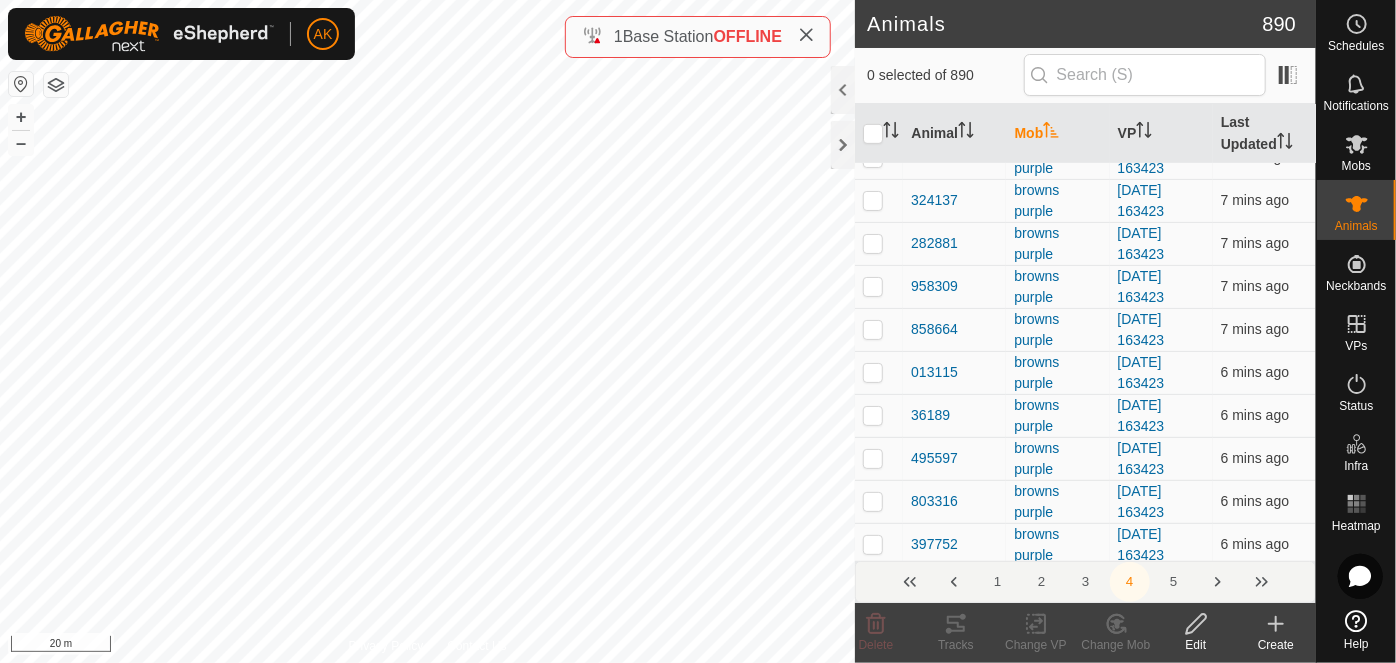 scroll, scrollTop: 8189, scrollLeft: 0, axis: vertical 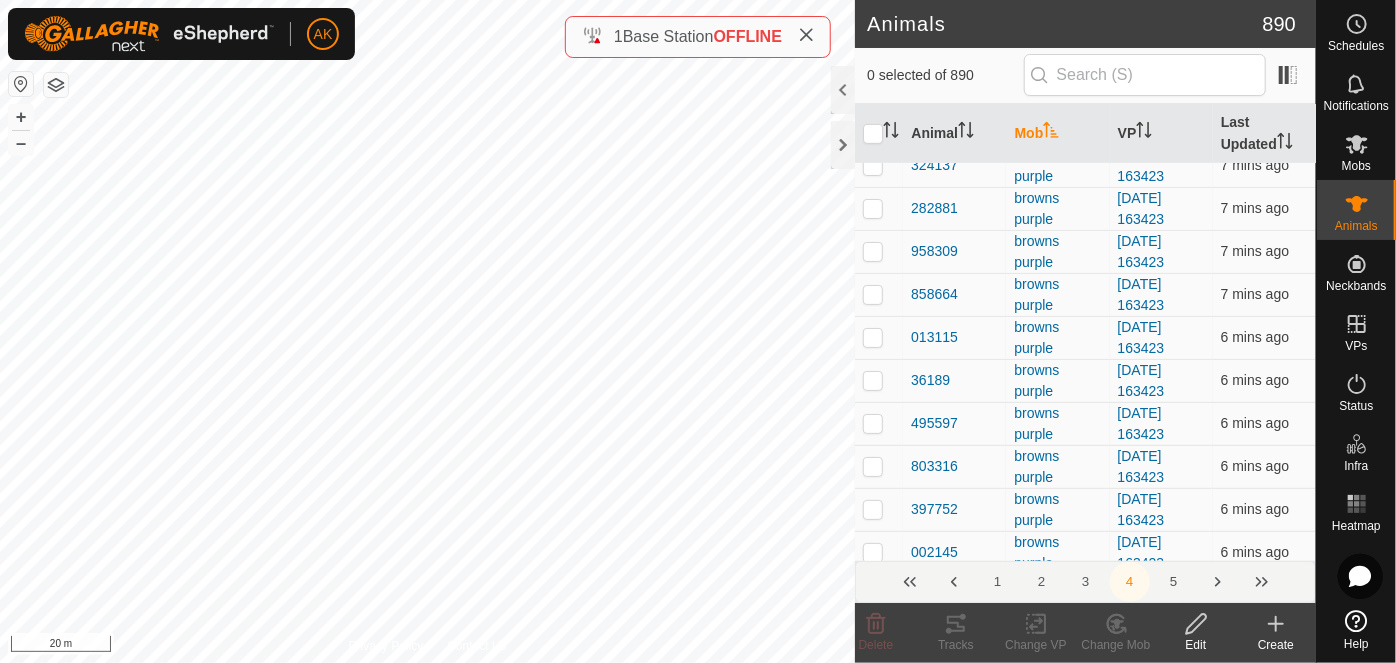 click on "5" at bounding box center (1174, 582) 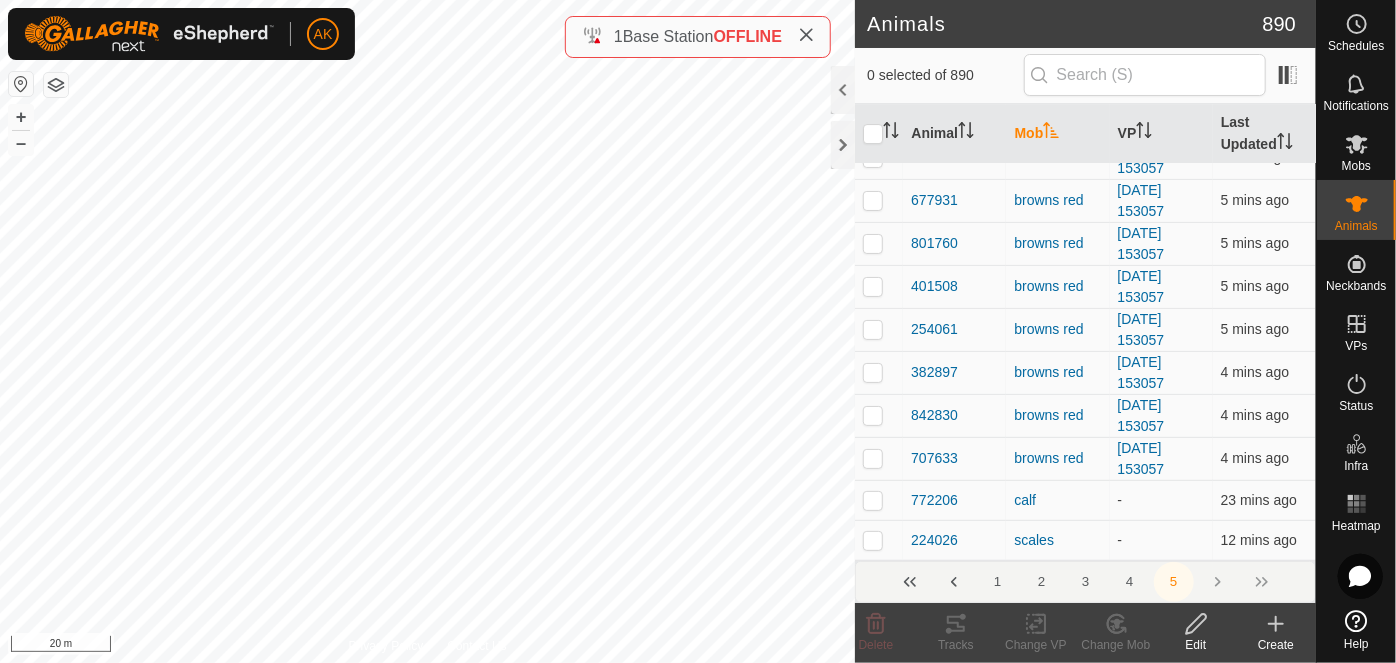 scroll, scrollTop: 0, scrollLeft: 0, axis: both 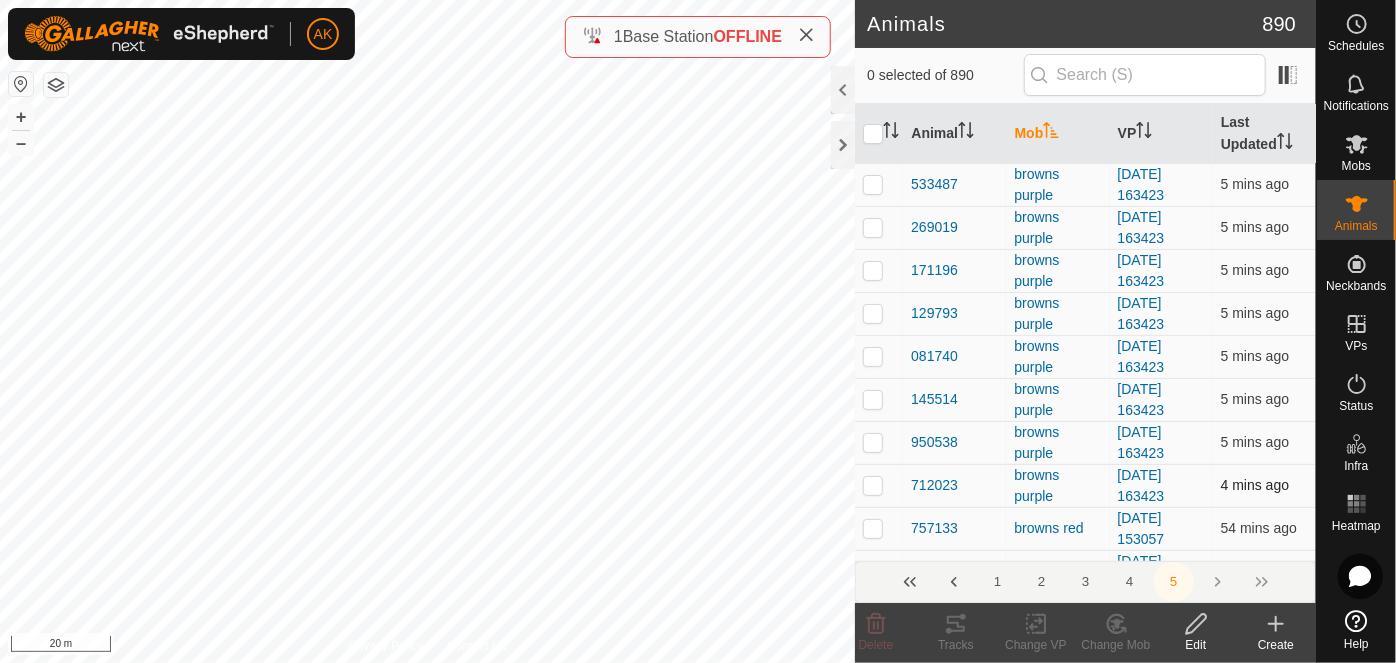 click at bounding box center (873, 485) 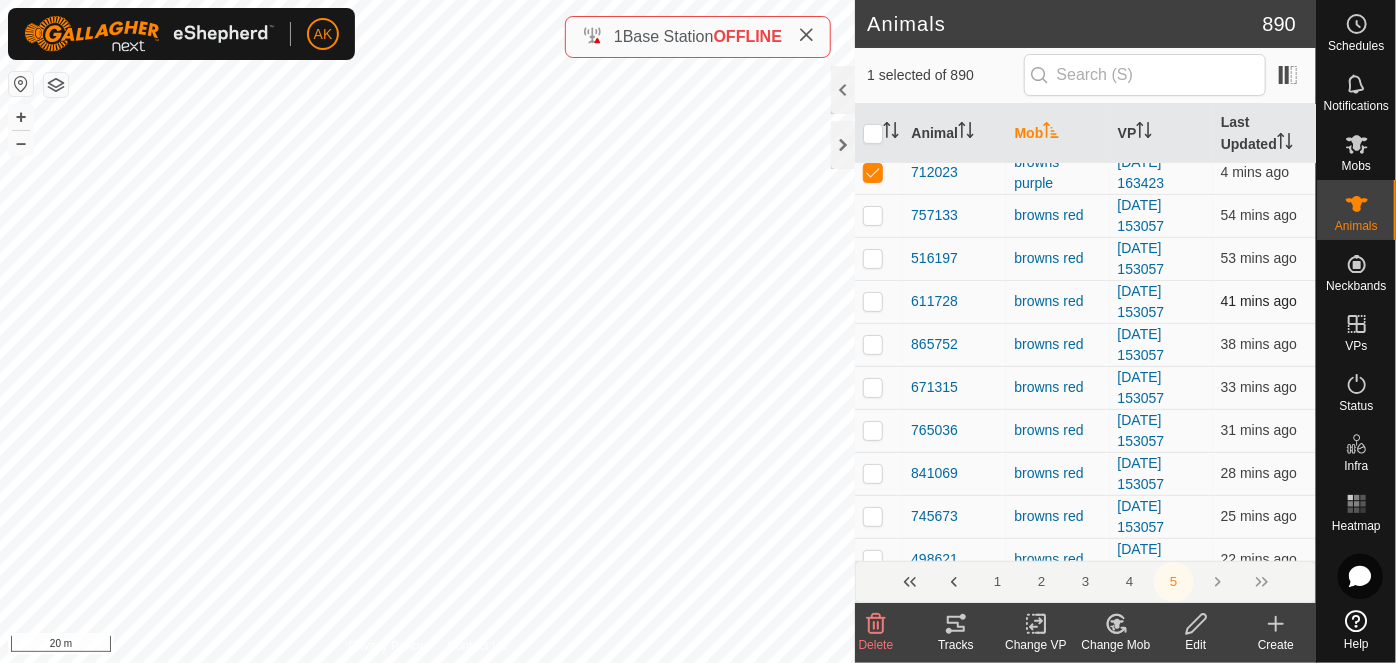 scroll, scrollTop: 0, scrollLeft: 0, axis: both 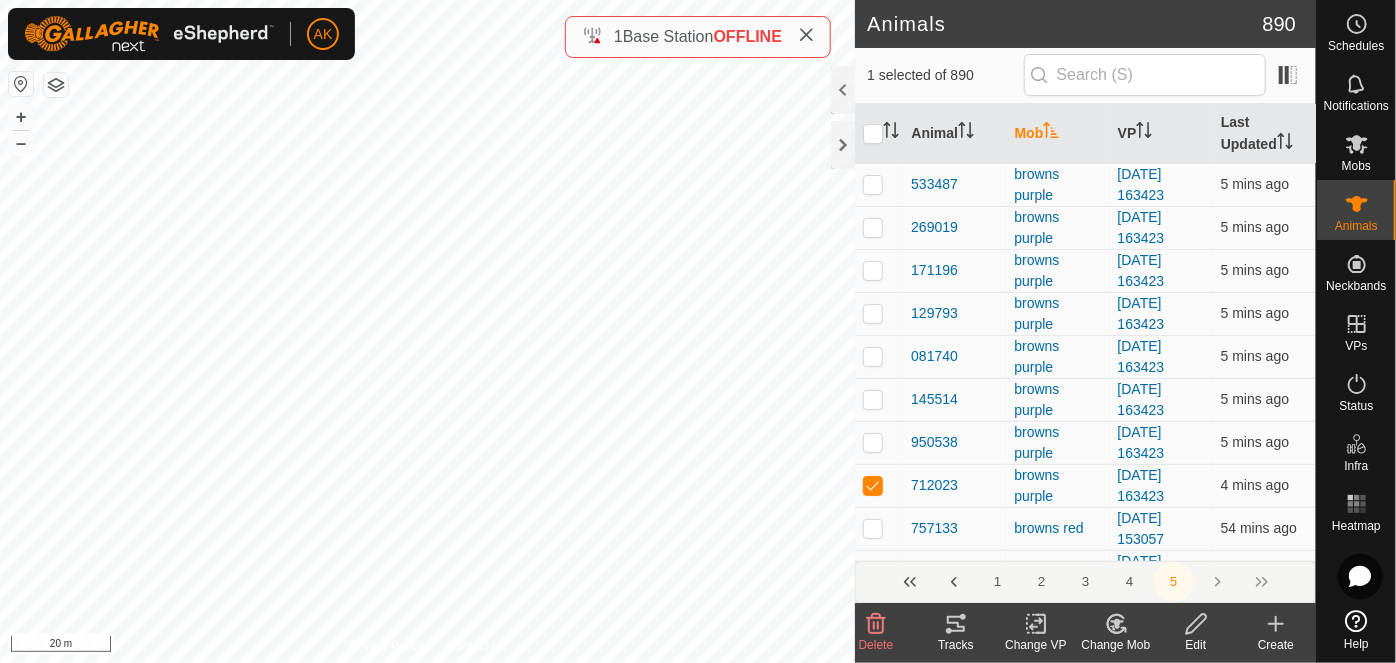 click on "4" at bounding box center (1130, 582) 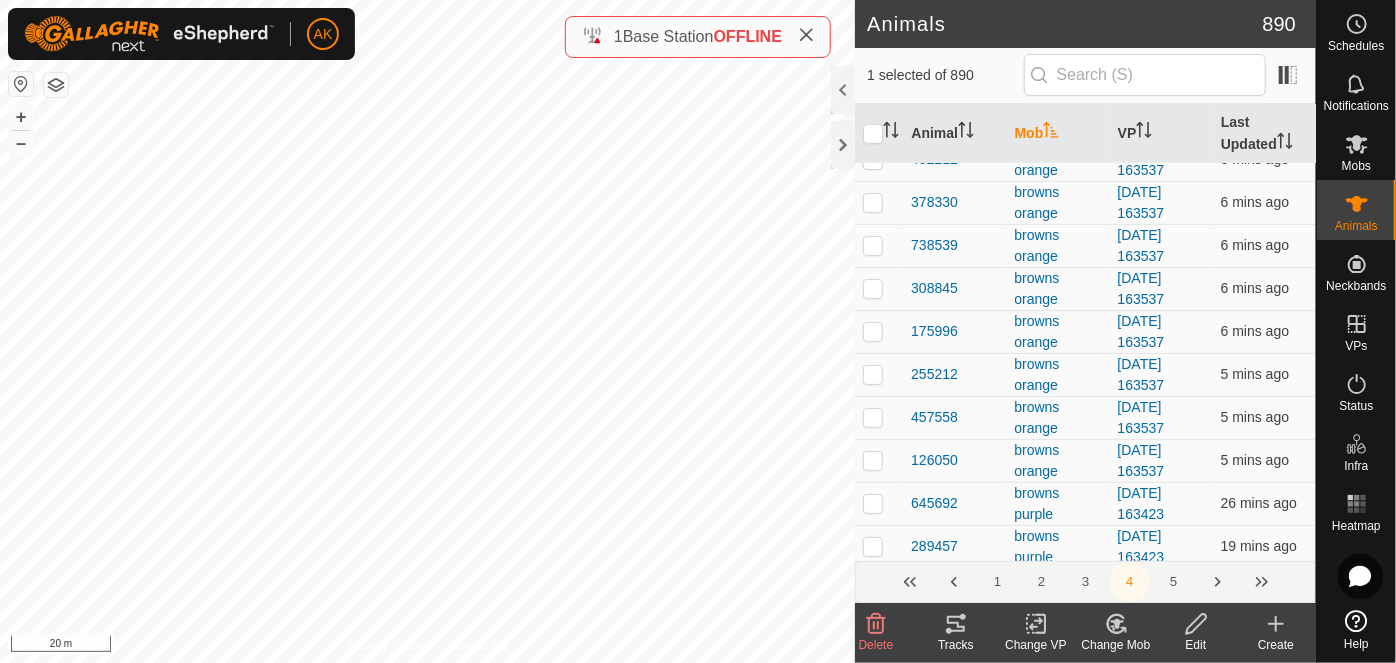 scroll, scrollTop: 4545, scrollLeft: 0, axis: vertical 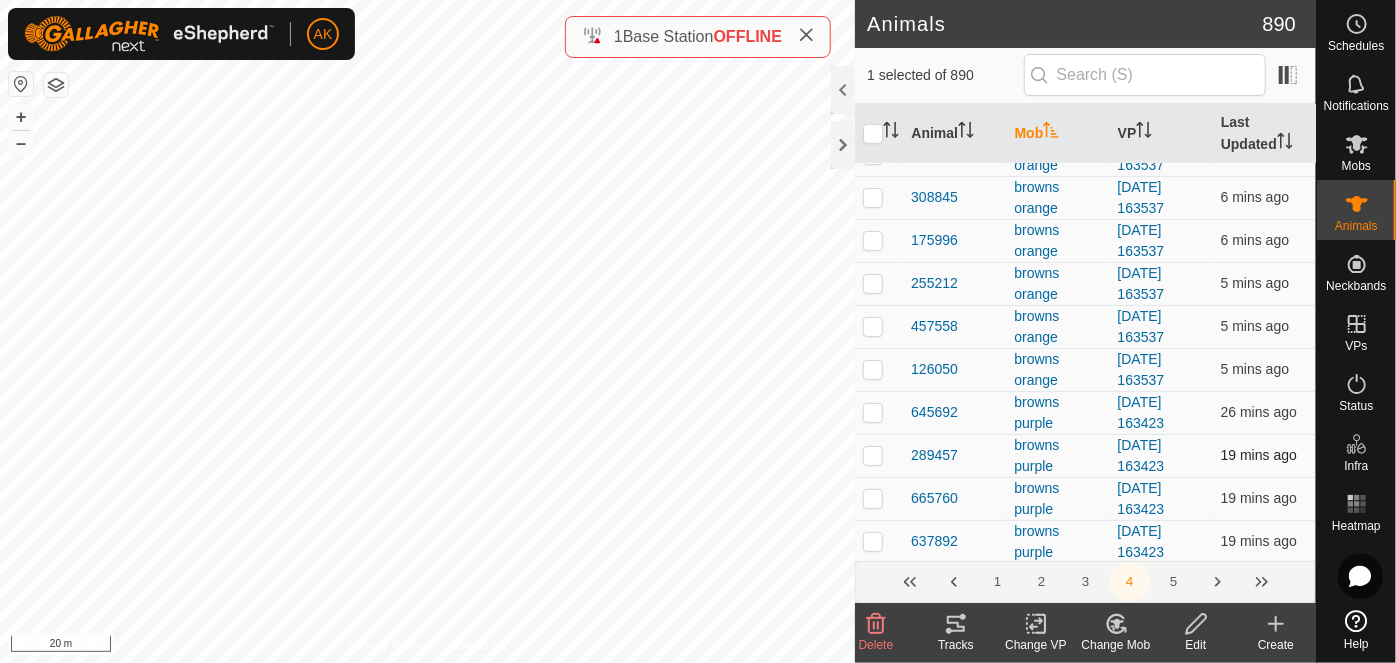 click at bounding box center [873, 455] 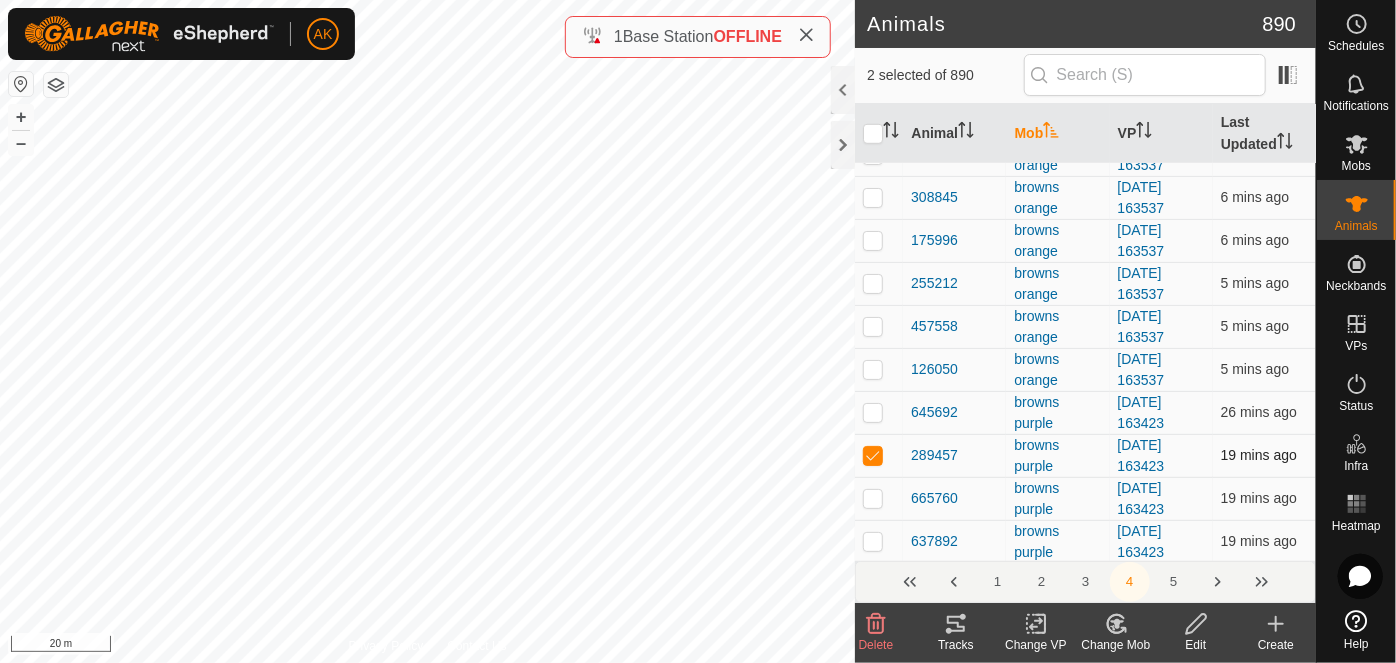 click at bounding box center (873, 455) 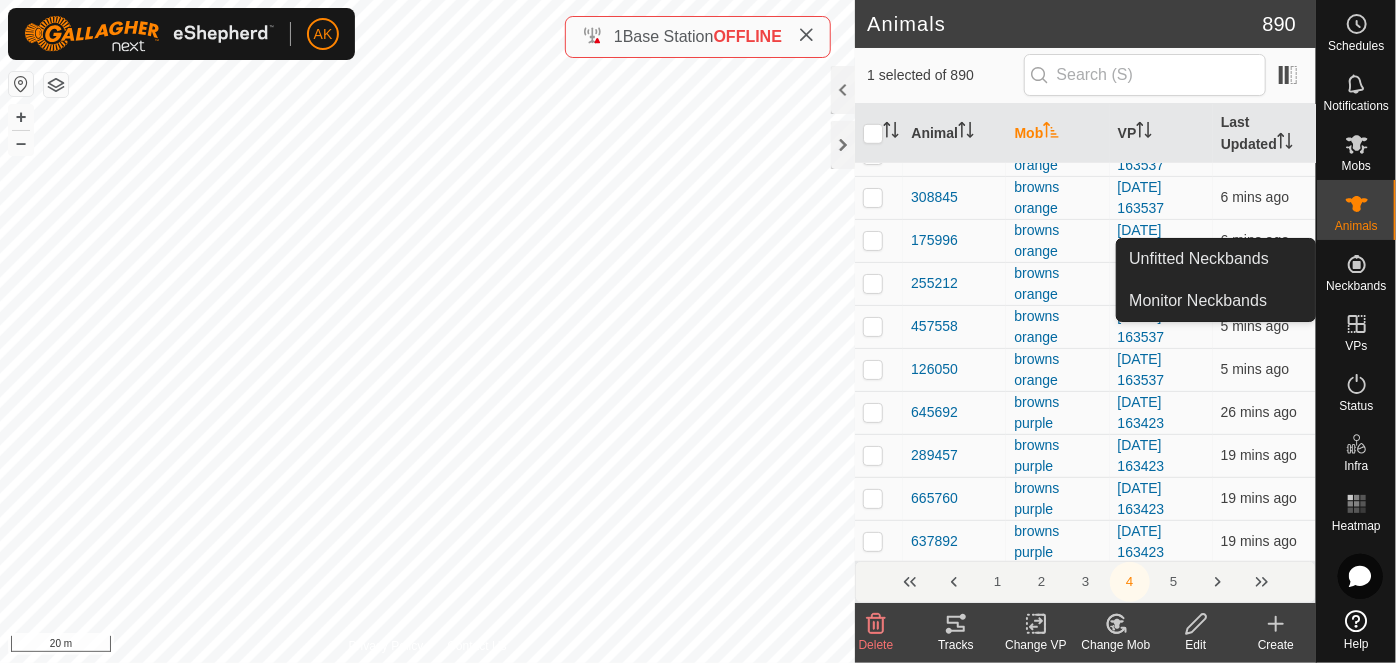 click 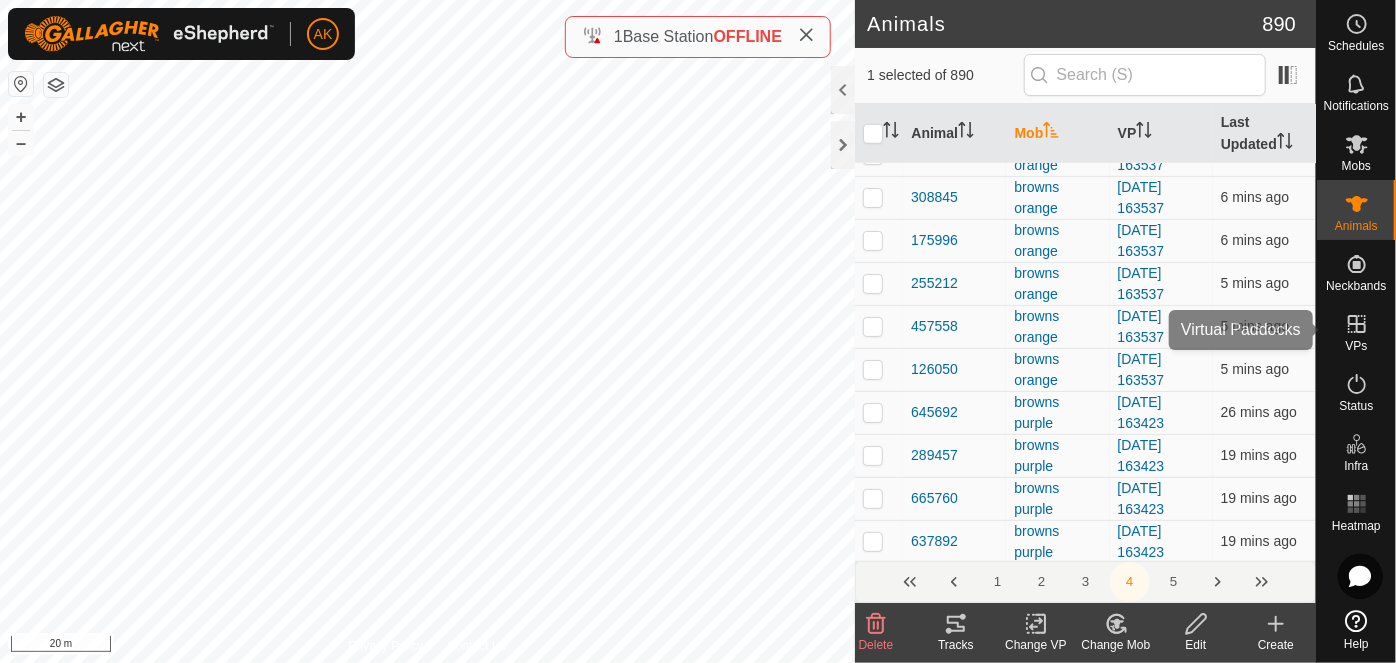 click 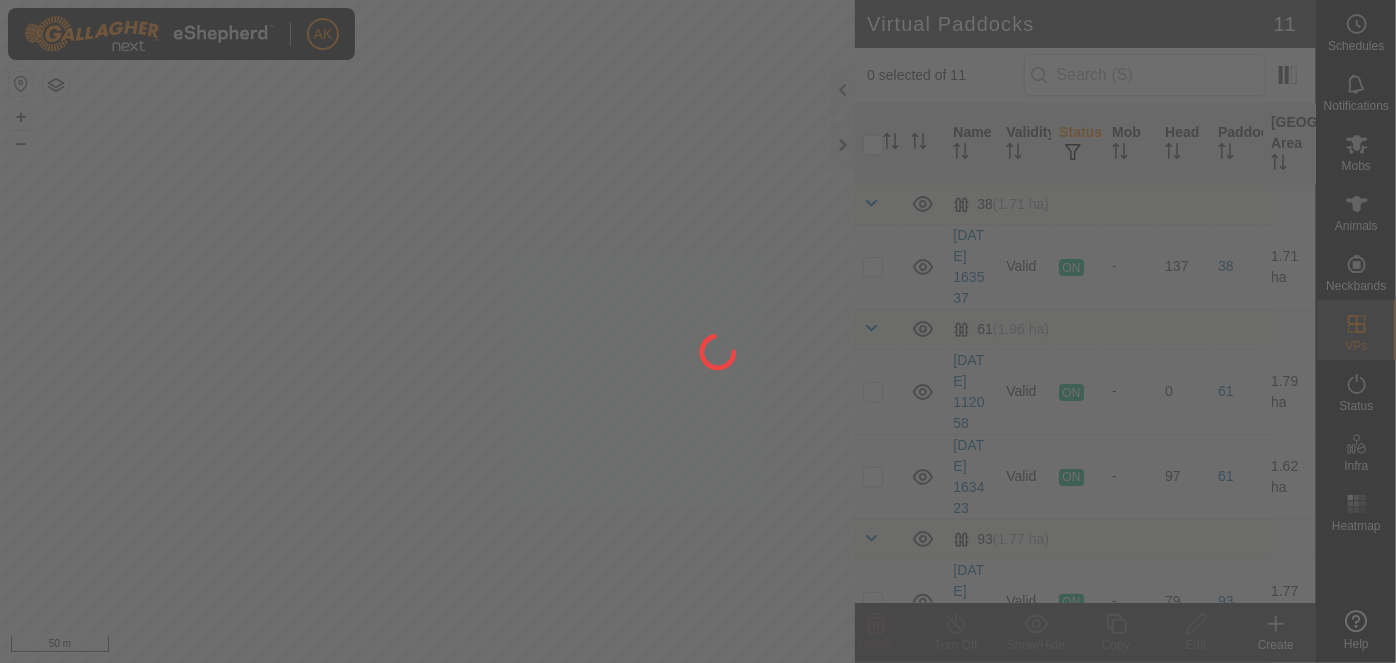 scroll, scrollTop: 0, scrollLeft: 0, axis: both 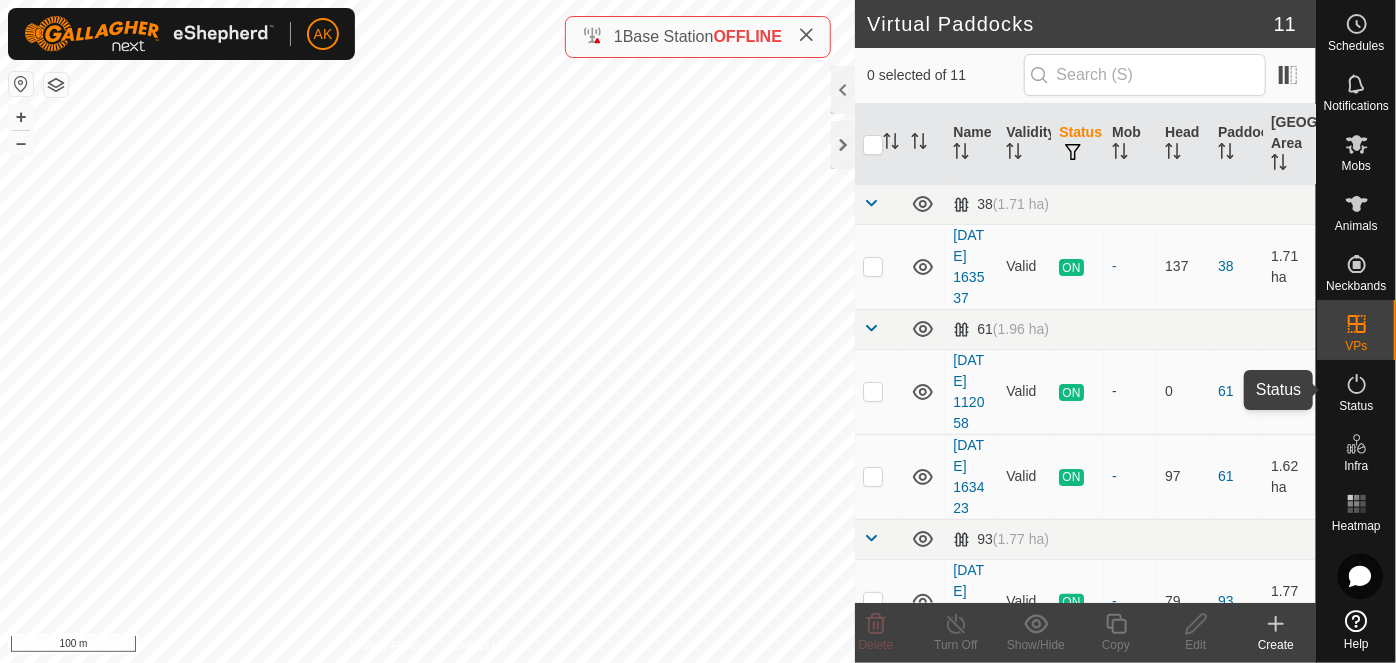 click 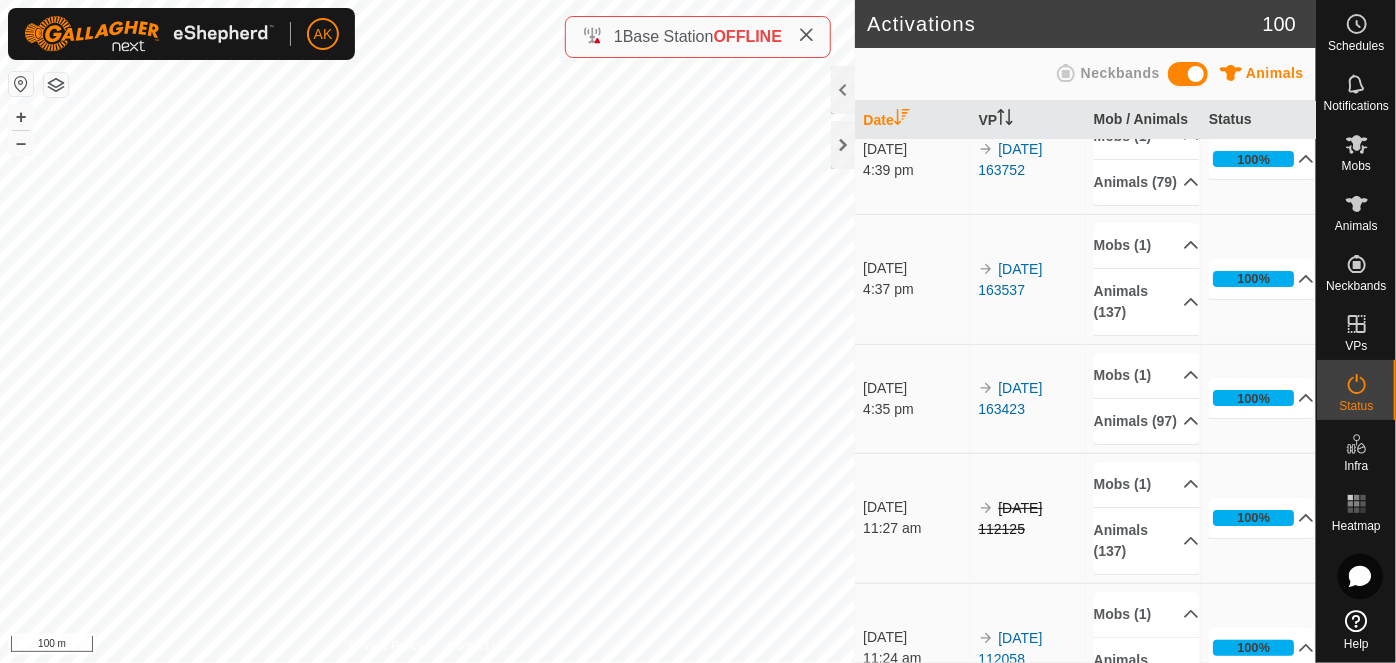 scroll, scrollTop: 0, scrollLeft: 0, axis: both 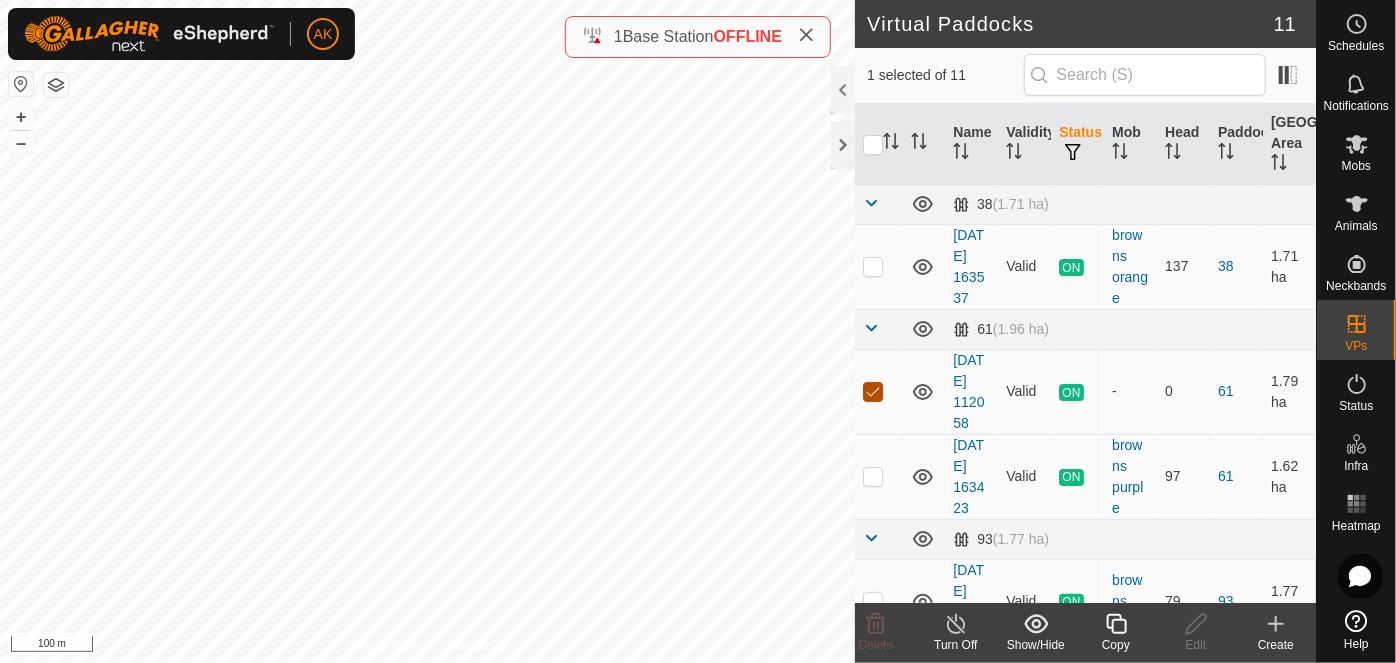 click at bounding box center [873, 392] 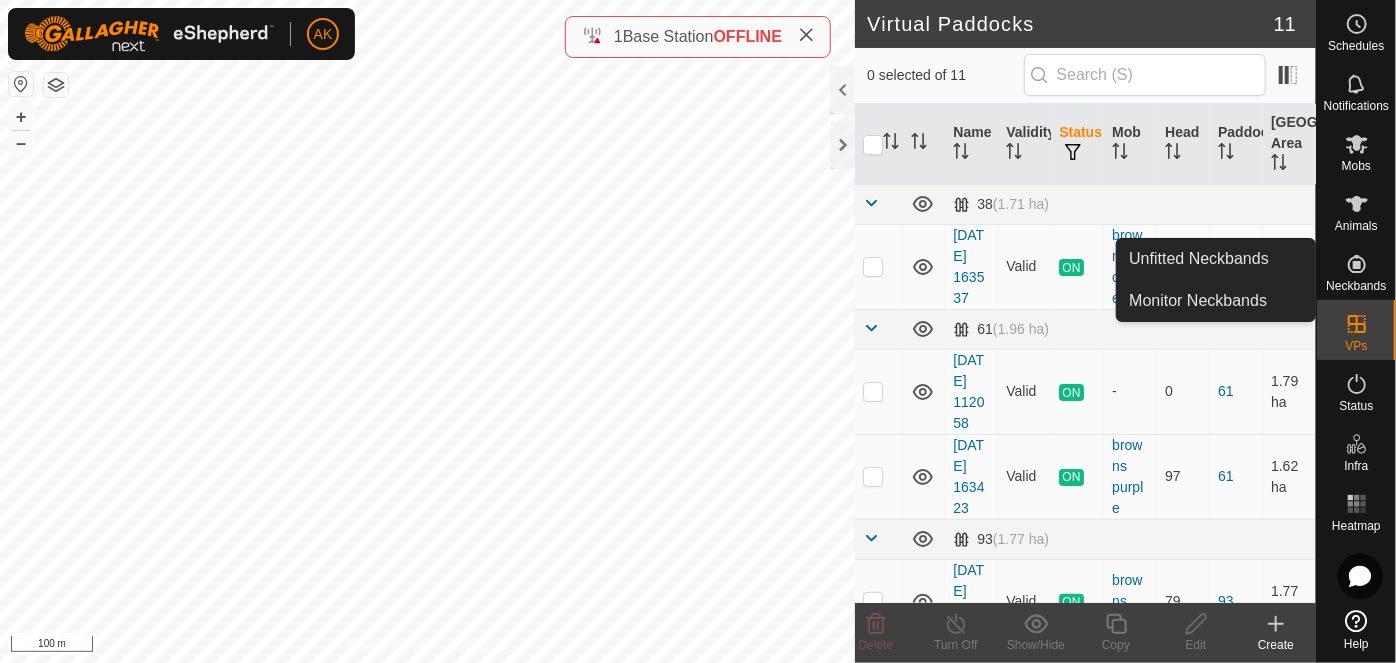 click 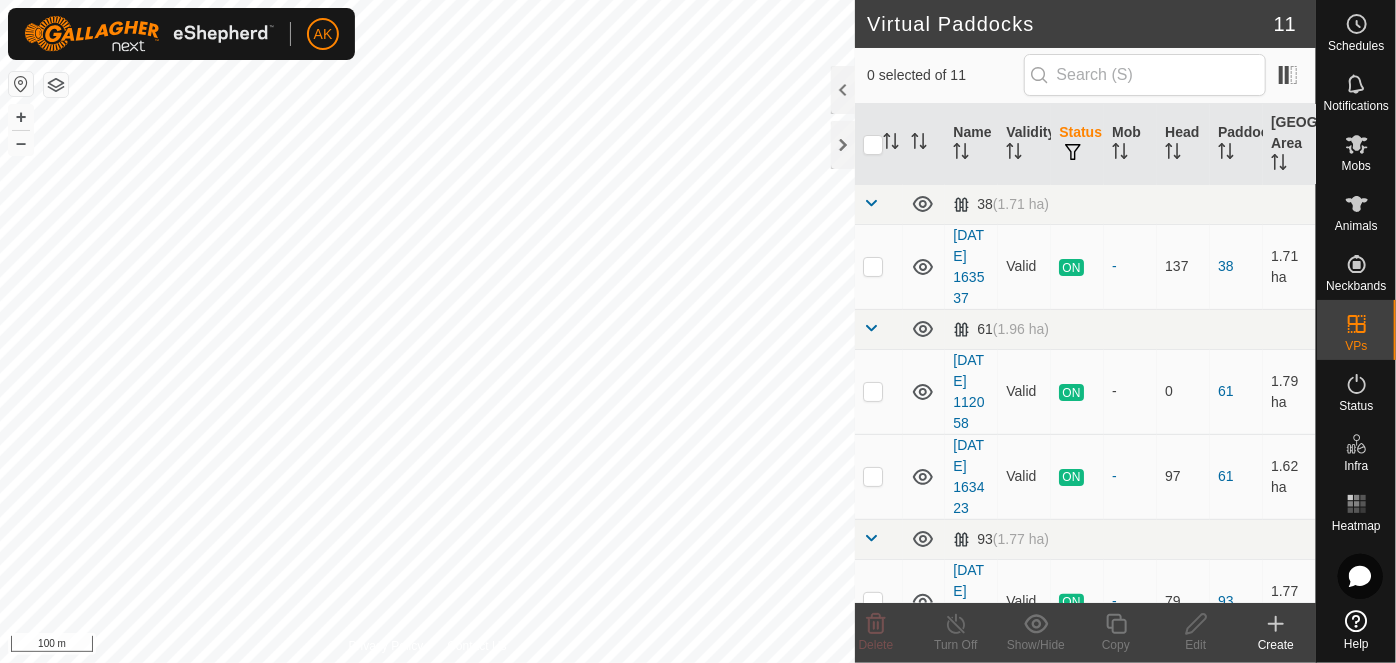 scroll, scrollTop: 0, scrollLeft: 0, axis: both 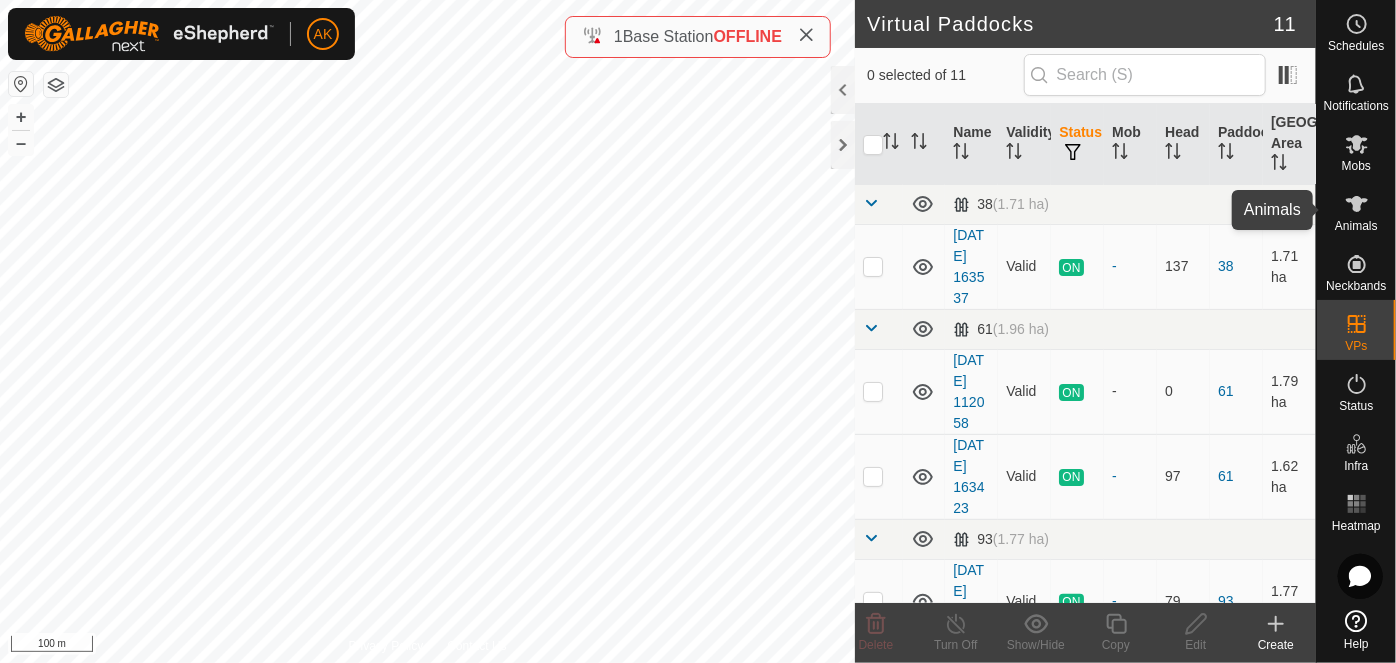 click 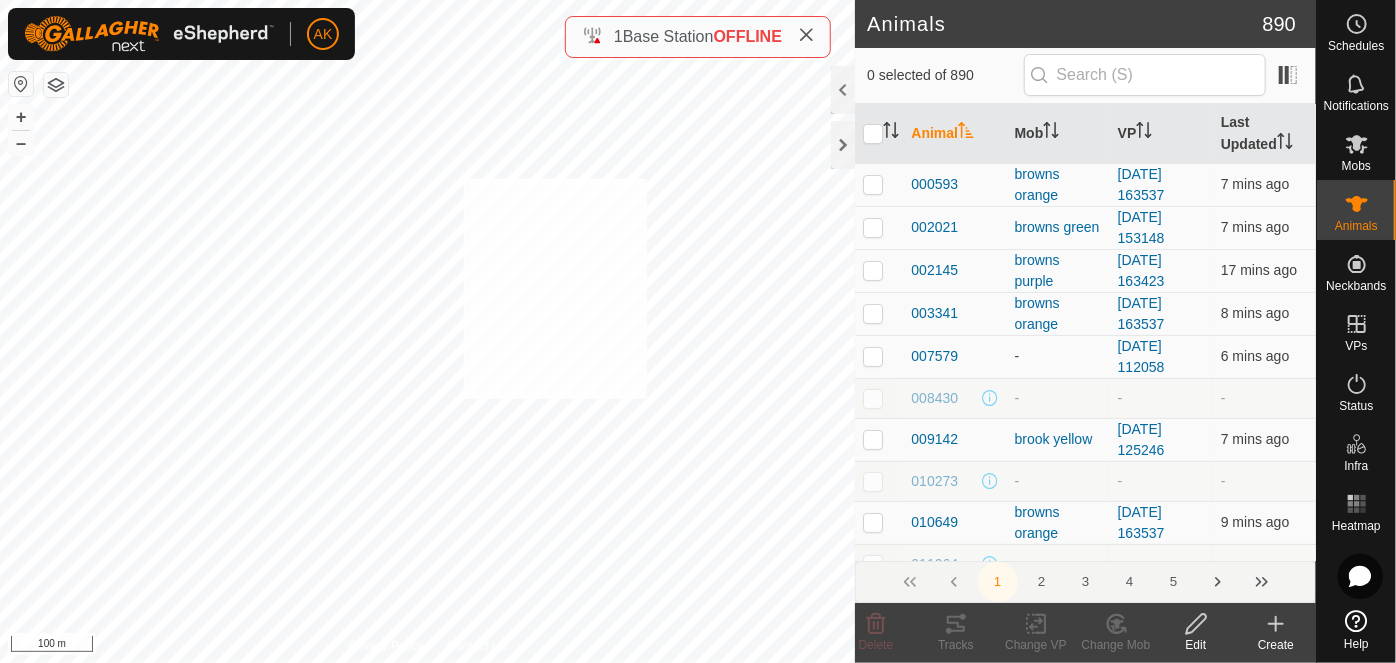 checkbox on "true" 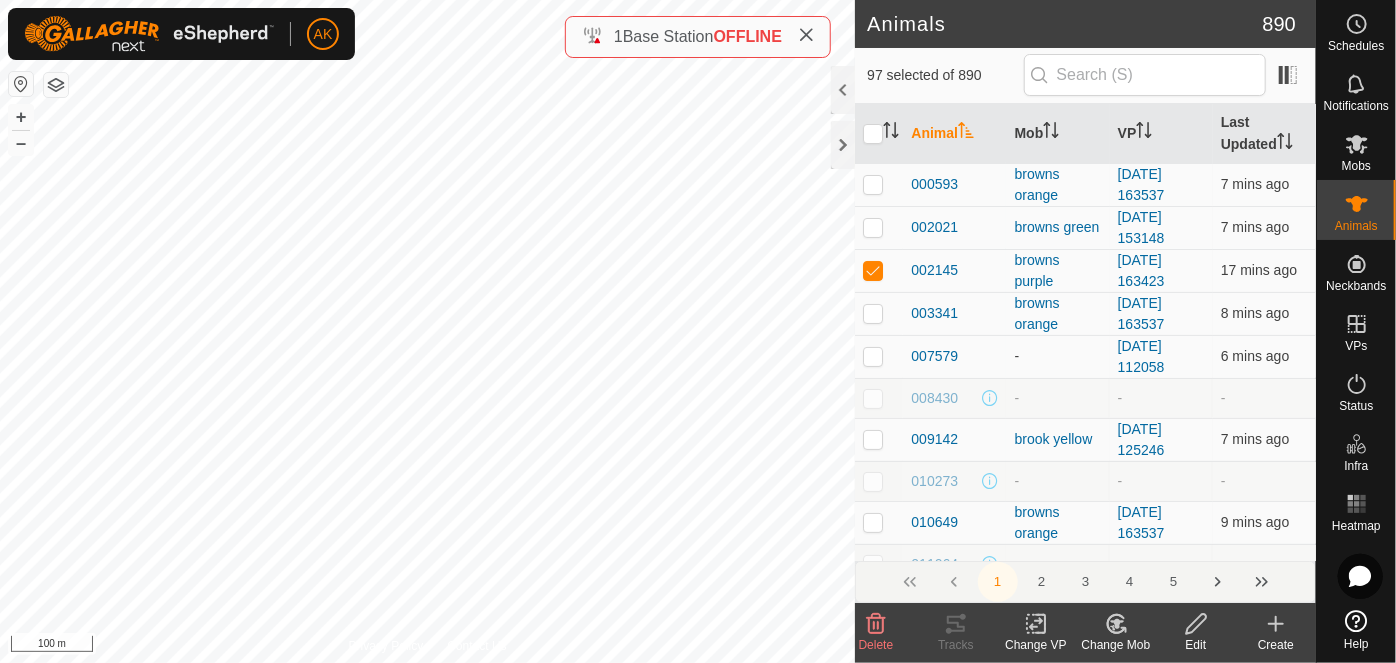 click 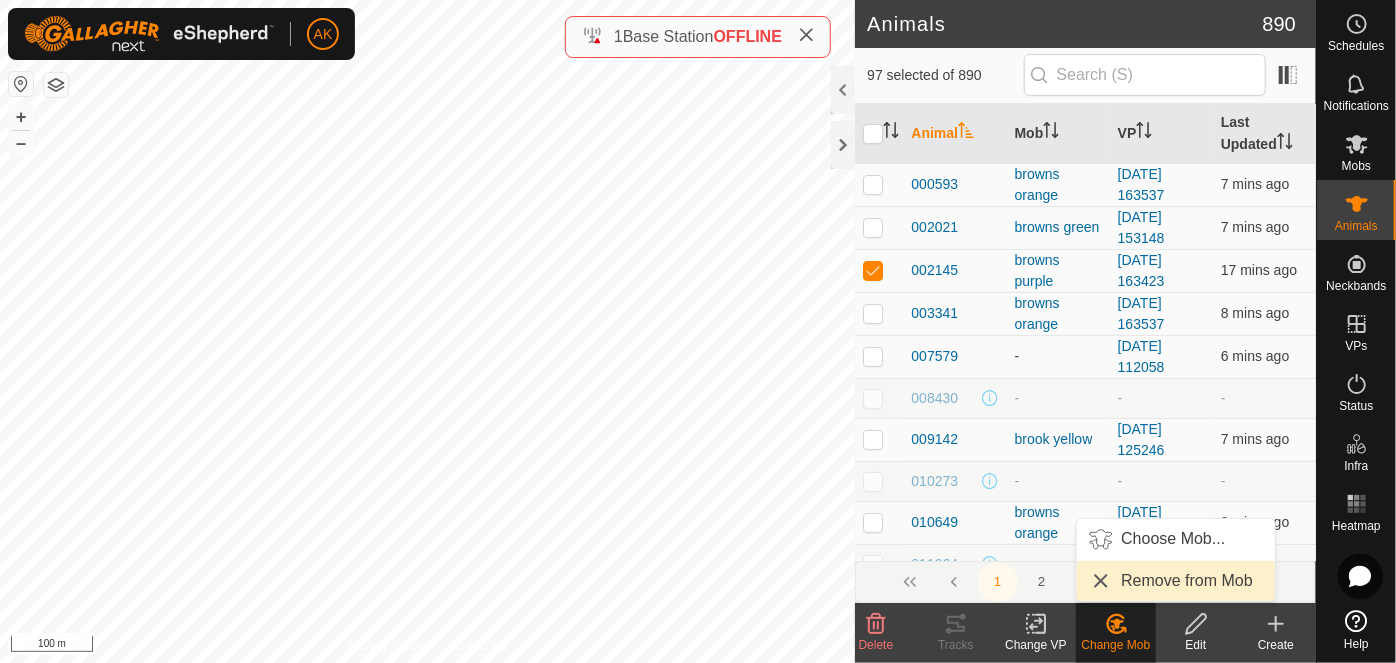 click on "Remove from Mob" at bounding box center [1176, 581] 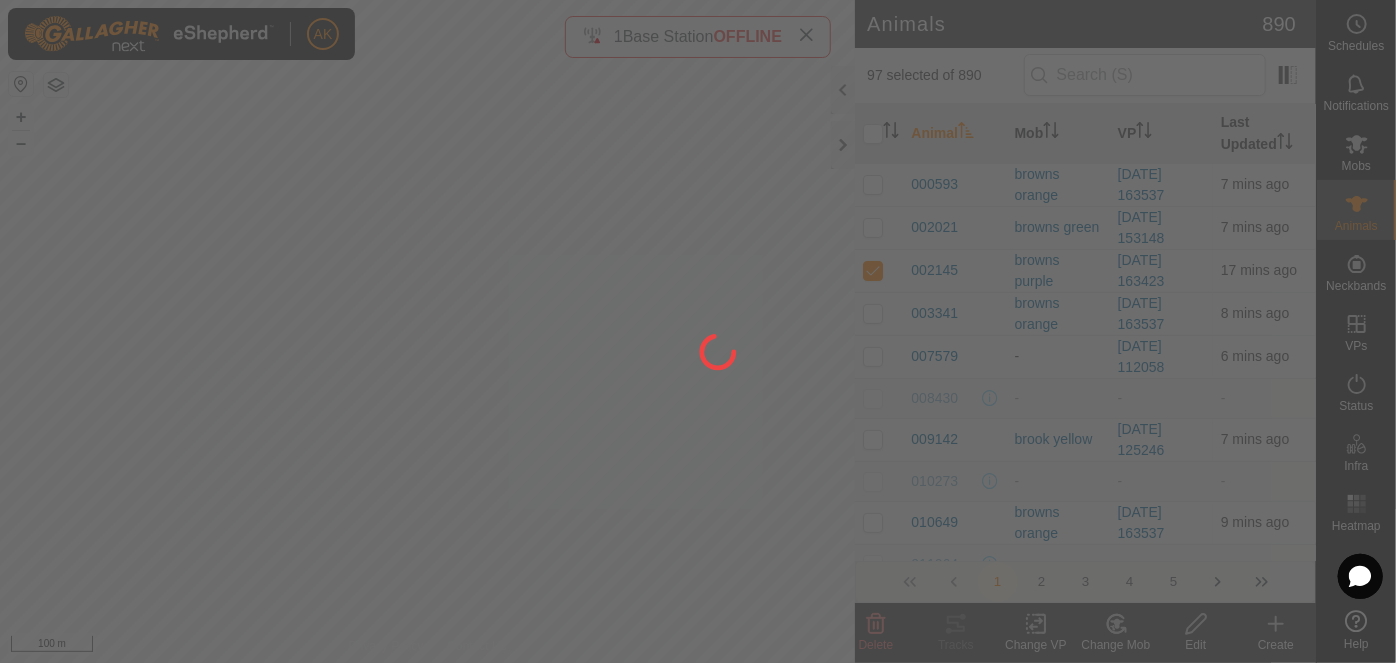 checkbox on "false" 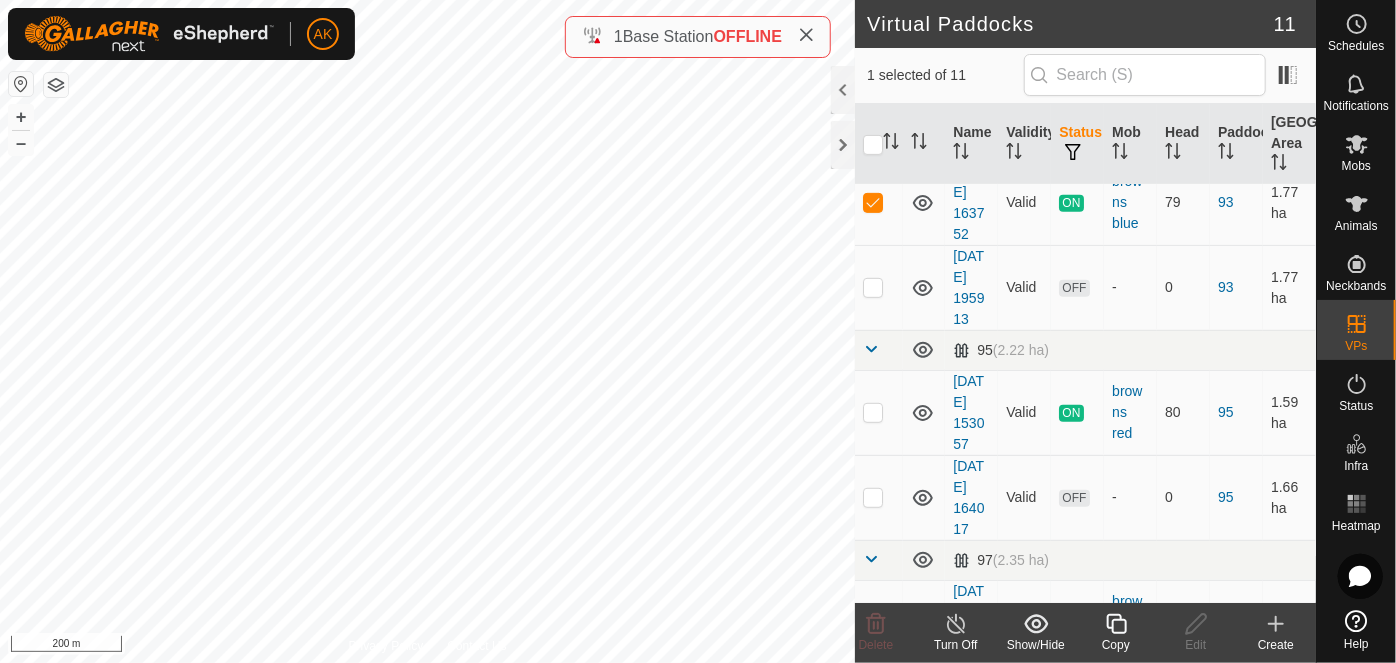 scroll, scrollTop: 454, scrollLeft: 0, axis: vertical 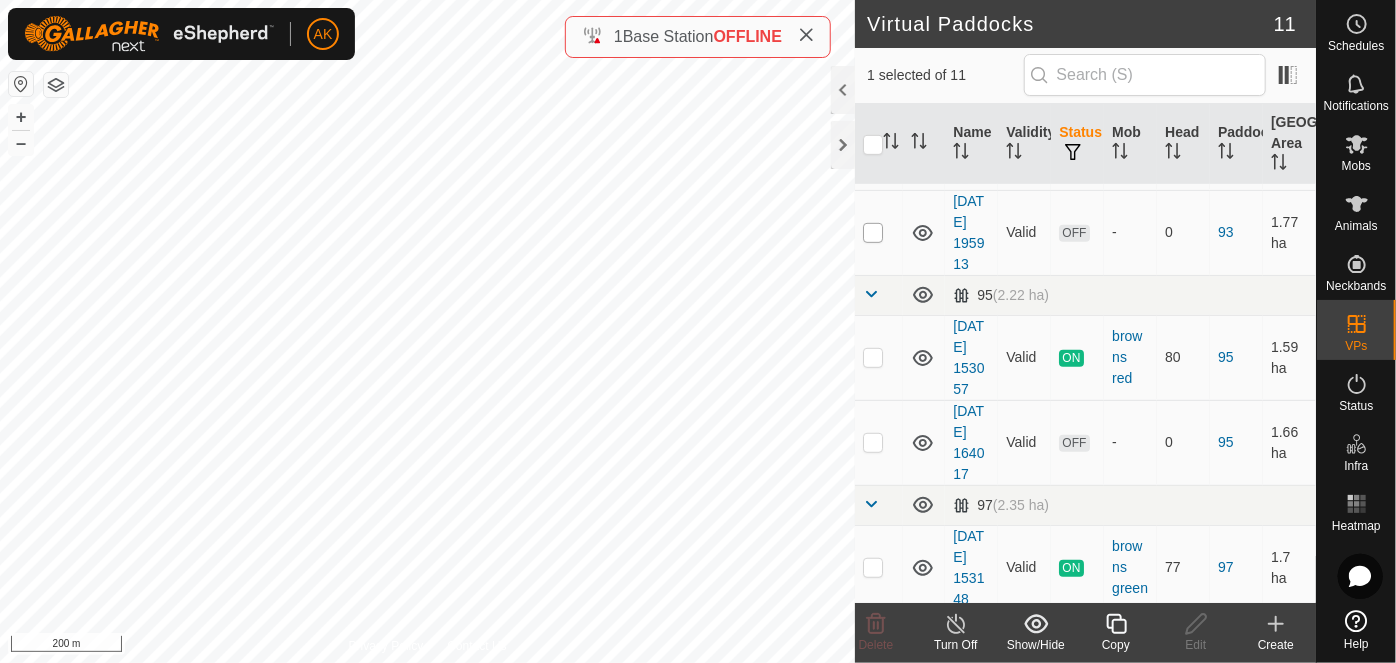 click at bounding box center (873, 233) 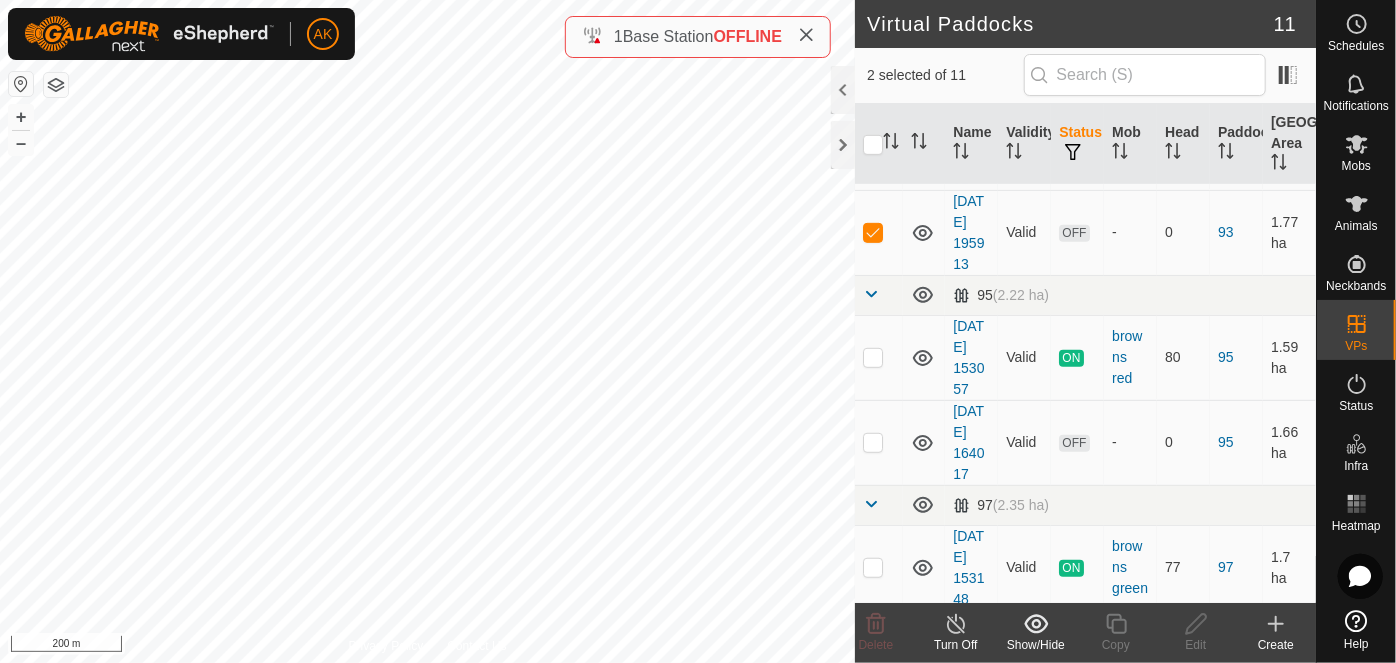click at bounding box center (873, 148) 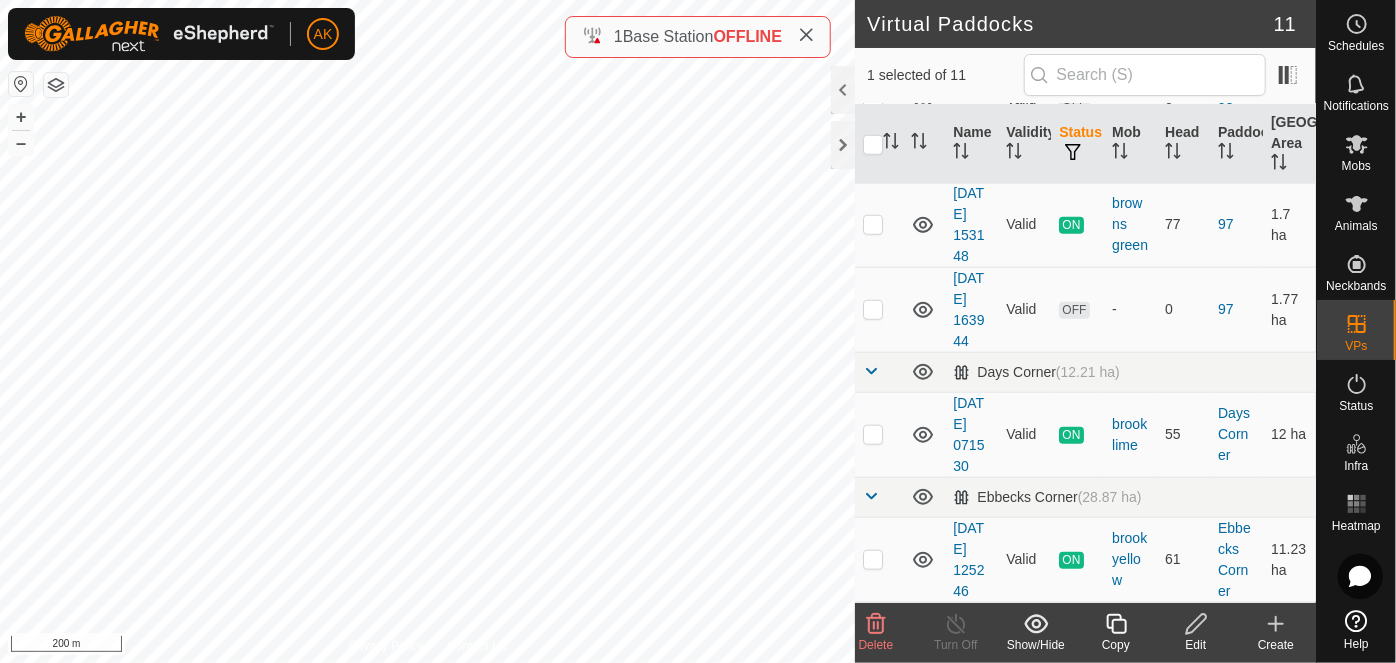 scroll, scrollTop: 1023, scrollLeft: 0, axis: vertical 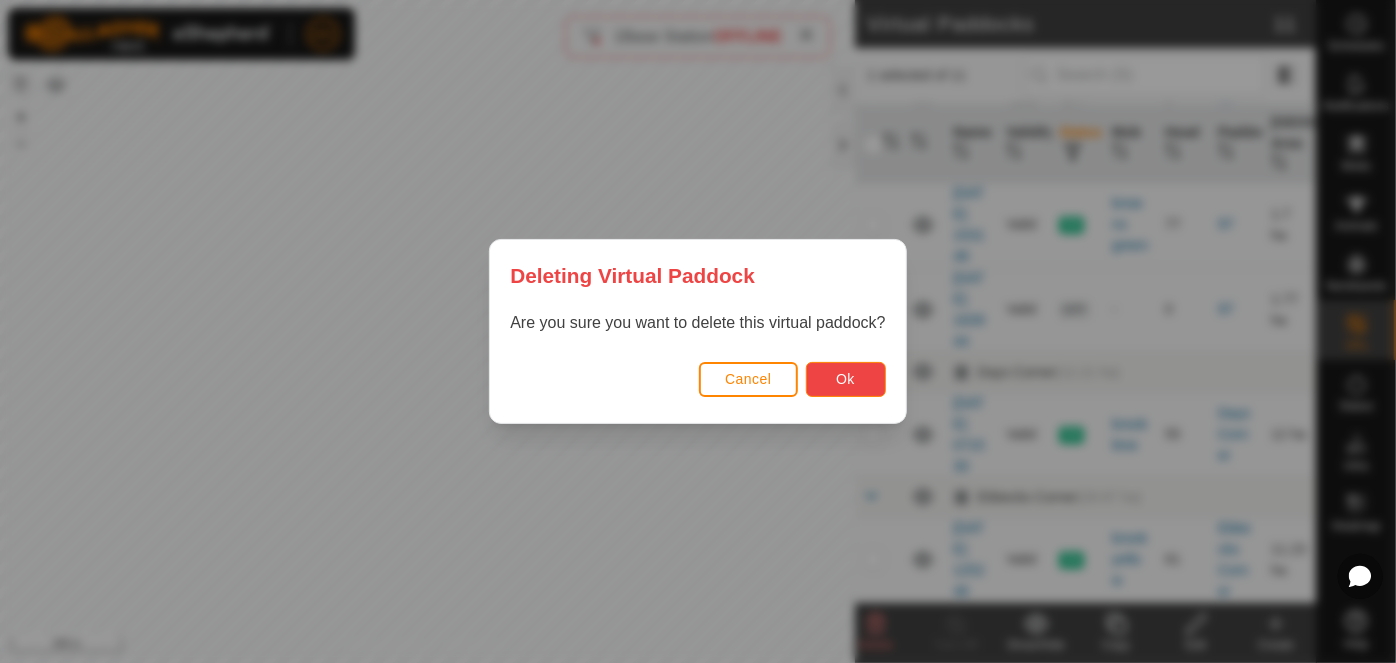 click on "Ok" at bounding box center [845, 379] 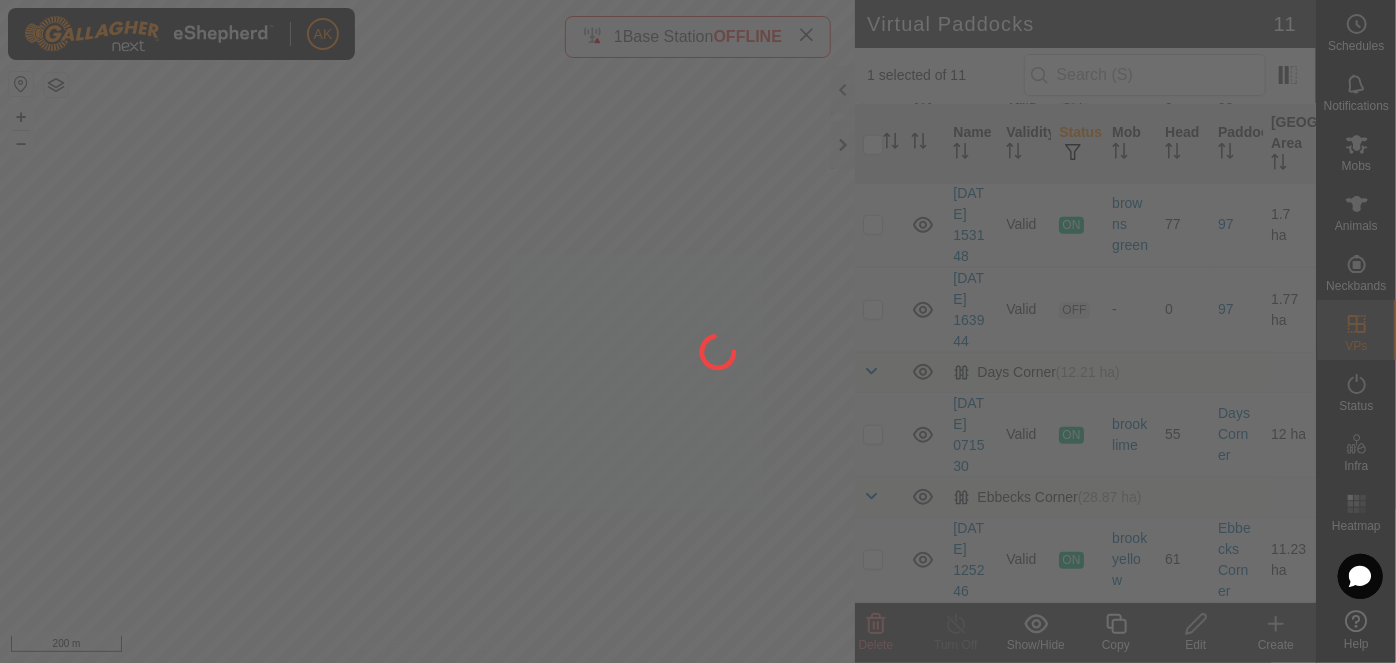 checkbox on "false" 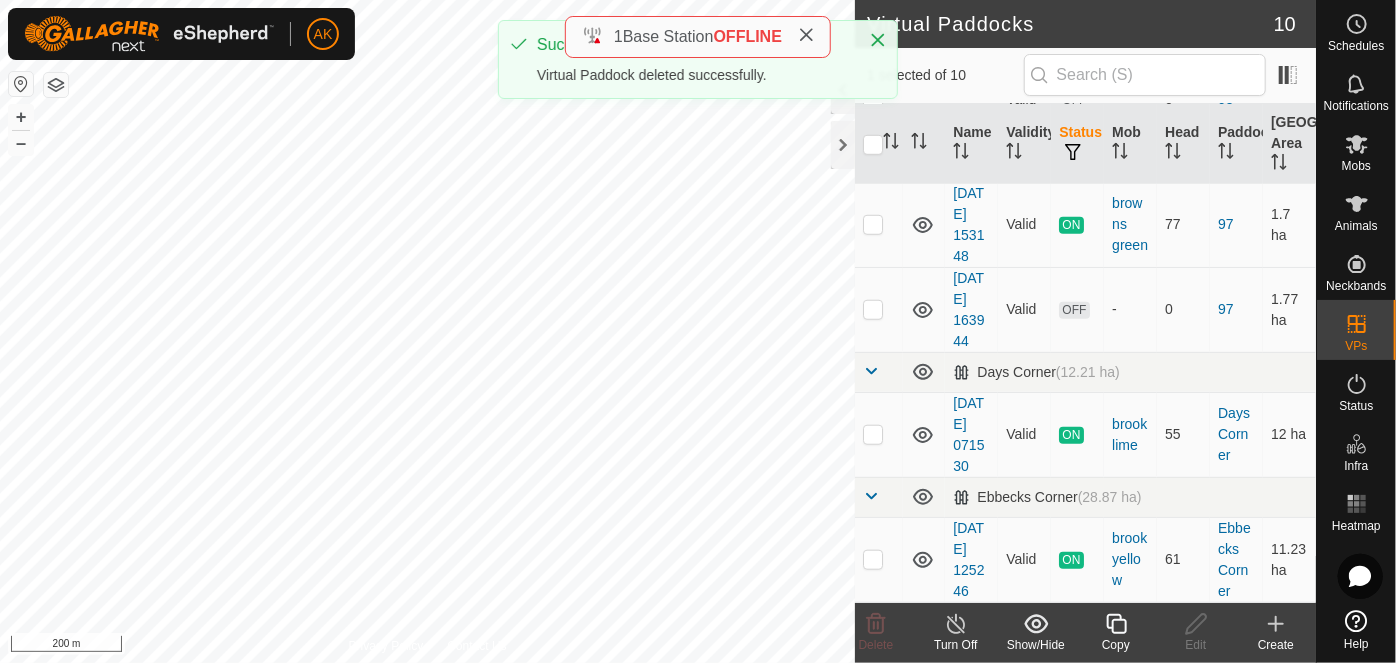 scroll, scrollTop: 917, scrollLeft: 0, axis: vertical 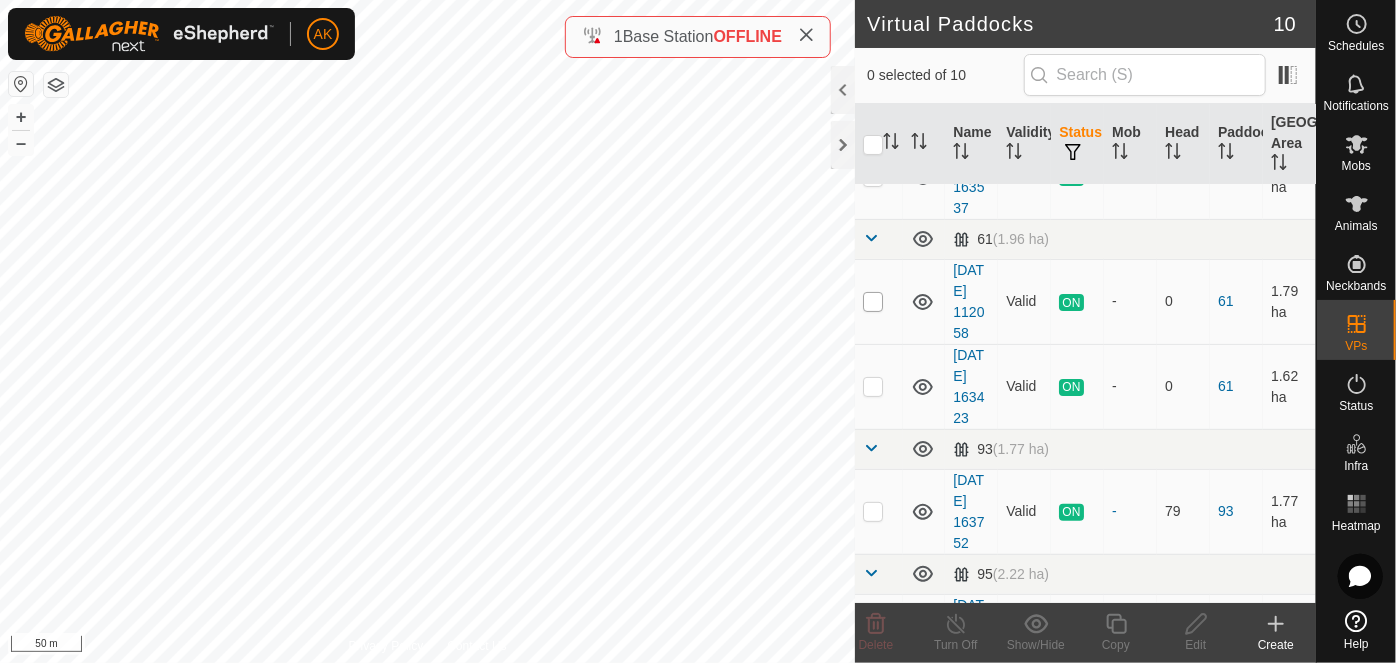 click at bounding box center (873, 302) 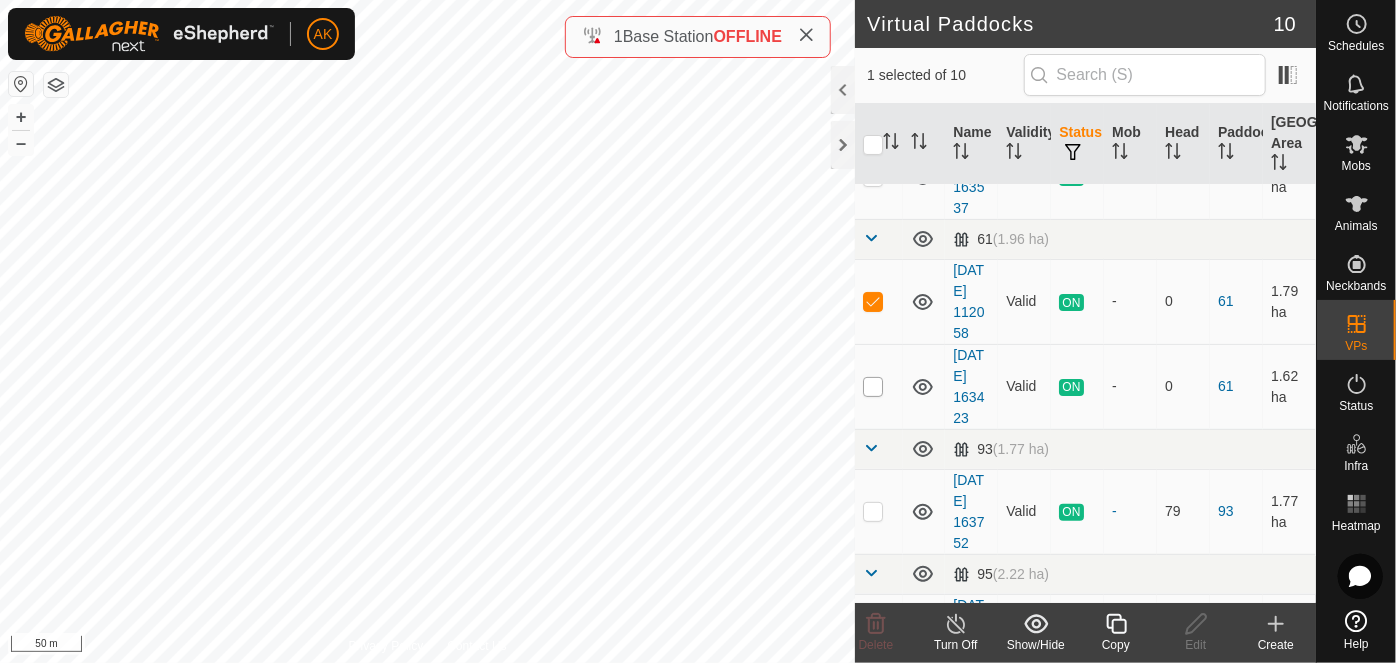 click at bounding box center [873, 387] 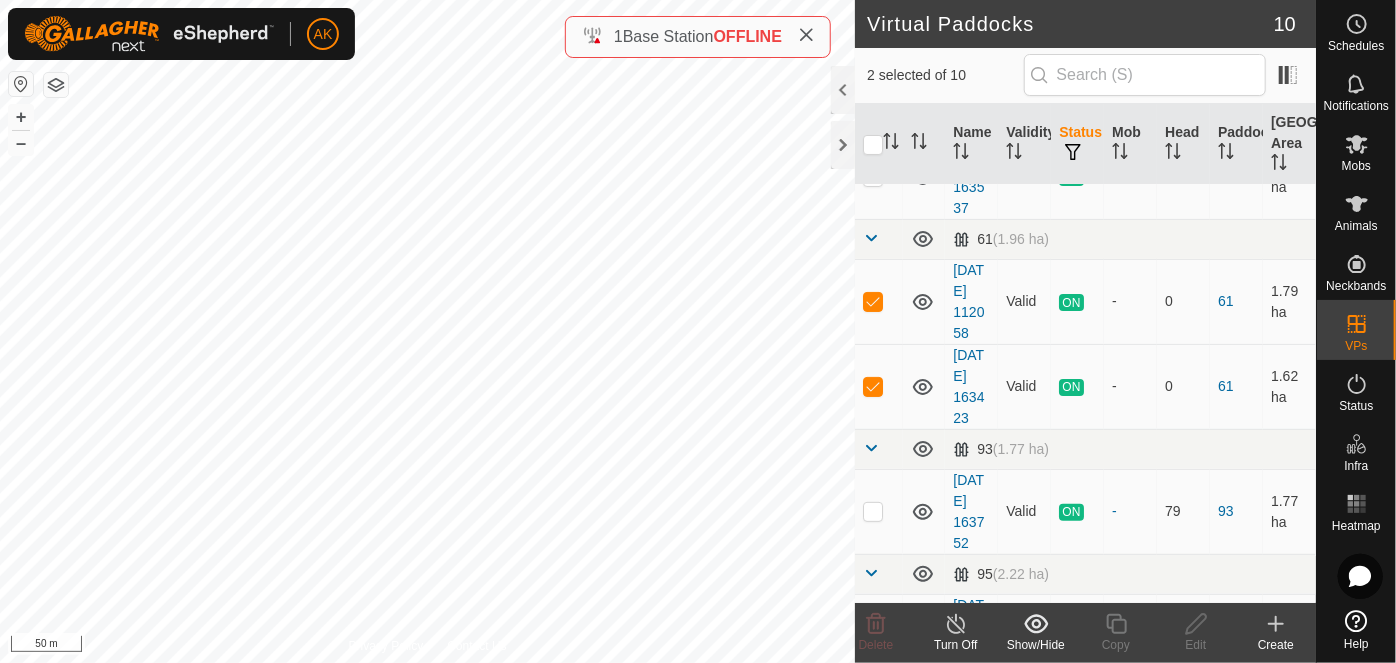 click 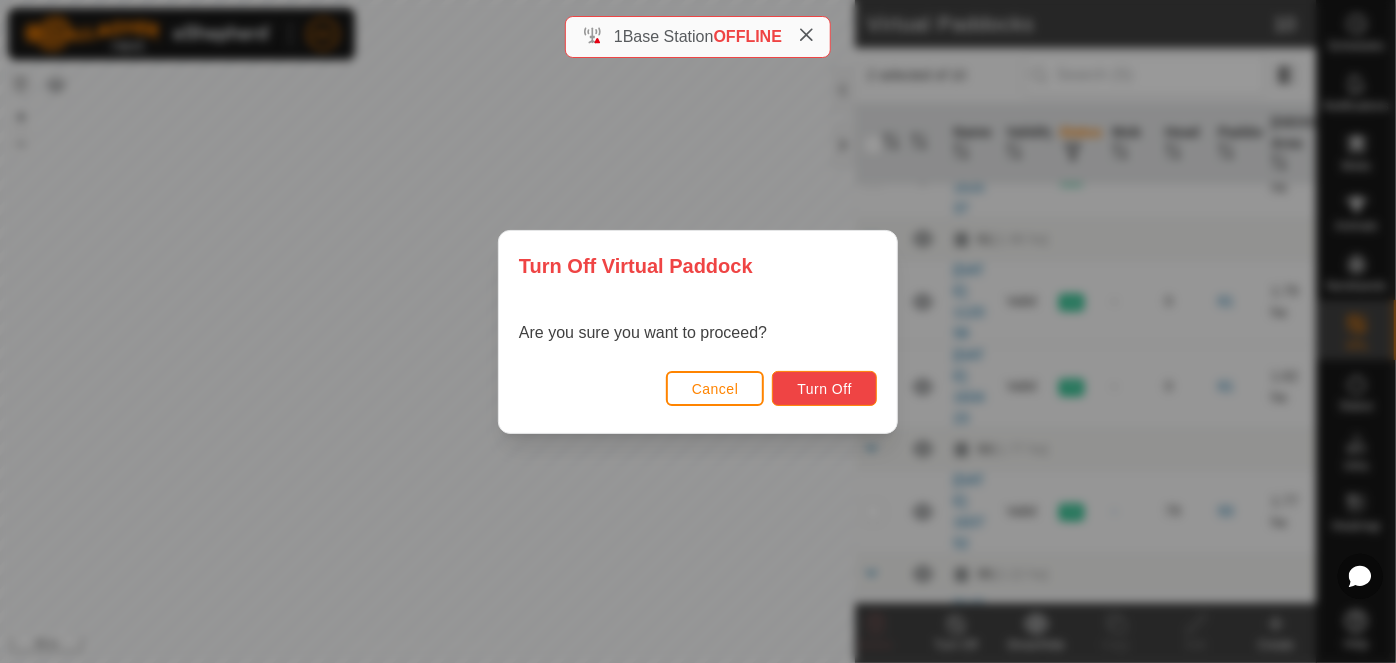 click on "Turn Off" at bounding box center [824, 389] 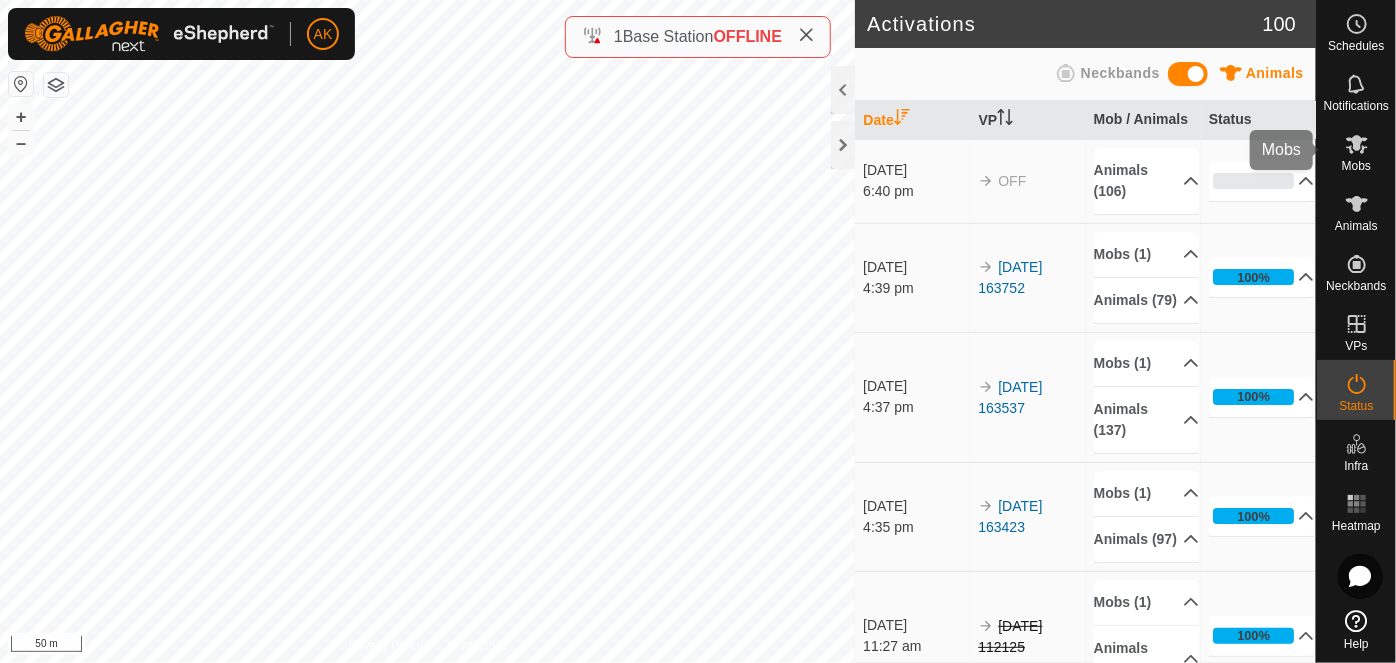 click 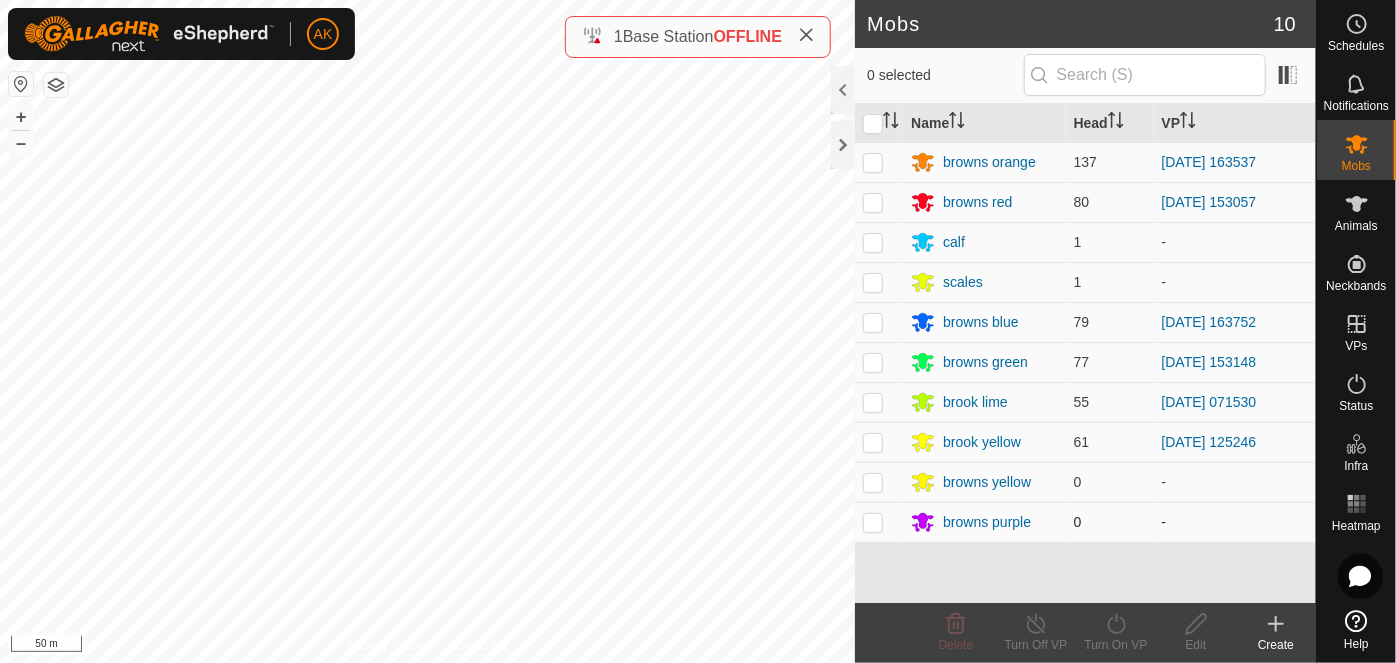 click at bounding box center (873, 522) 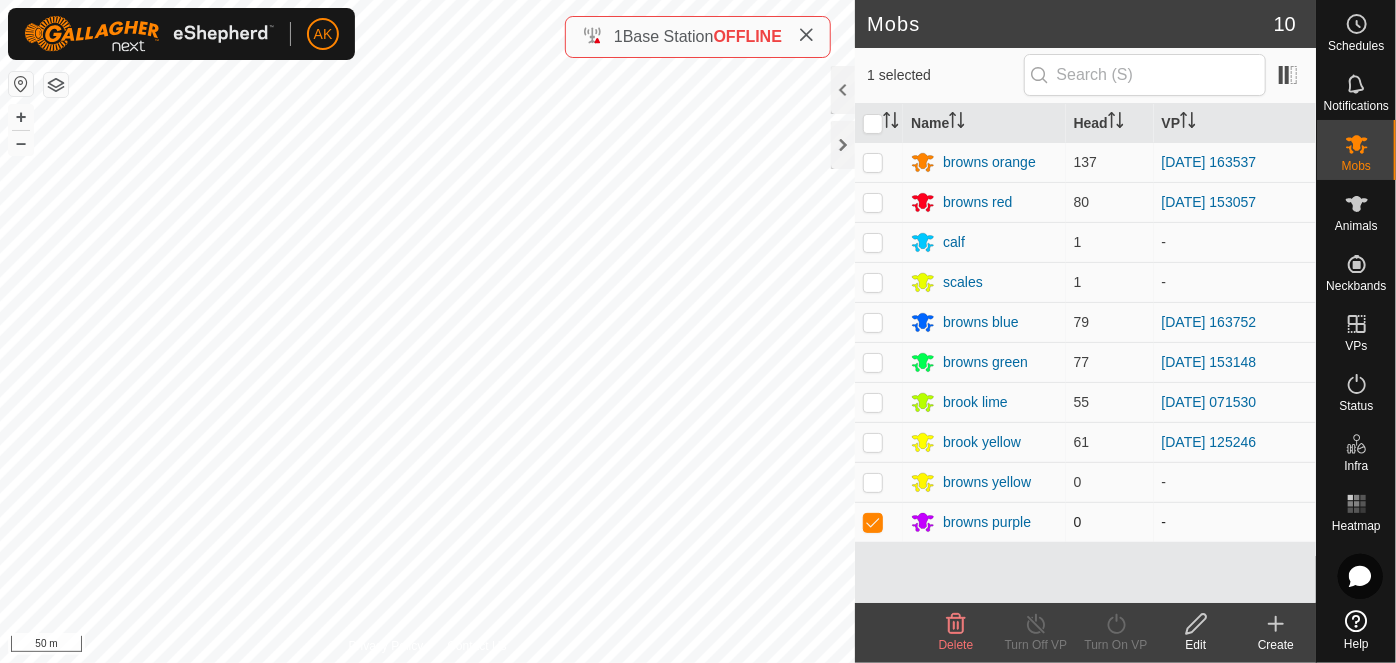 click at bounding box center (873, 522) 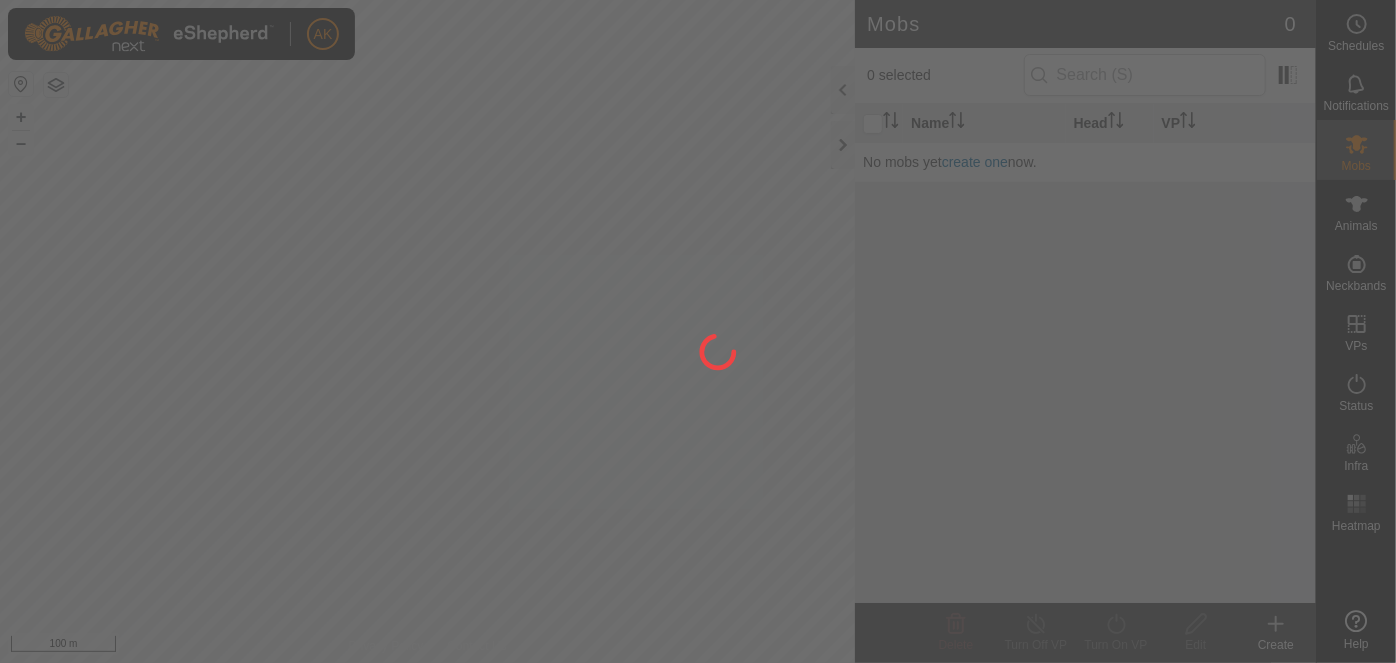scroll, scrollTop: 0, scrollLeft: 0, axis: both 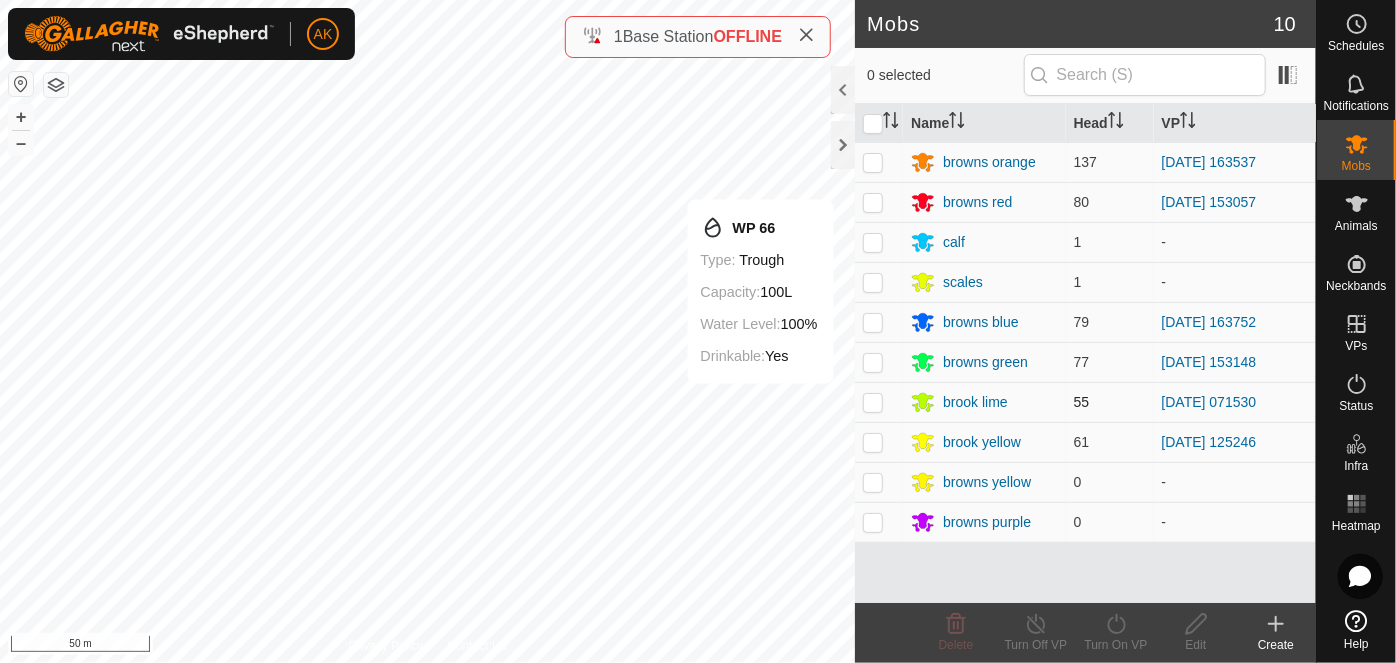 click at bounding box center [873, 402] 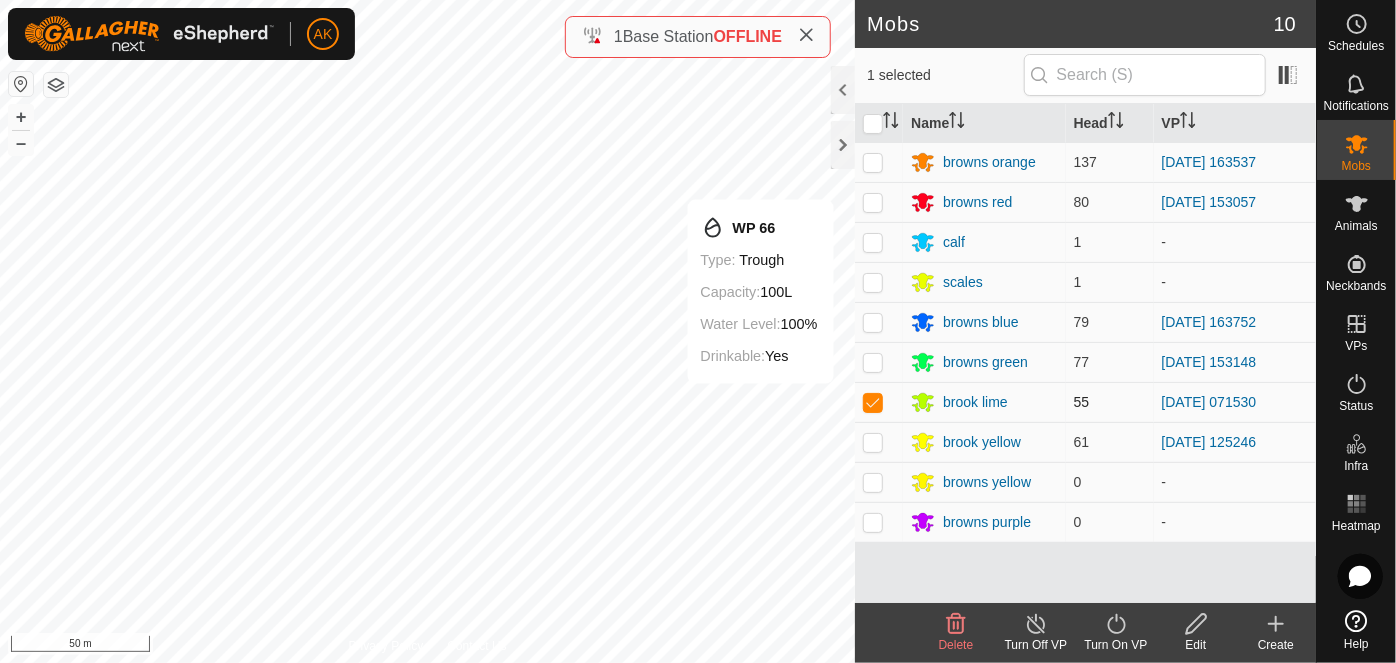 click at bounding box center (873, 402) 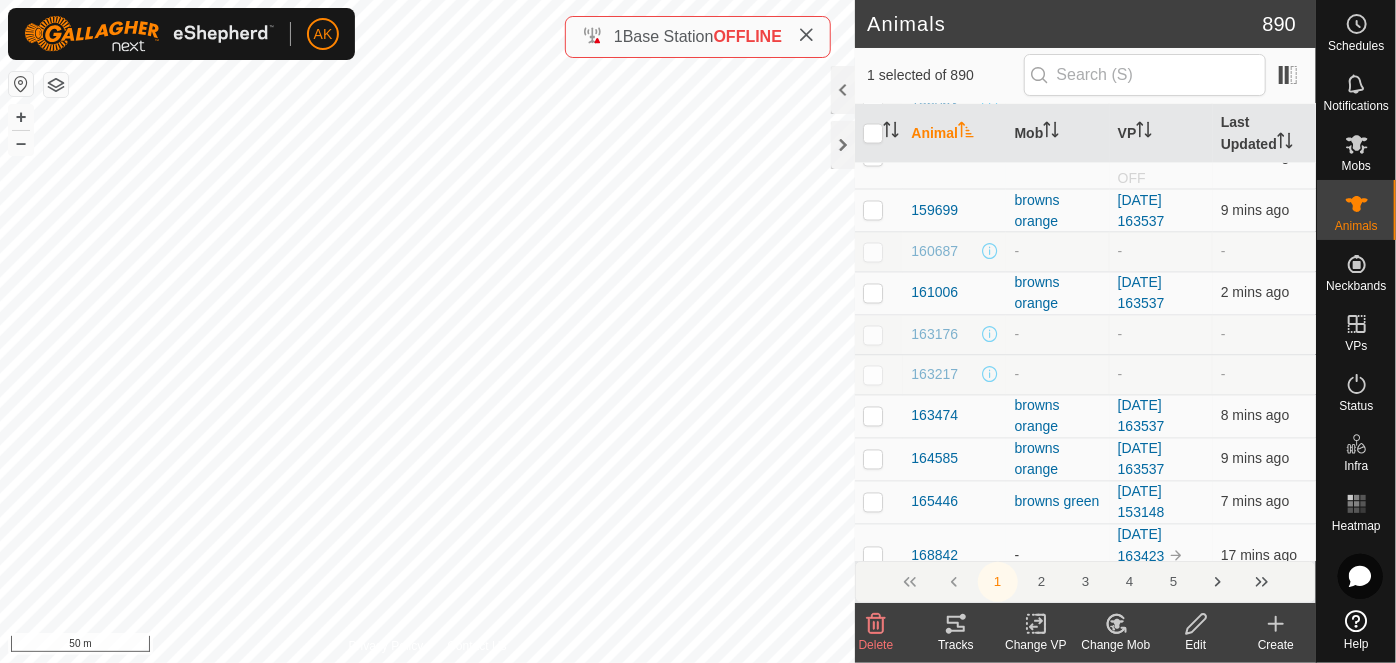 scroll, scrollTop: 6090, scrollLeft: 0, axis: vertical 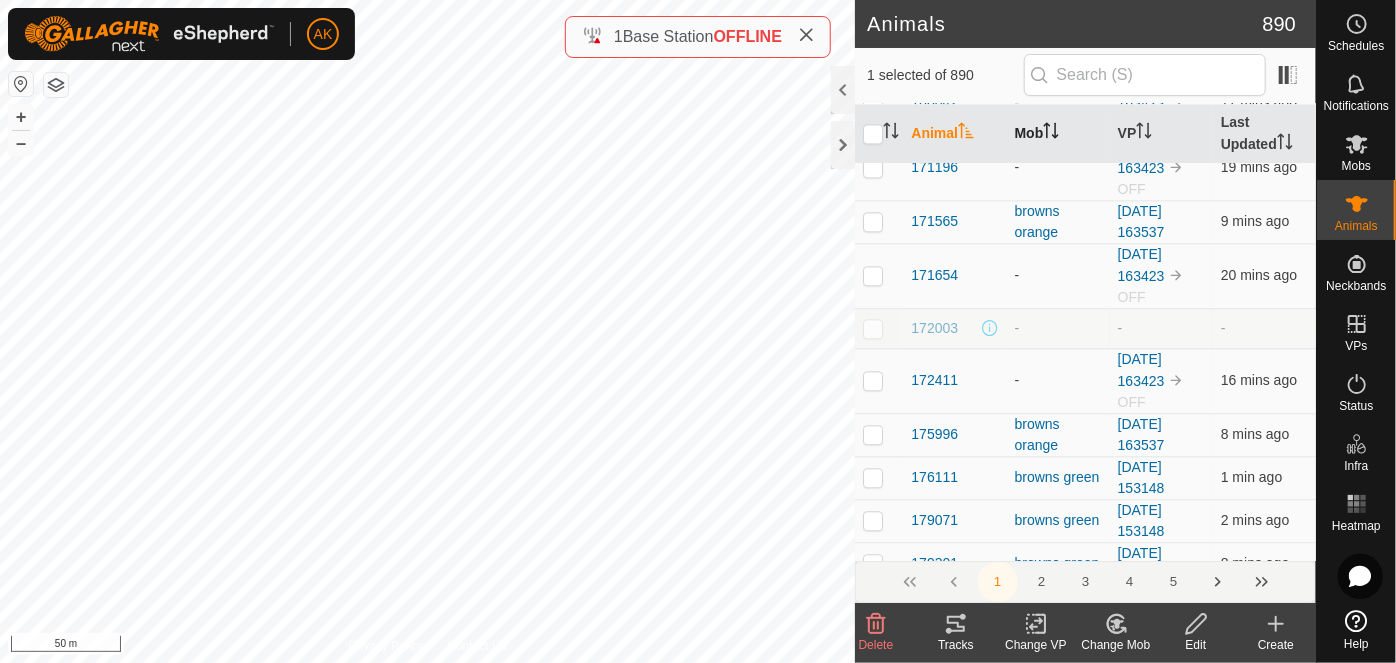 click on "Animal" at bounding box center [954, 134] 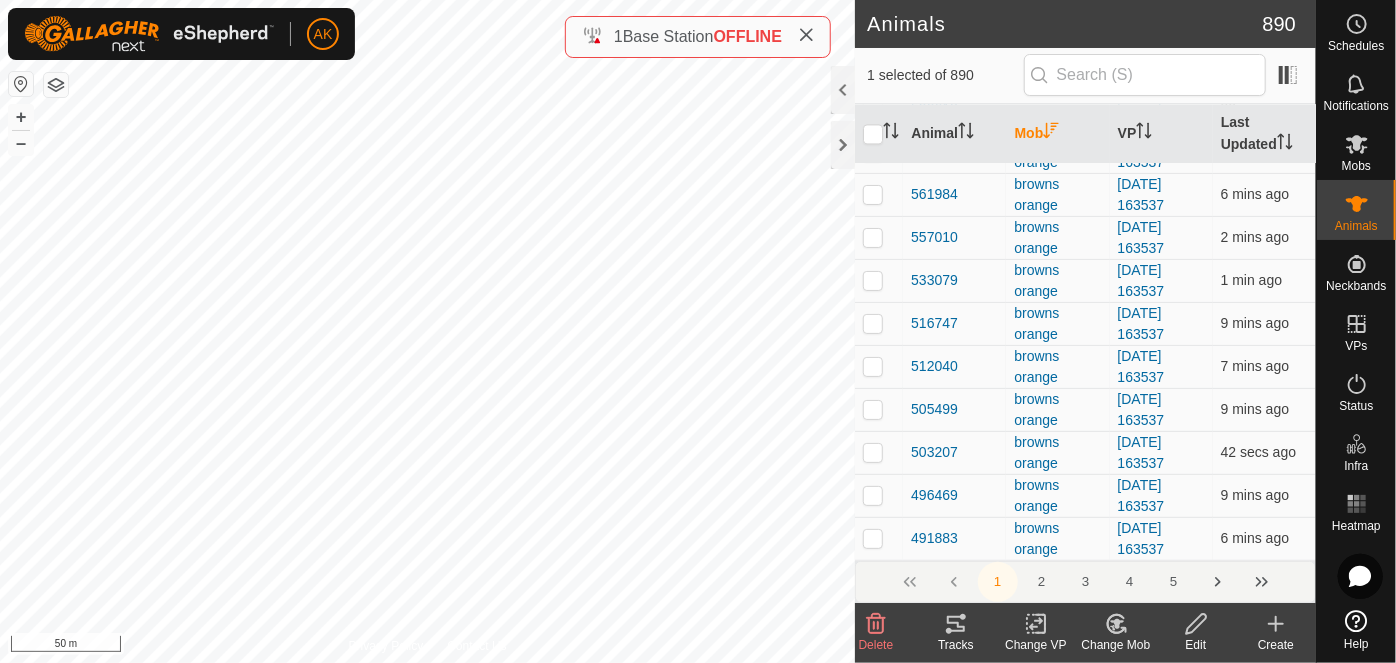scroll, scrollTop: 0, scrollLeft: 0, axis: both 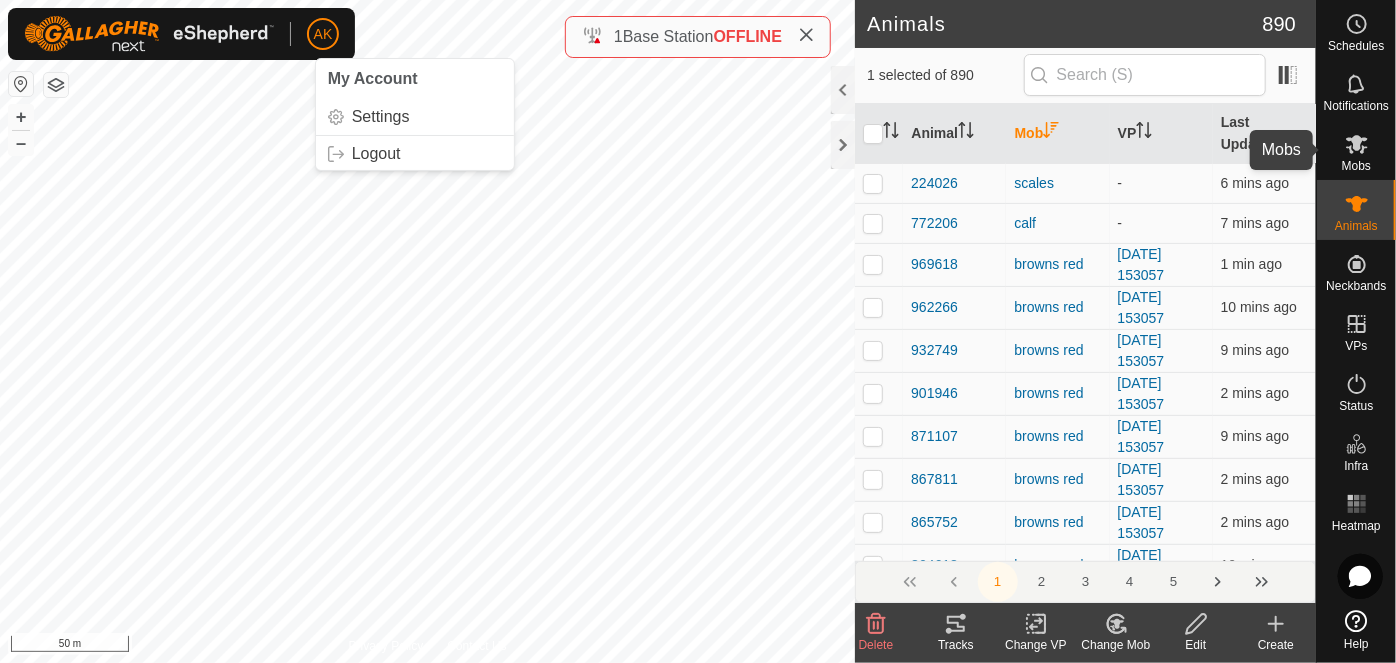 click 